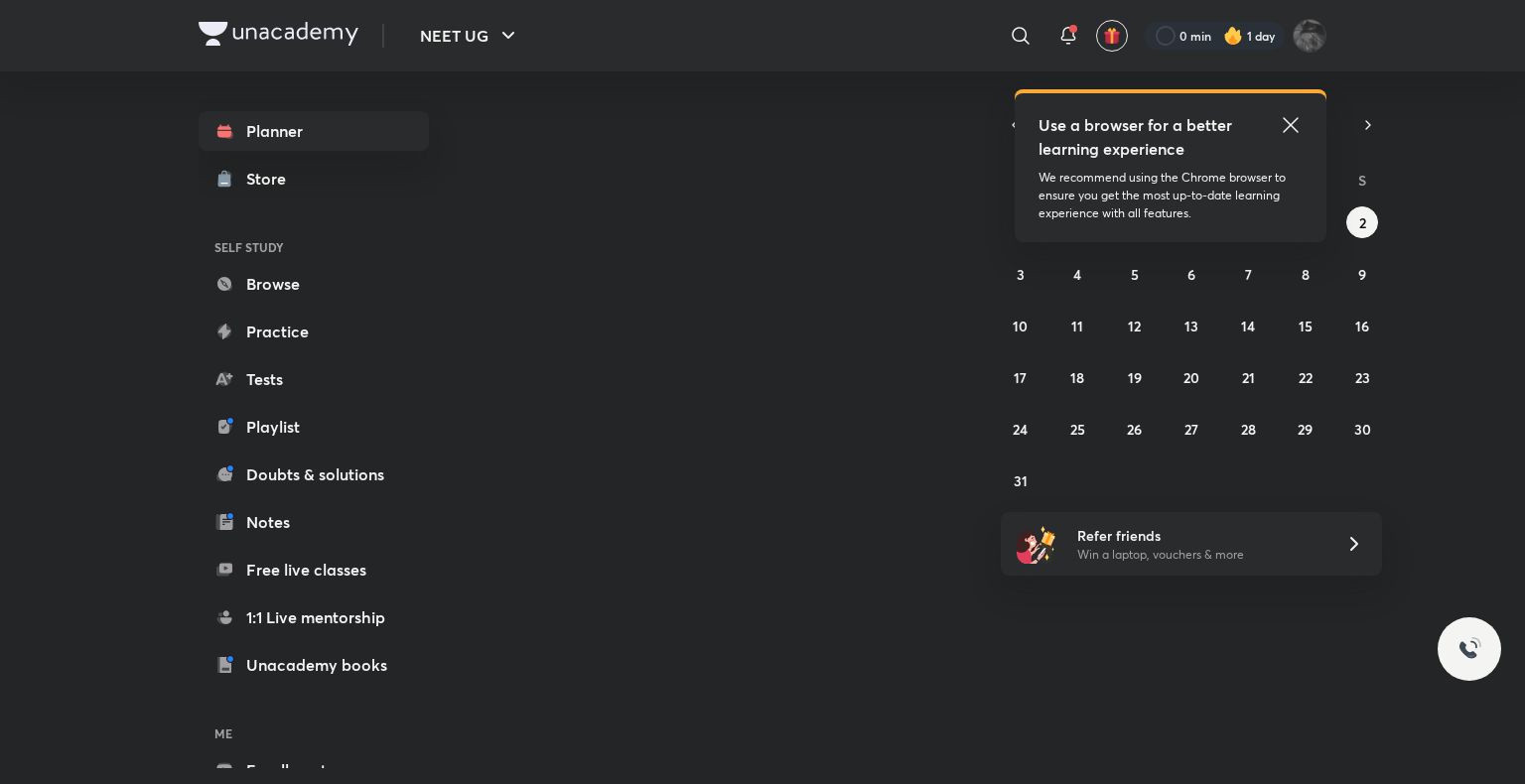 scroll, scrollTop: 0, scrollLeft: 0, axis: both 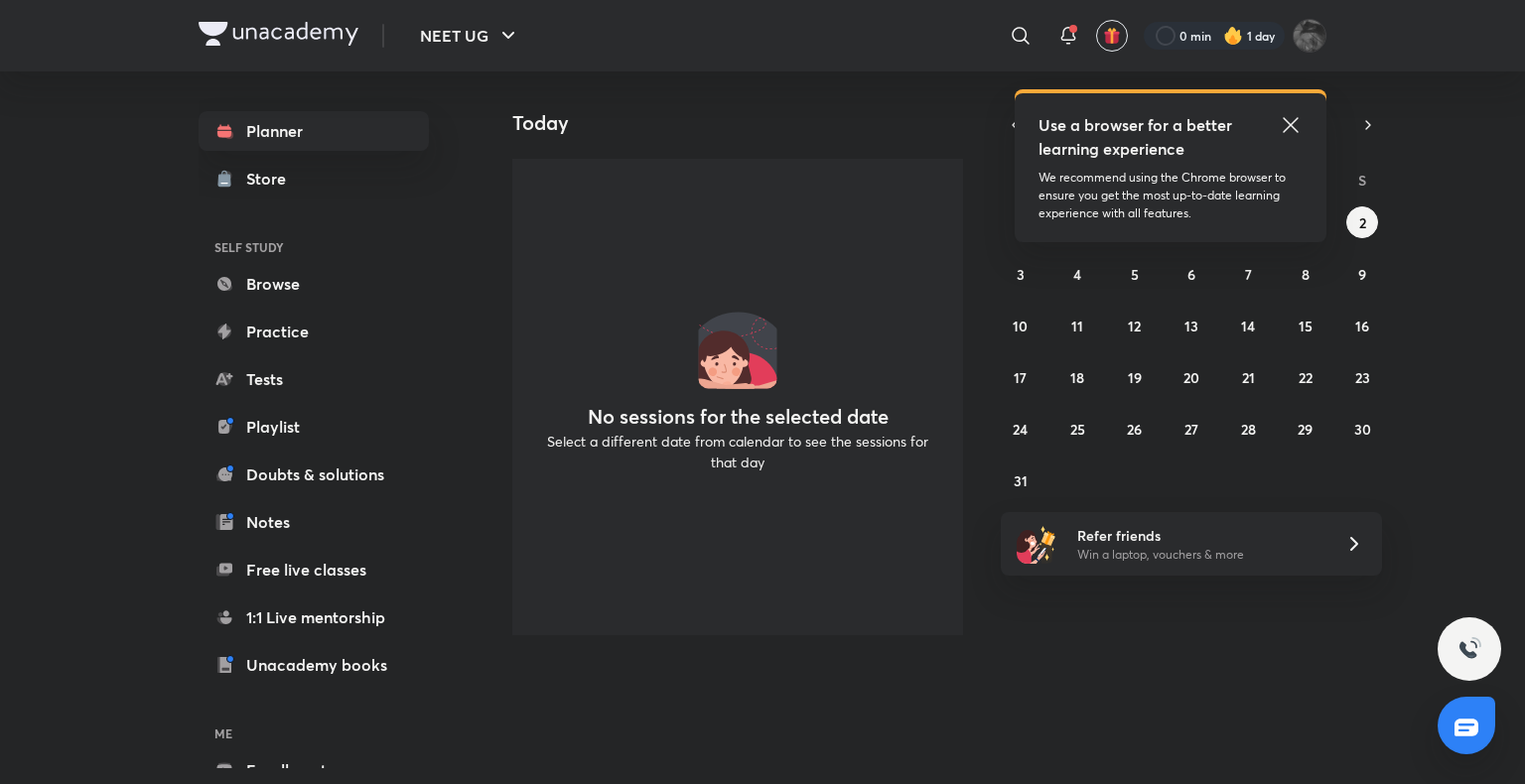 click 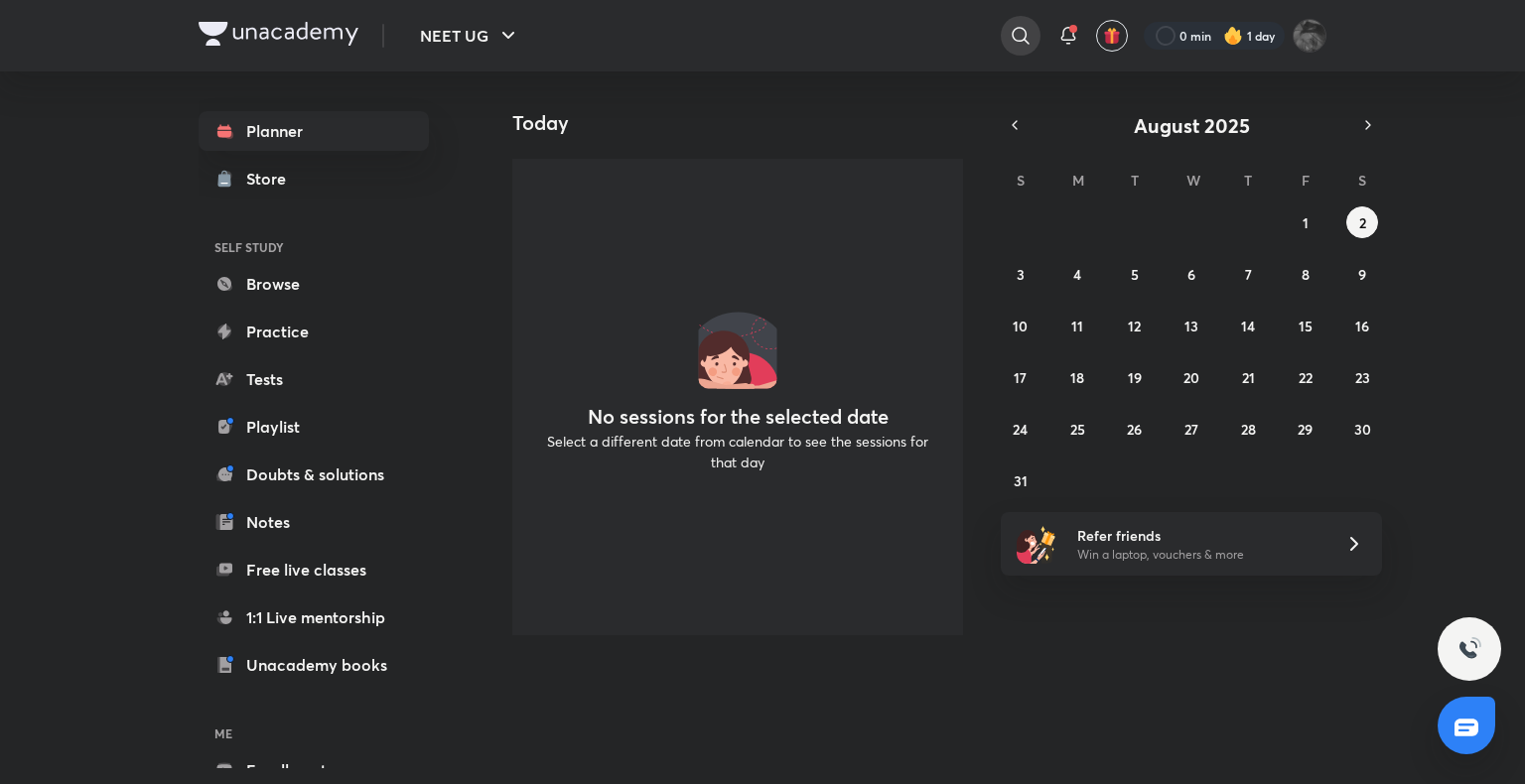 click 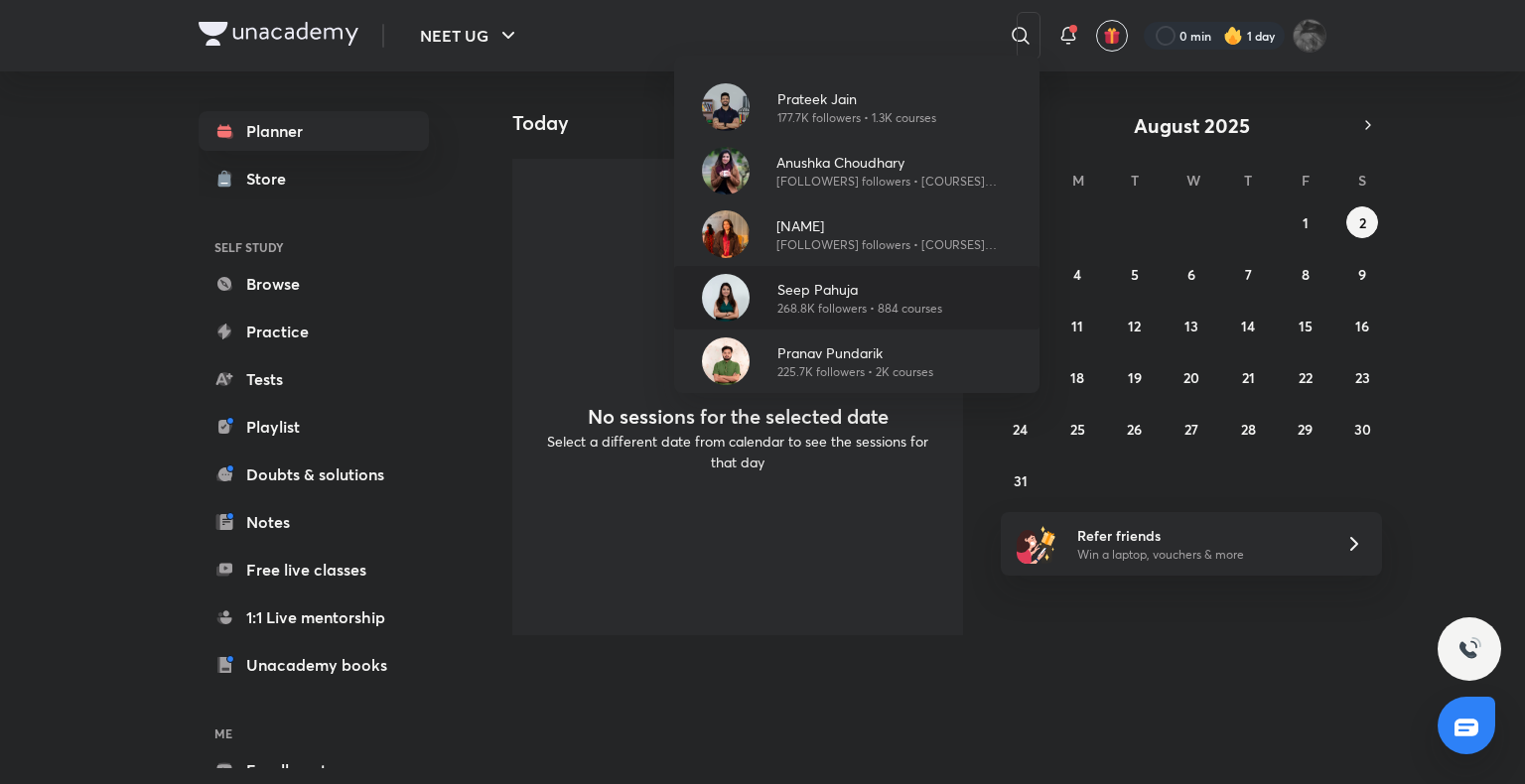 click at bounding box center (726, 298) 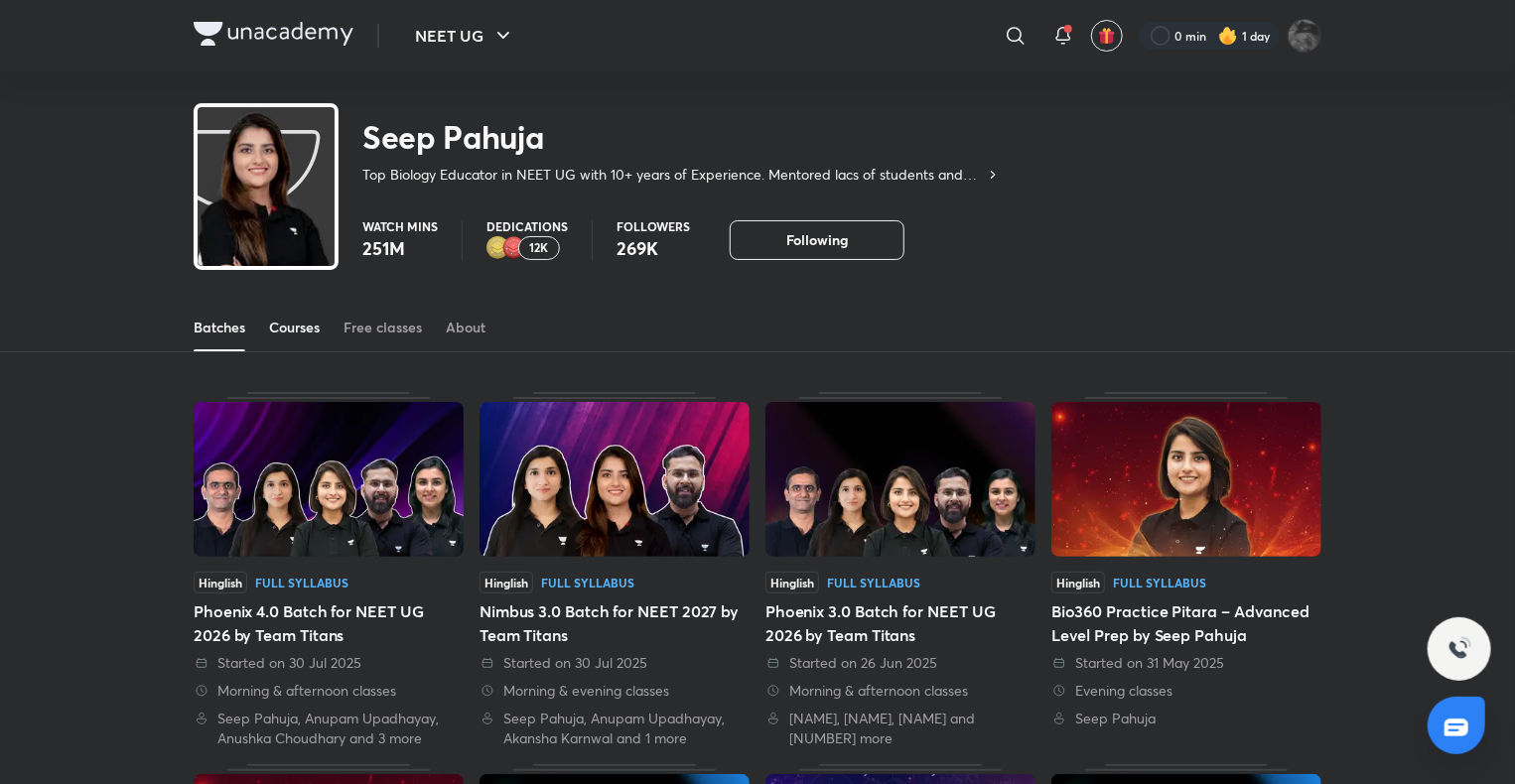 click on "Courses" at bounding box center (294, 327) 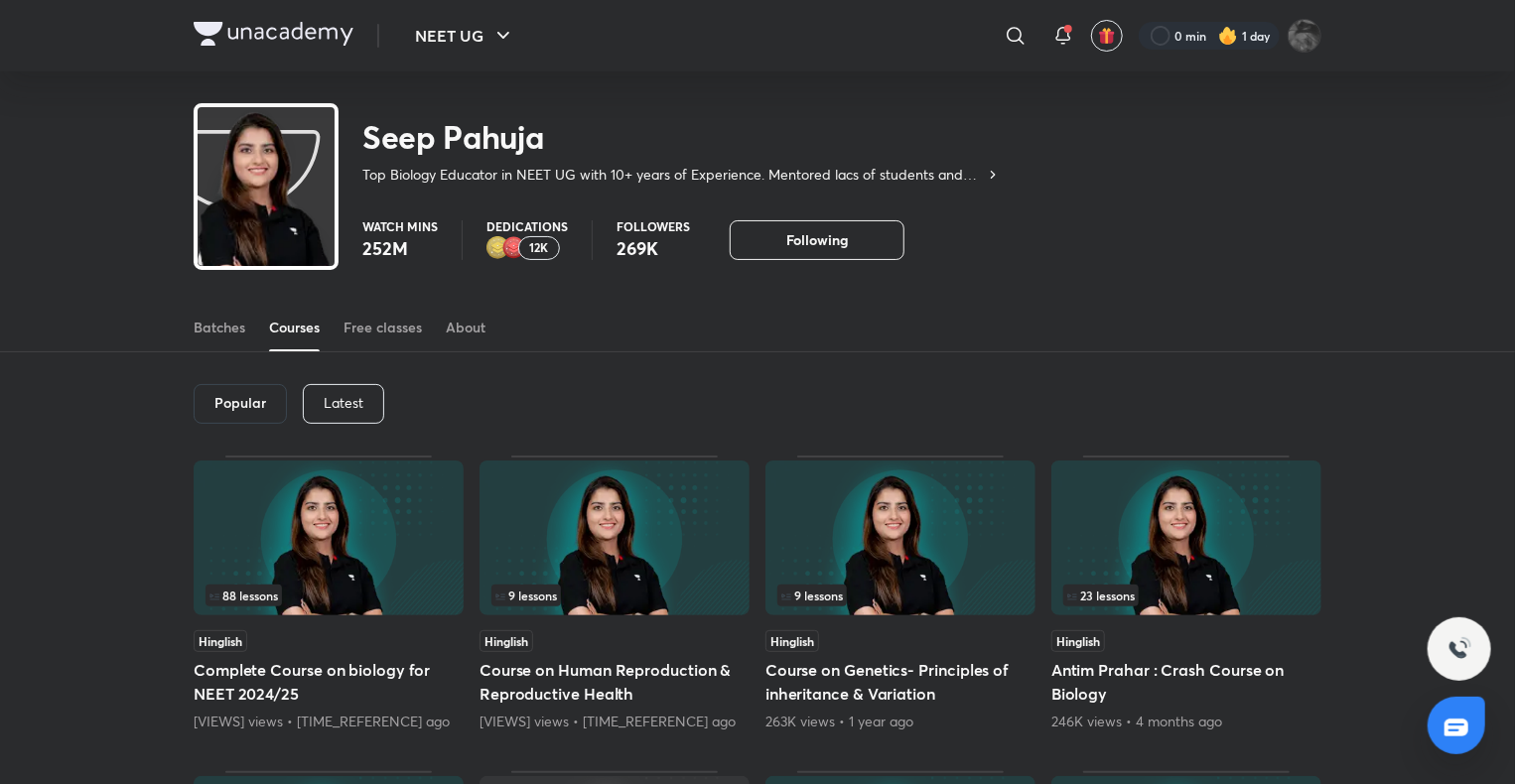 click on "Latest" at bounding box center (344, 403) 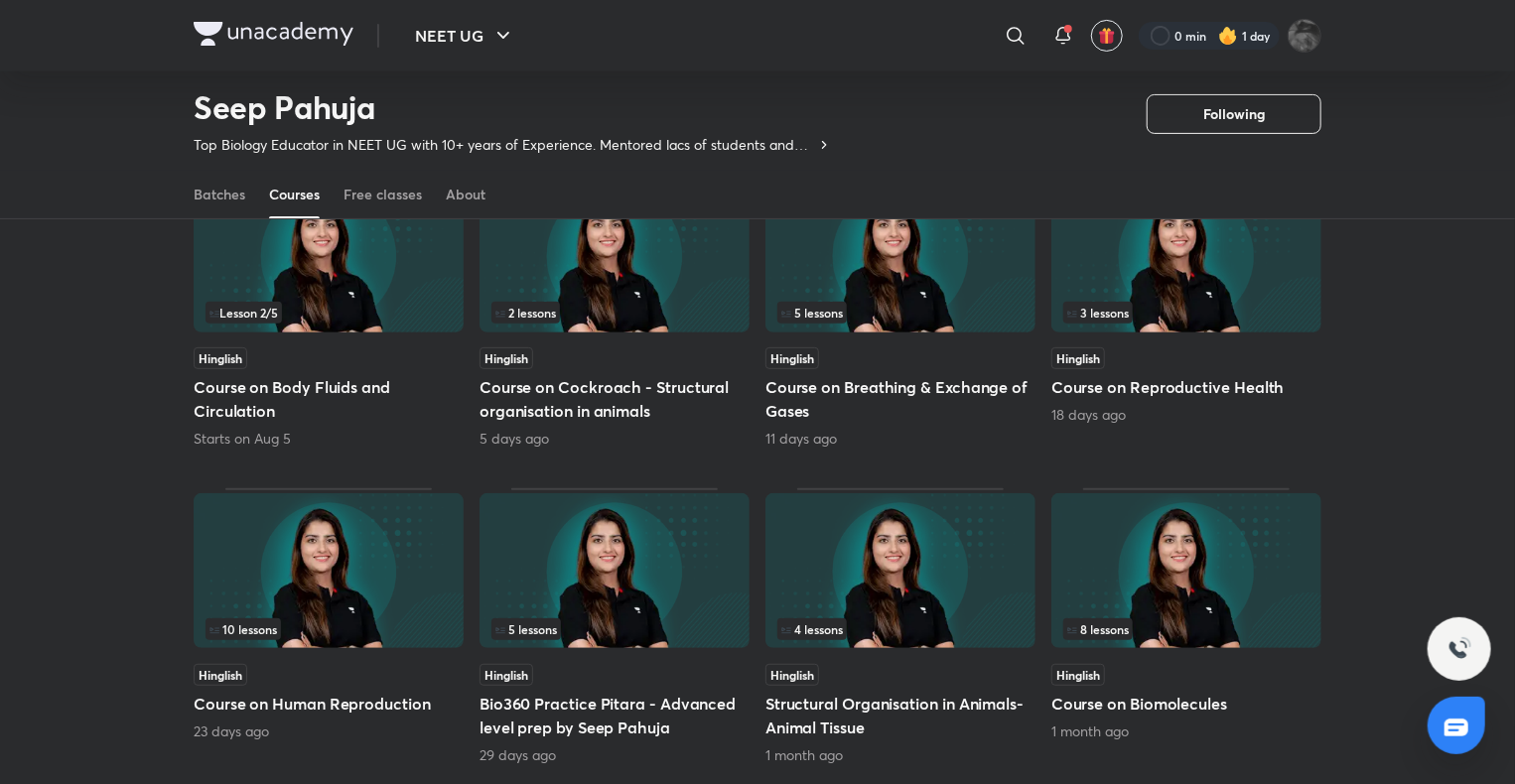 scroll, scrollTop: 0, scrollLeft: 0, axis: both 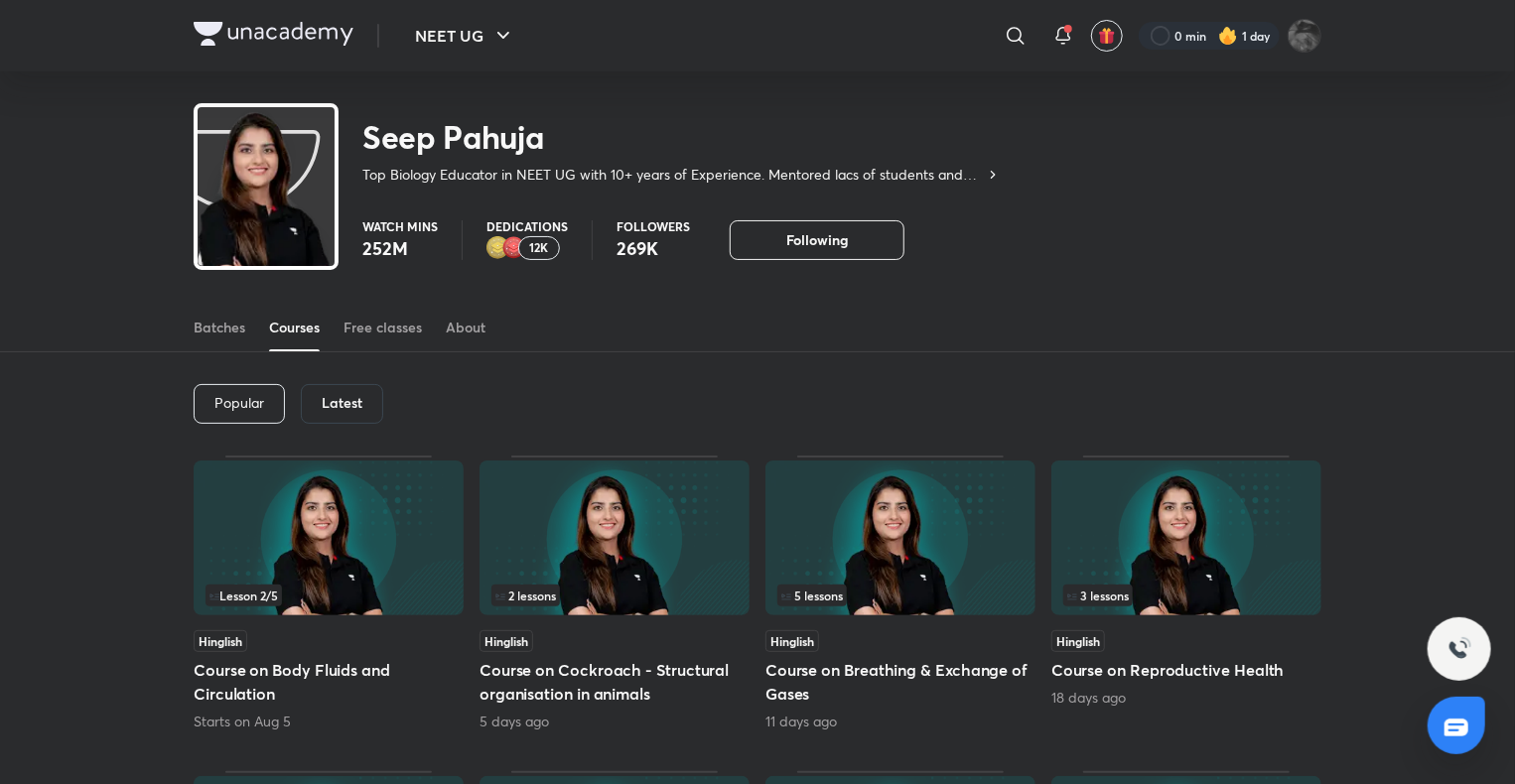 click on "Course on Body Fluids and Circulation" at bounding box center (329, 682) 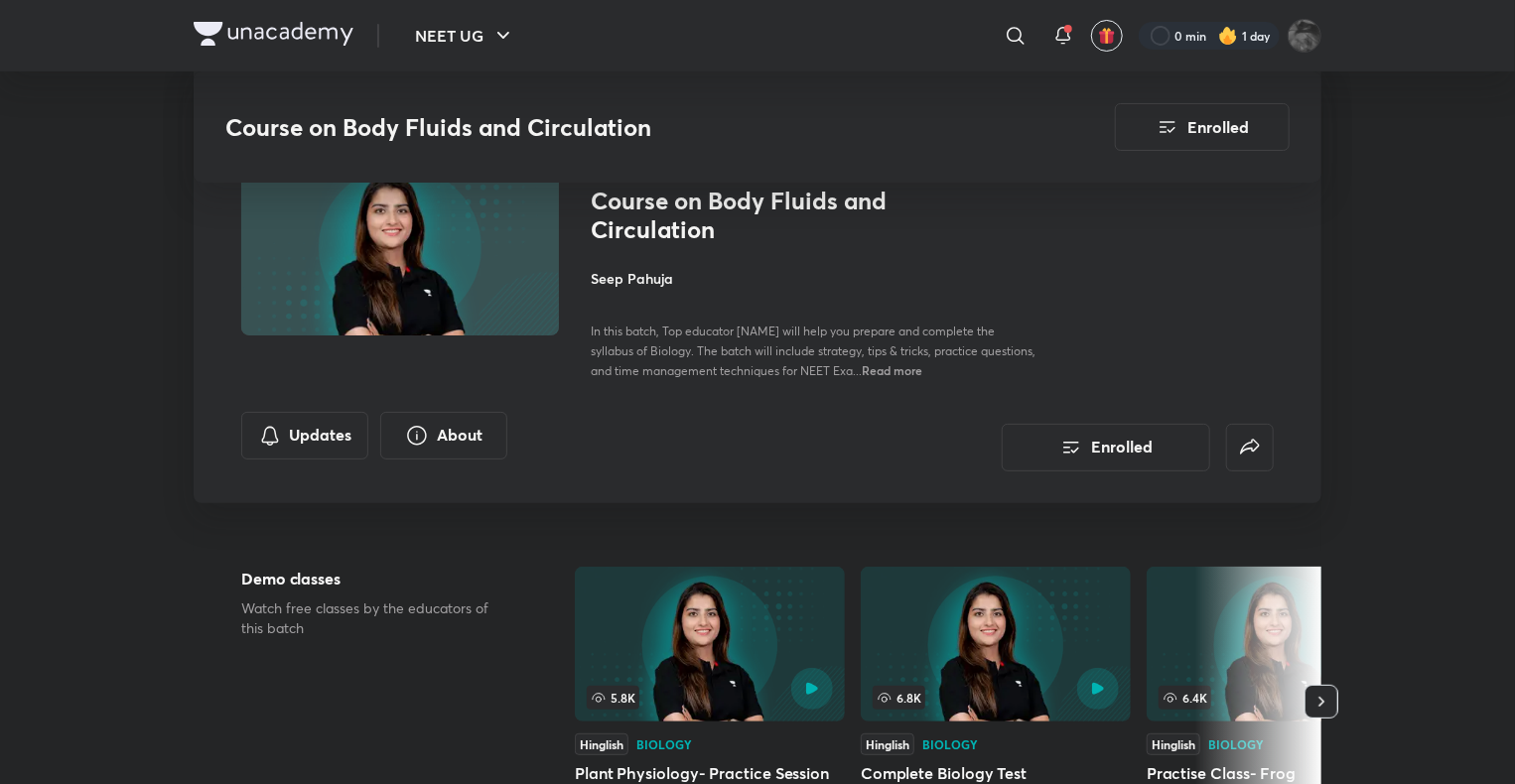 scroll, scrollTop: 0, scrollLeft: 0, axis: both 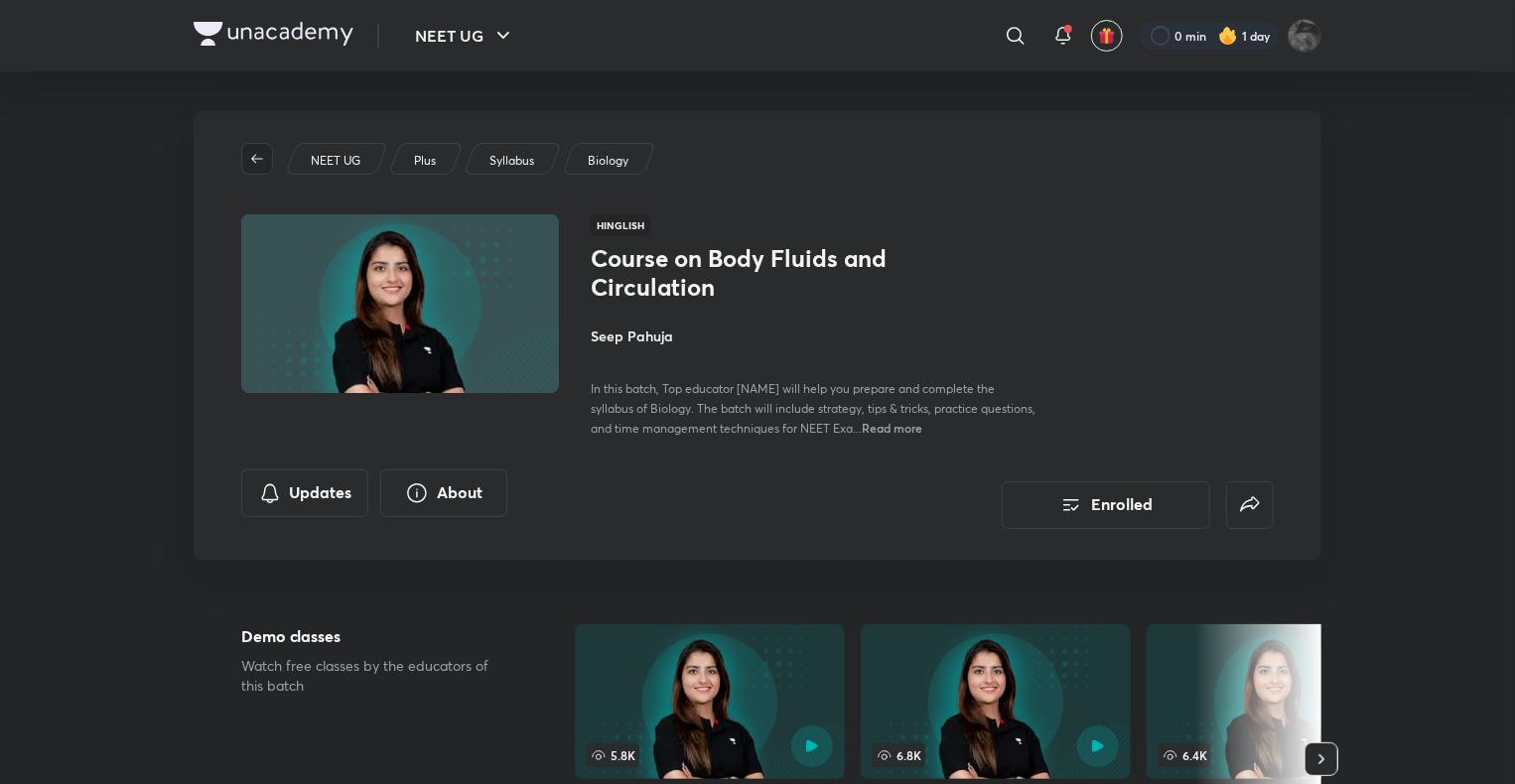 click at bounding box center [257, 159] 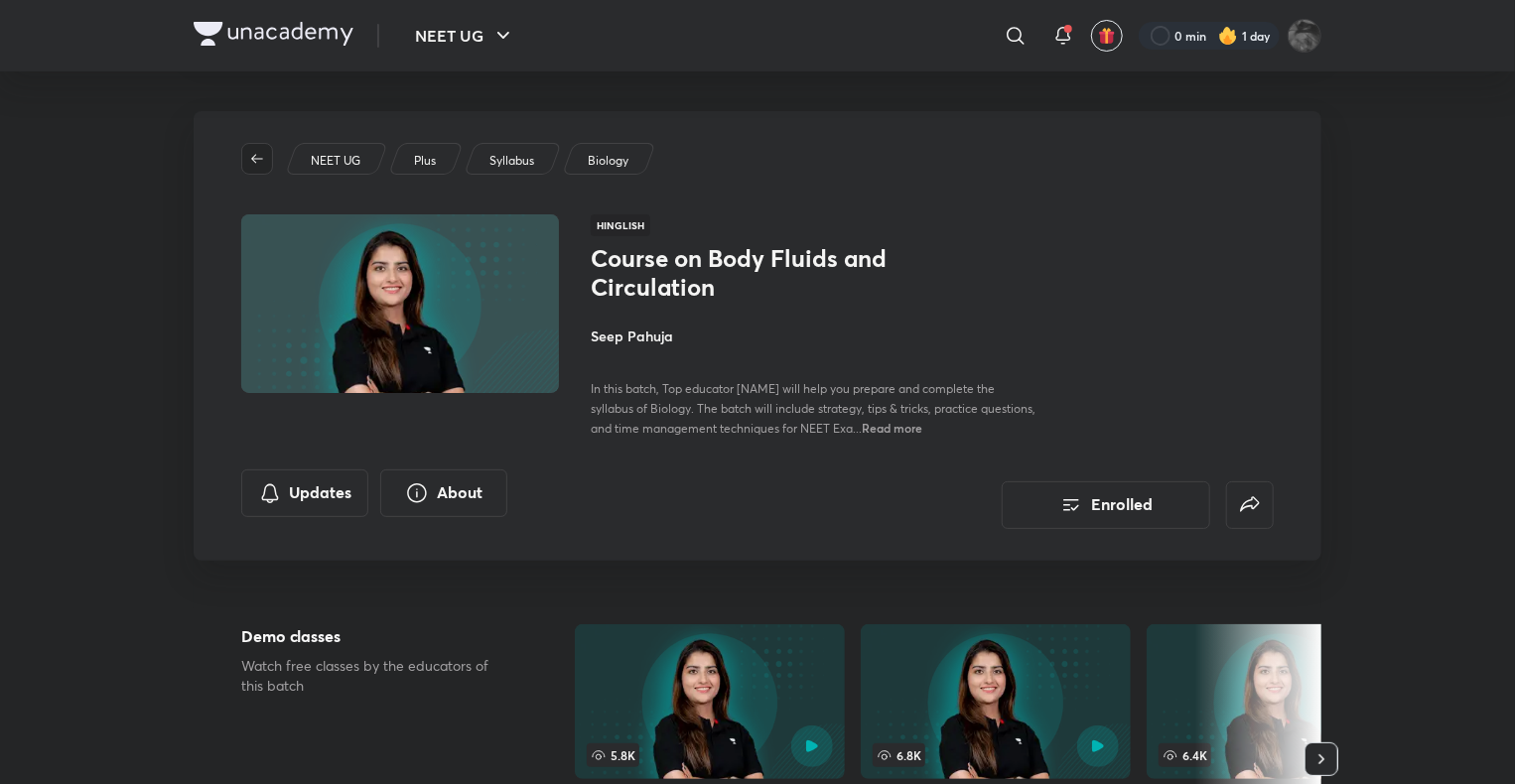 click at bounding box center [257, 159] 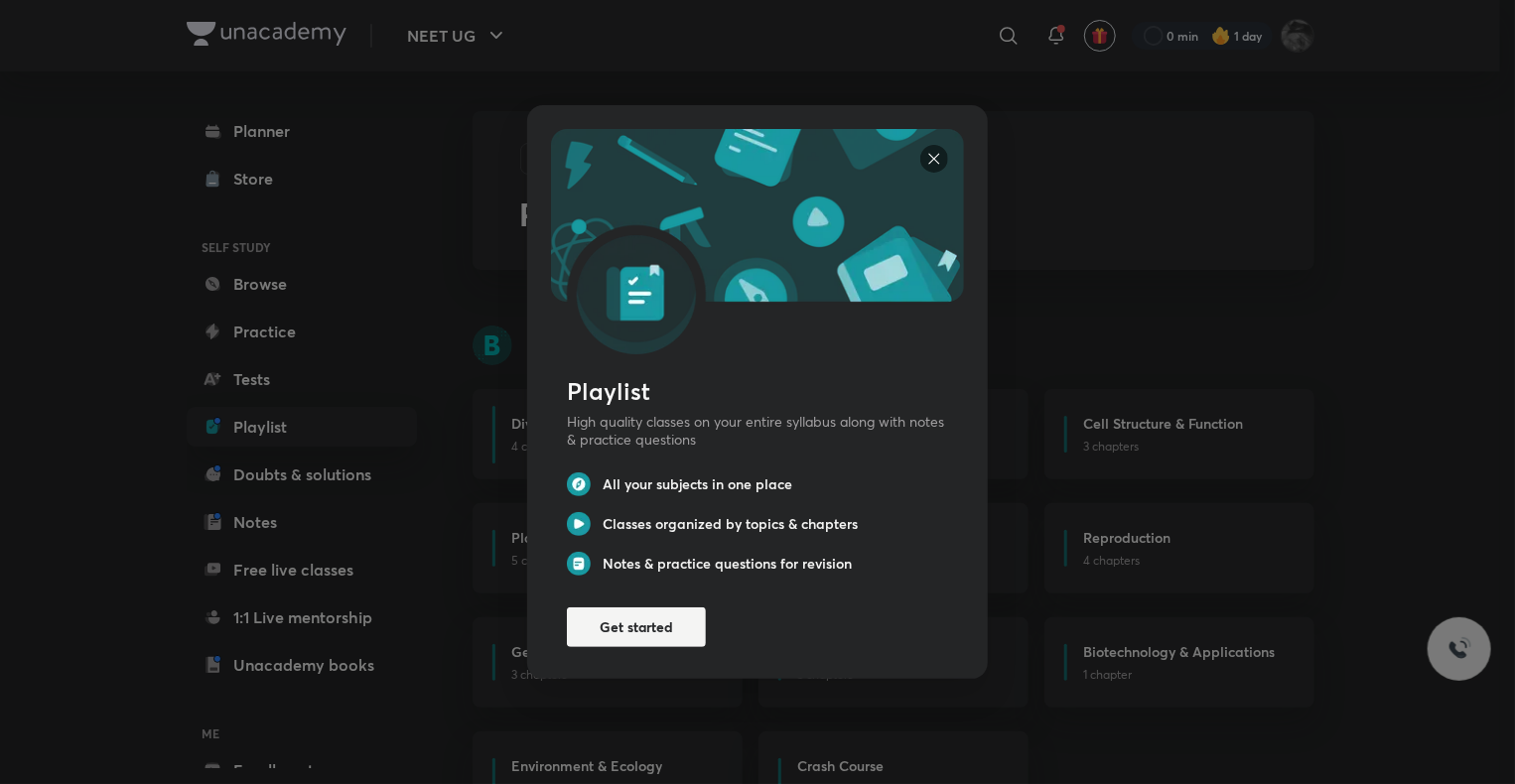scroll, scrollTop: 0, scrollLeft: 0, axis: both 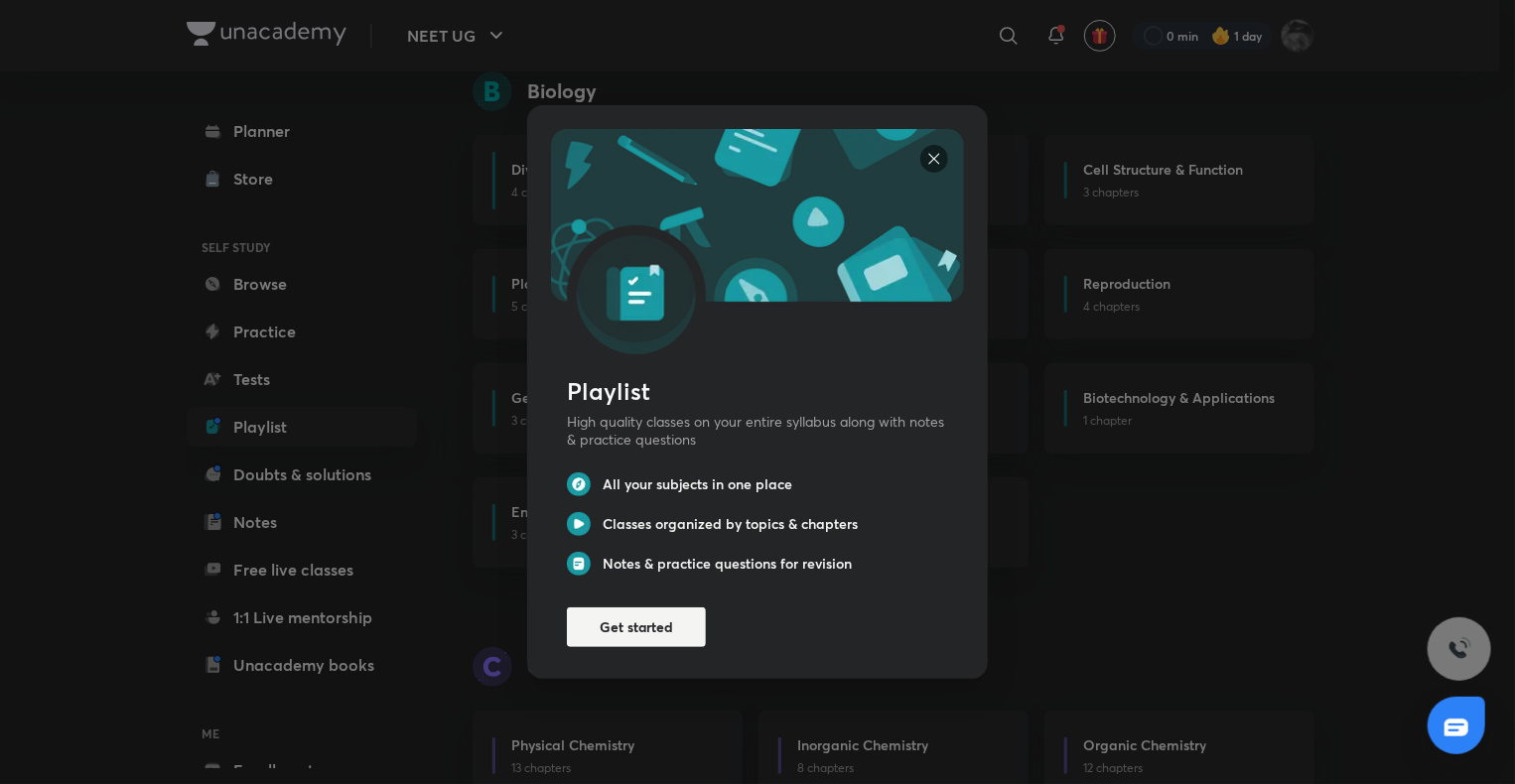 click at bounding box center (934, 159) 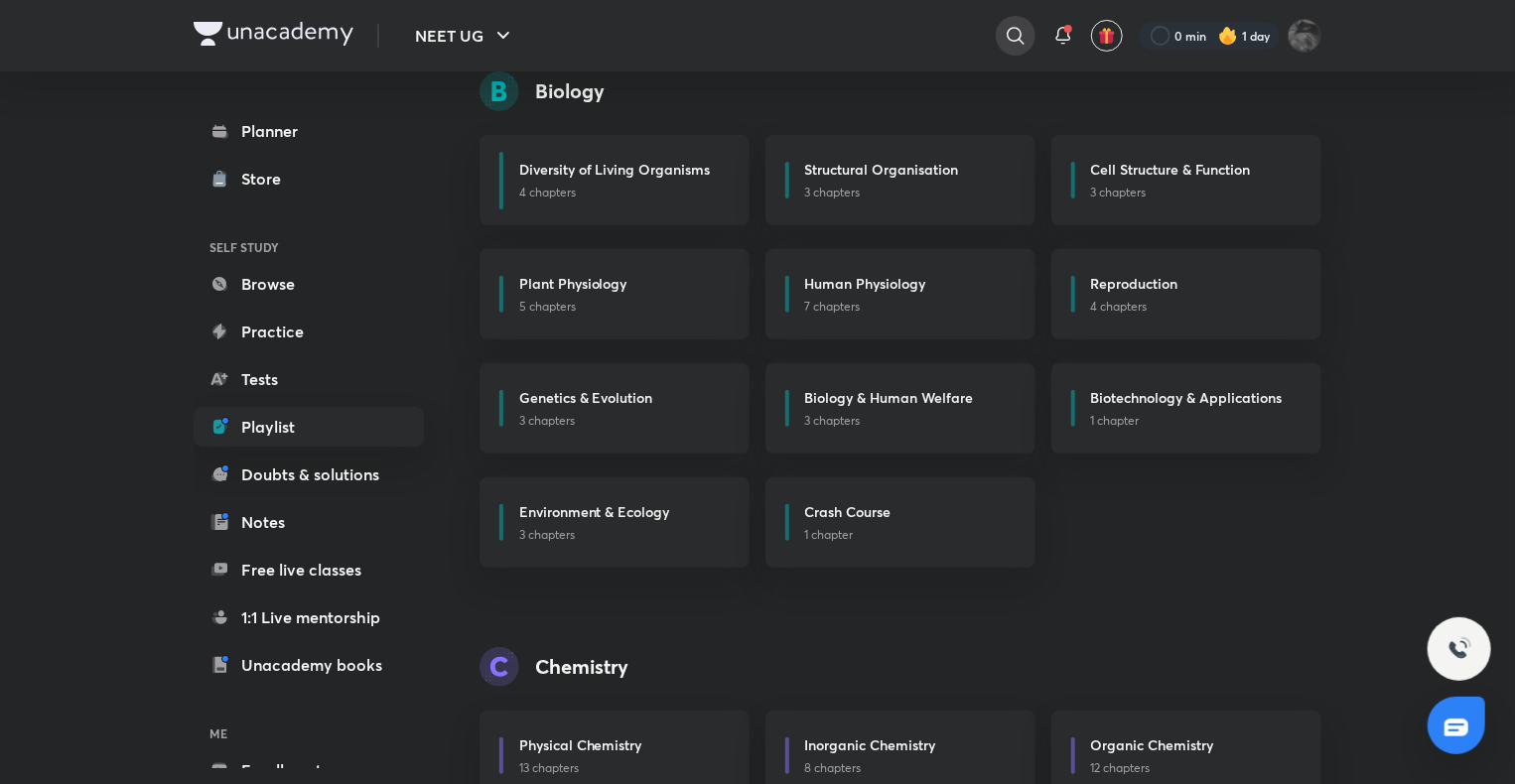 click 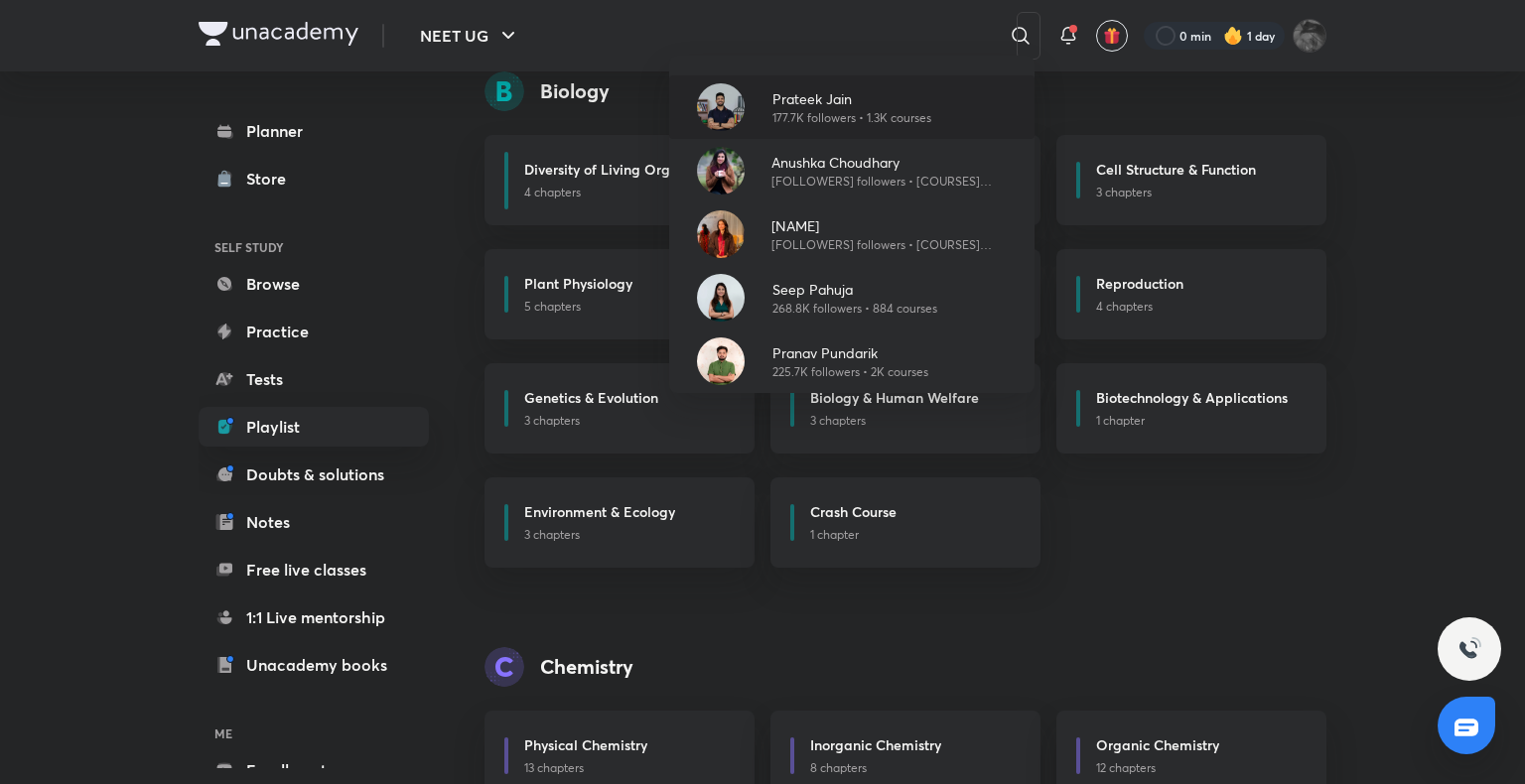 click on "Prateek Jain" at bounding box center (852, 98) 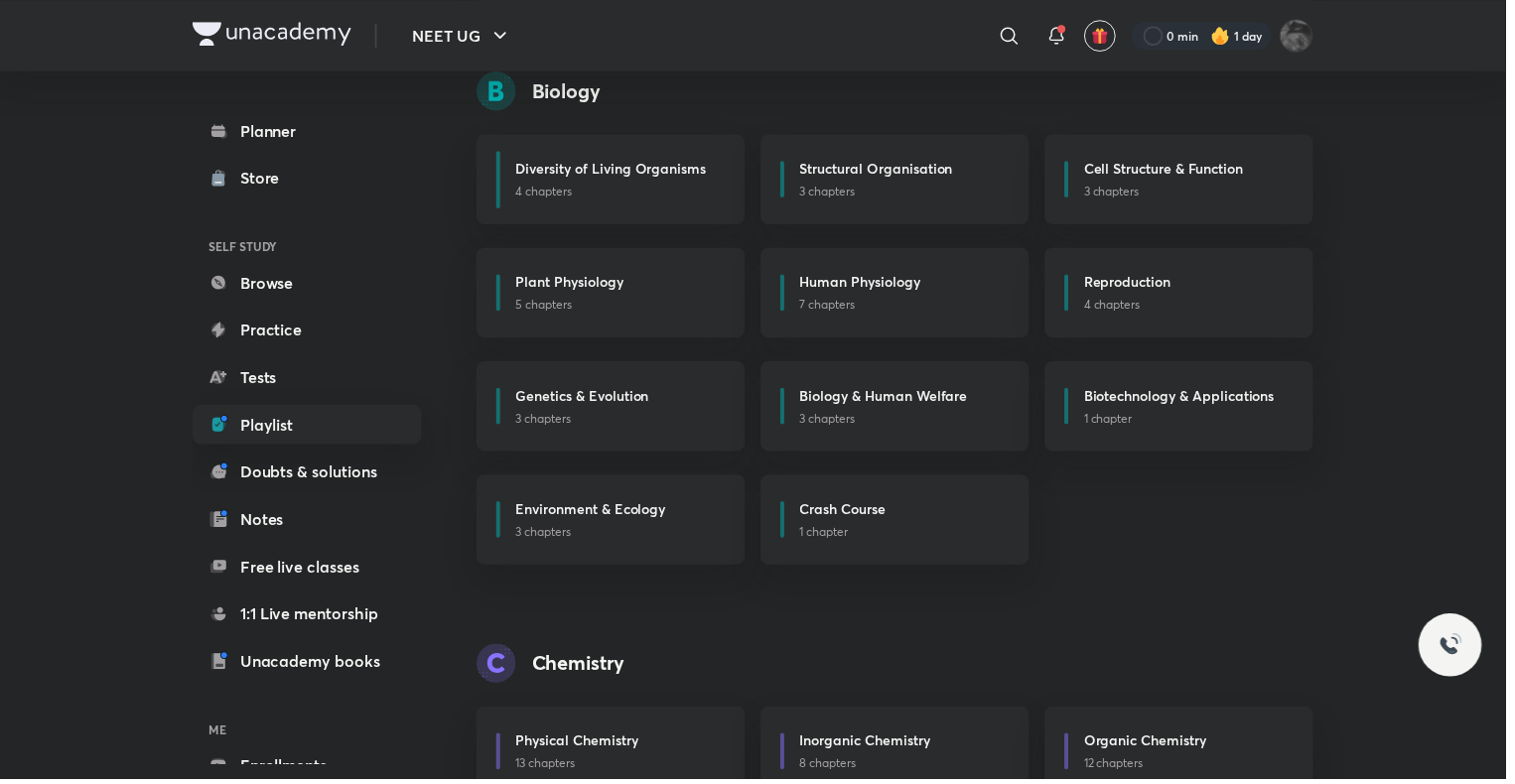 scroll, scrollTop: 0, scrollLeft: 0, axis: both 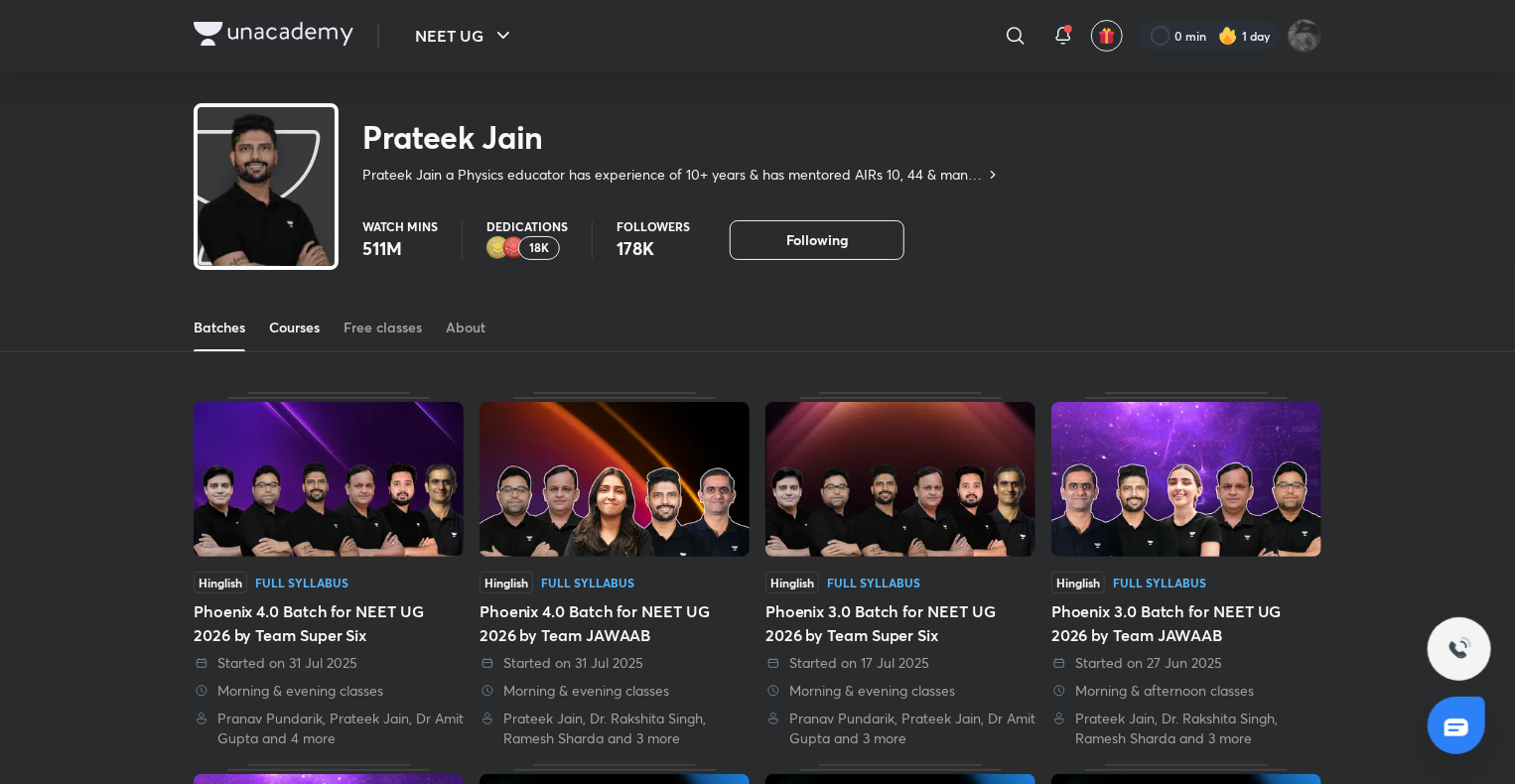 click on "Courses" at bounding box center [294, 327] 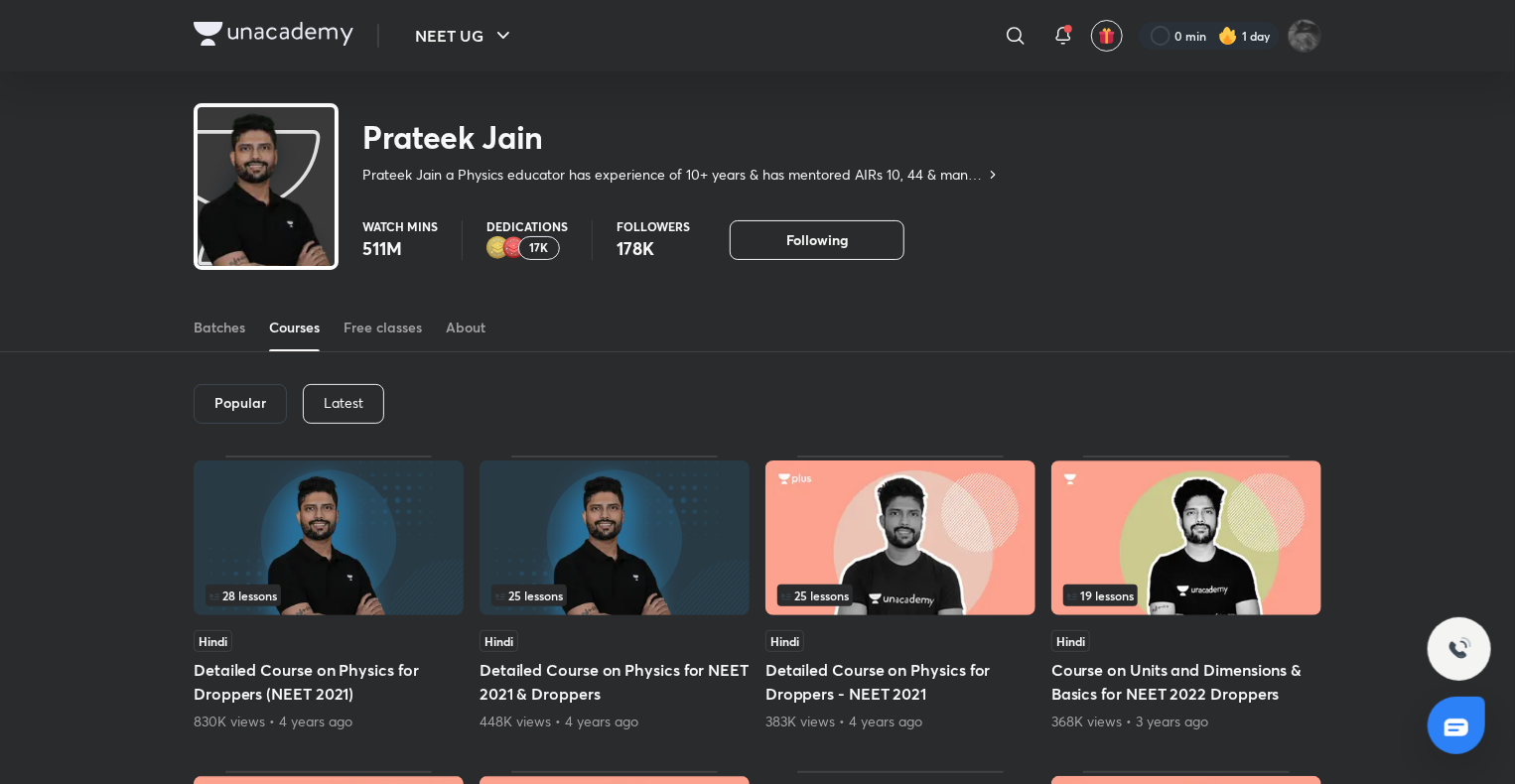 click on "Latest" at bounding box center (344, 403) 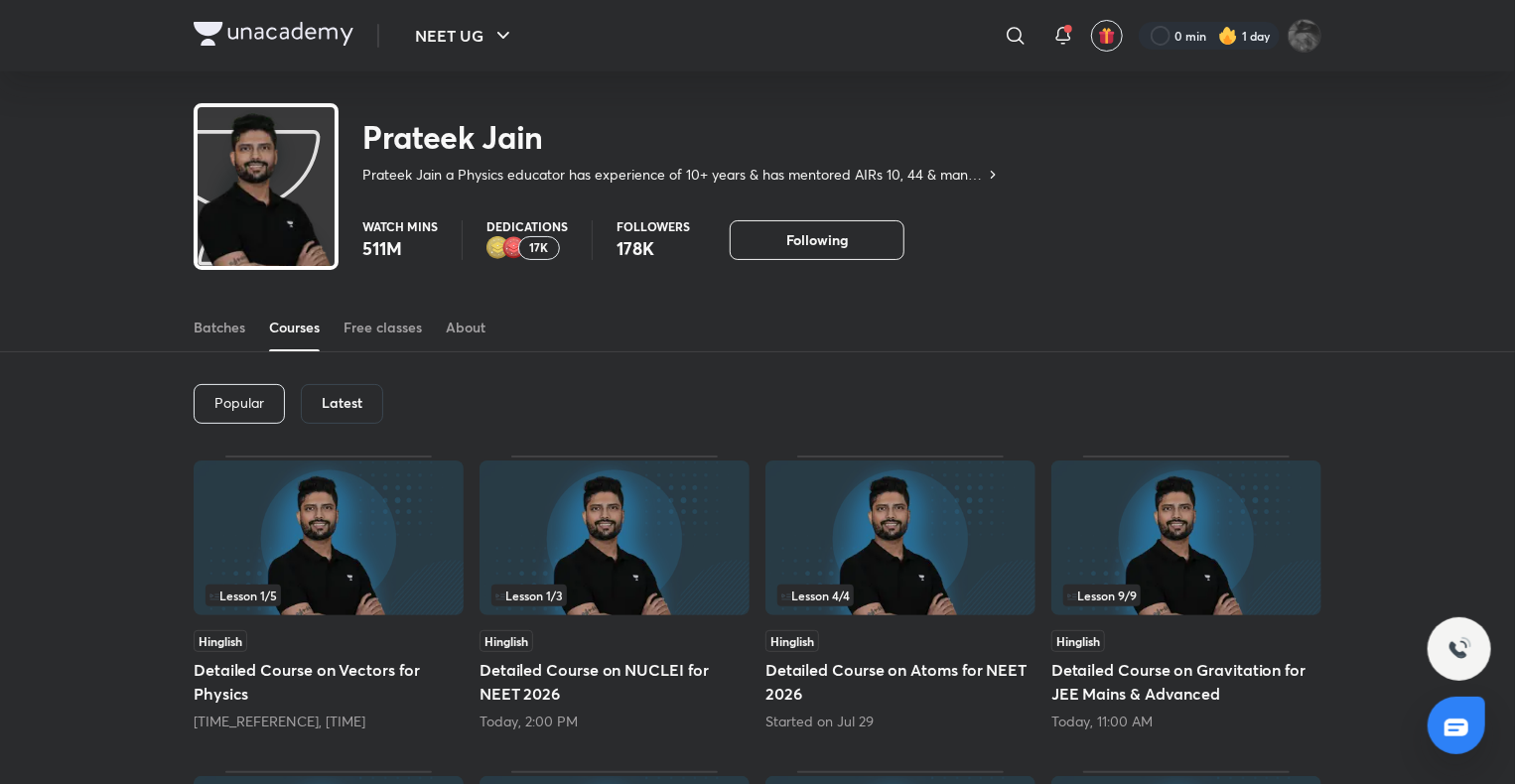 click on "Lesson   1 / 3" at bounding box center [615, 539] 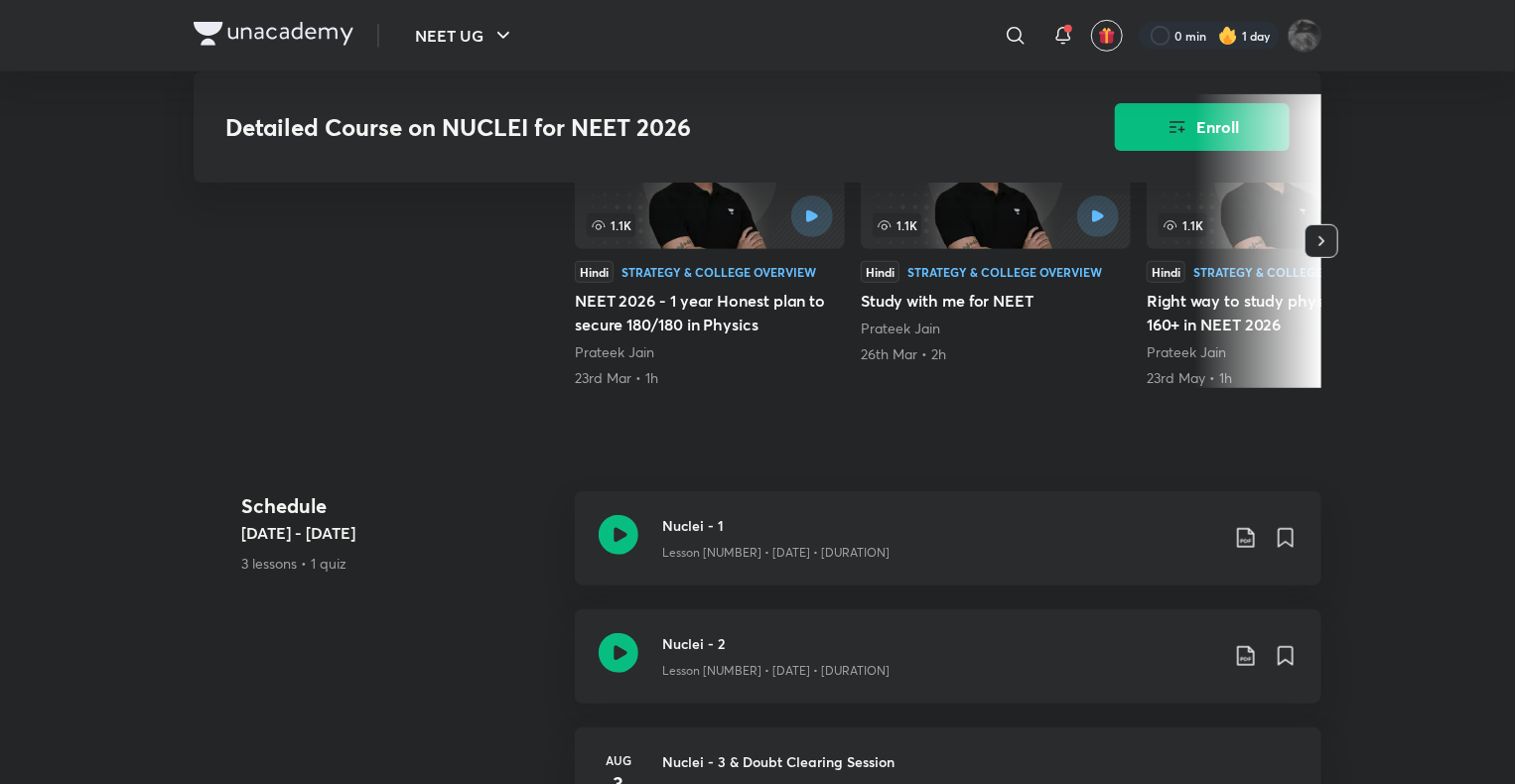 scroll, scrollTop: 0, scrollLeft: 0, axis: both 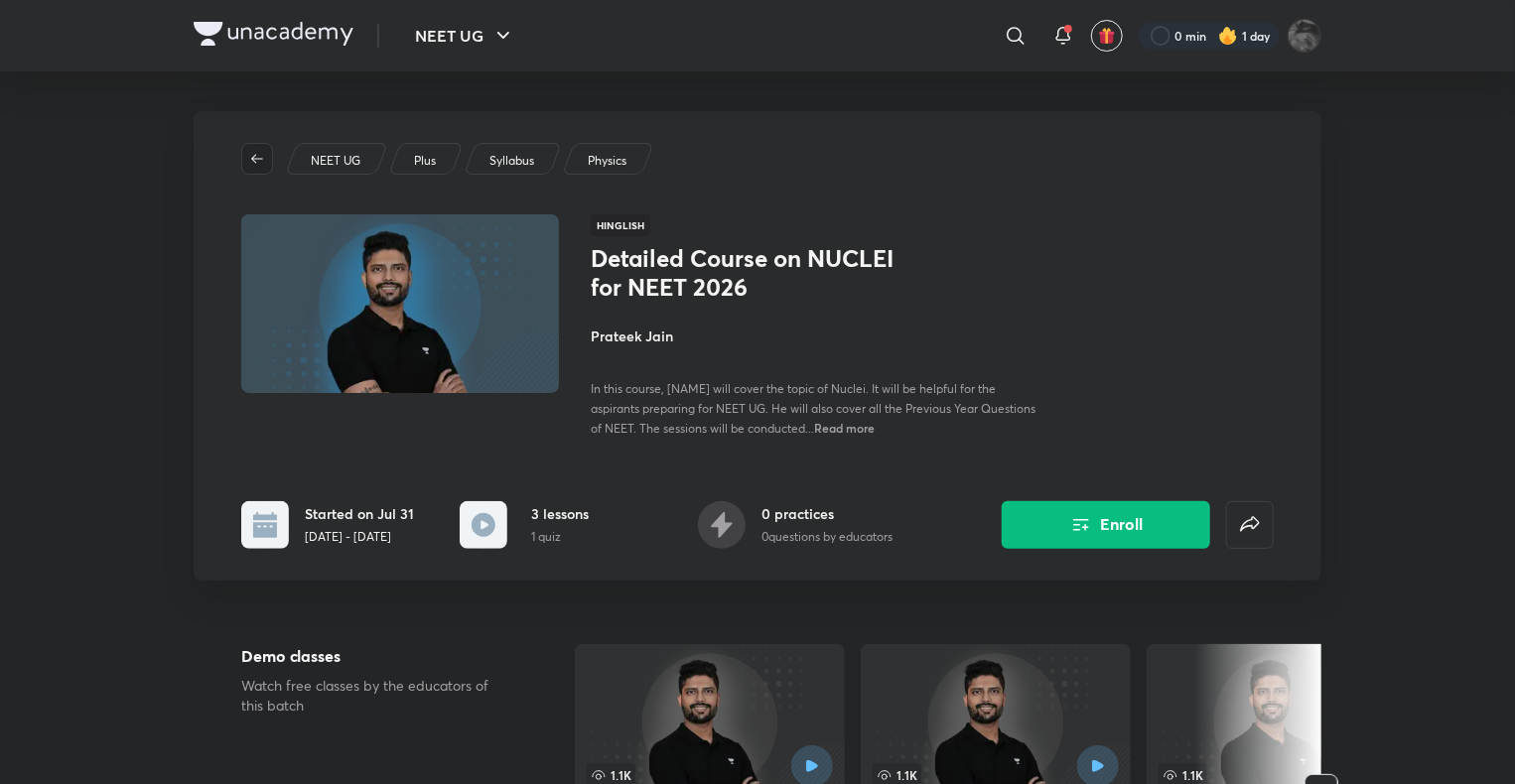 click at bounding box center (257, 159) 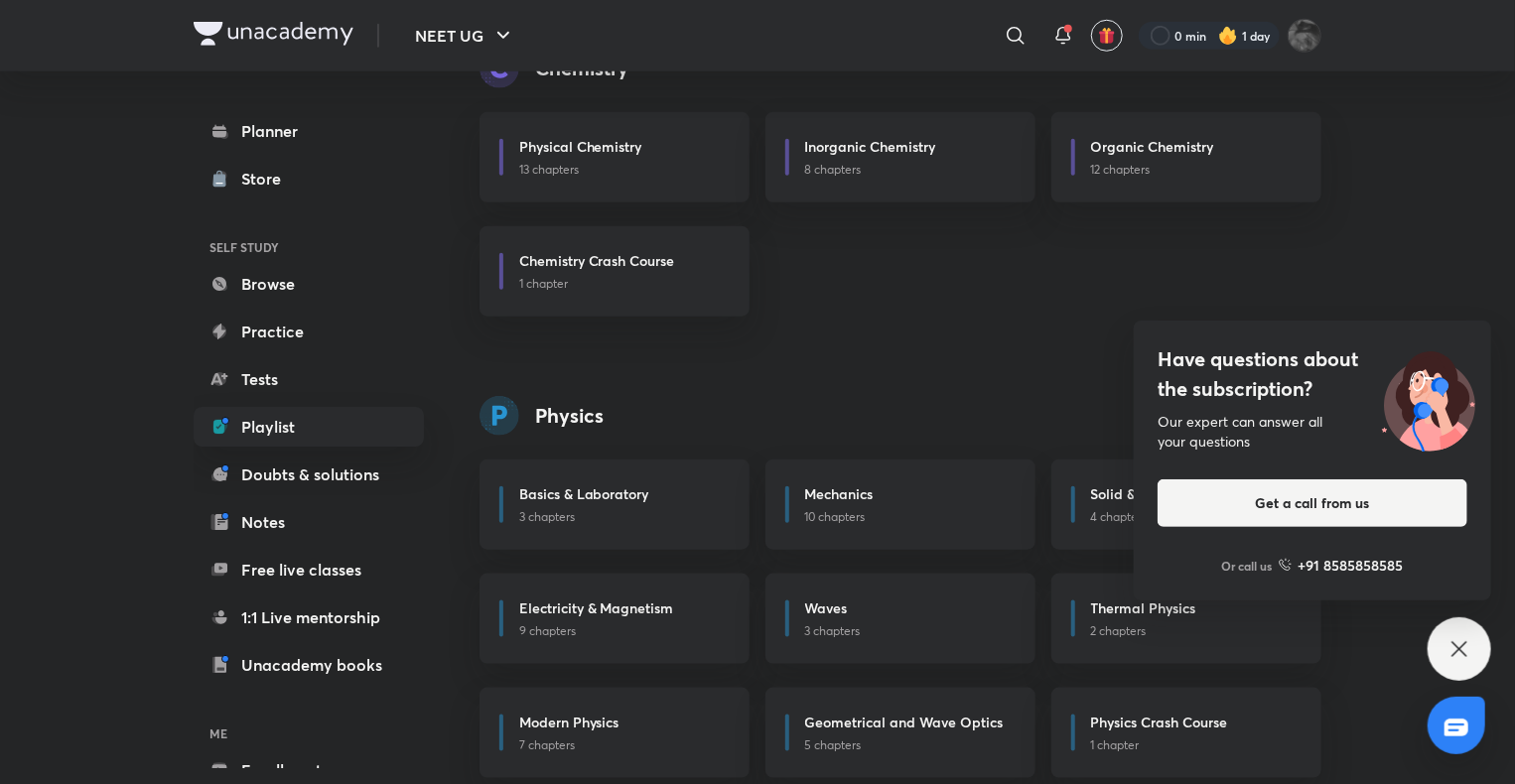 scroll, scrollTop: 881, scrollLeft: 0, axis: vertical 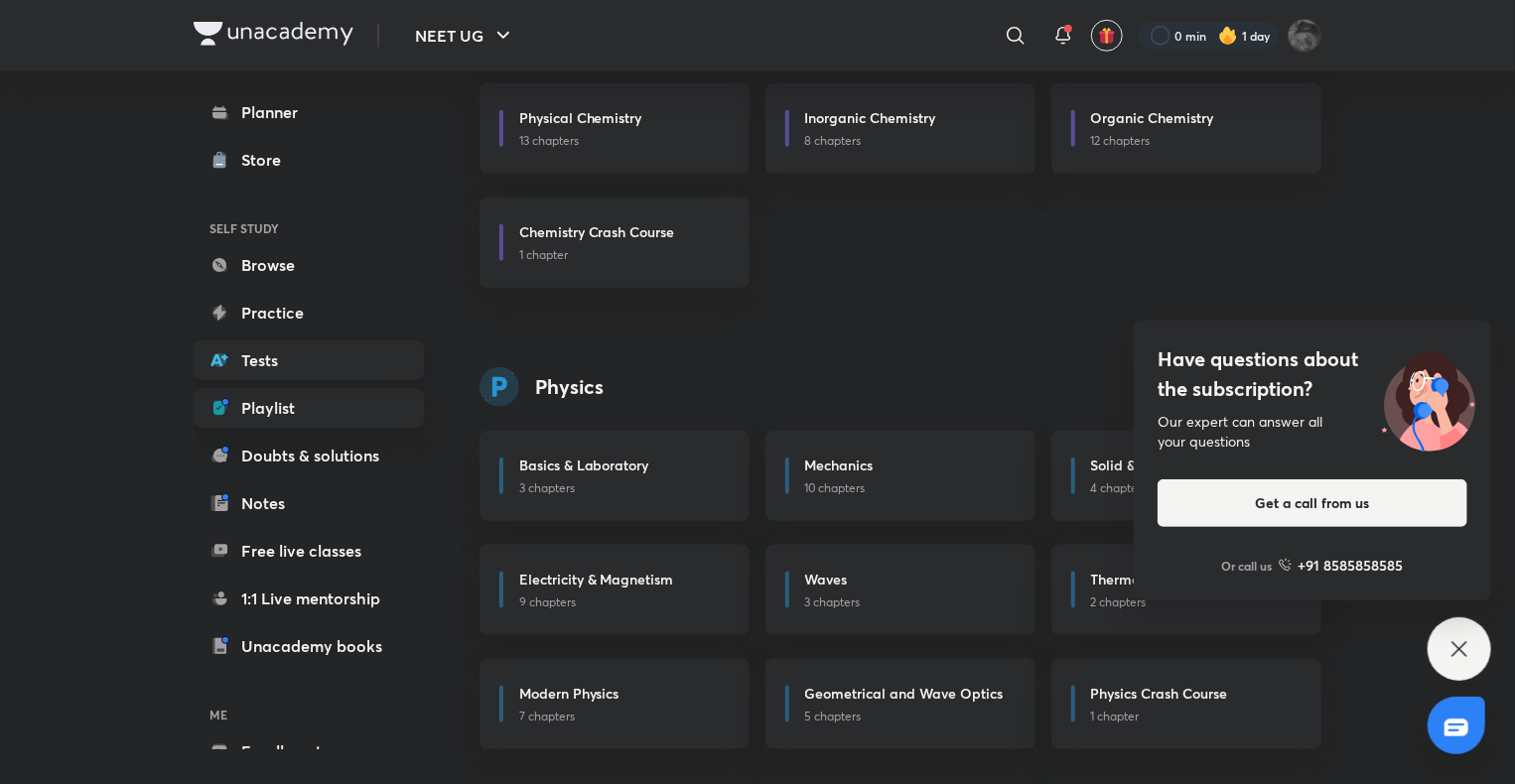 click on "Tests" at bounding box center (309, 360) 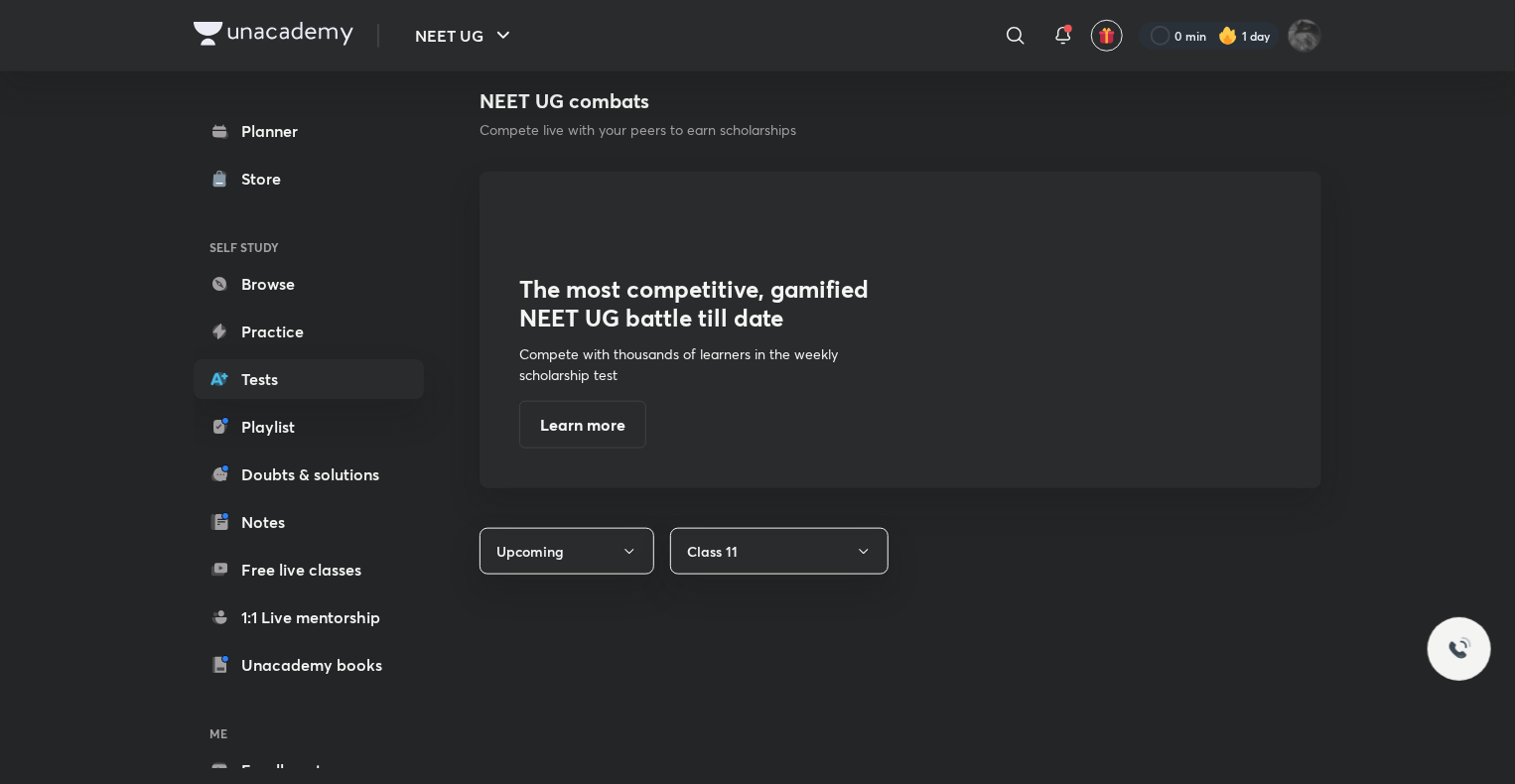 scroll, scrollTop: 0, scrollLeft: 0, axis: both 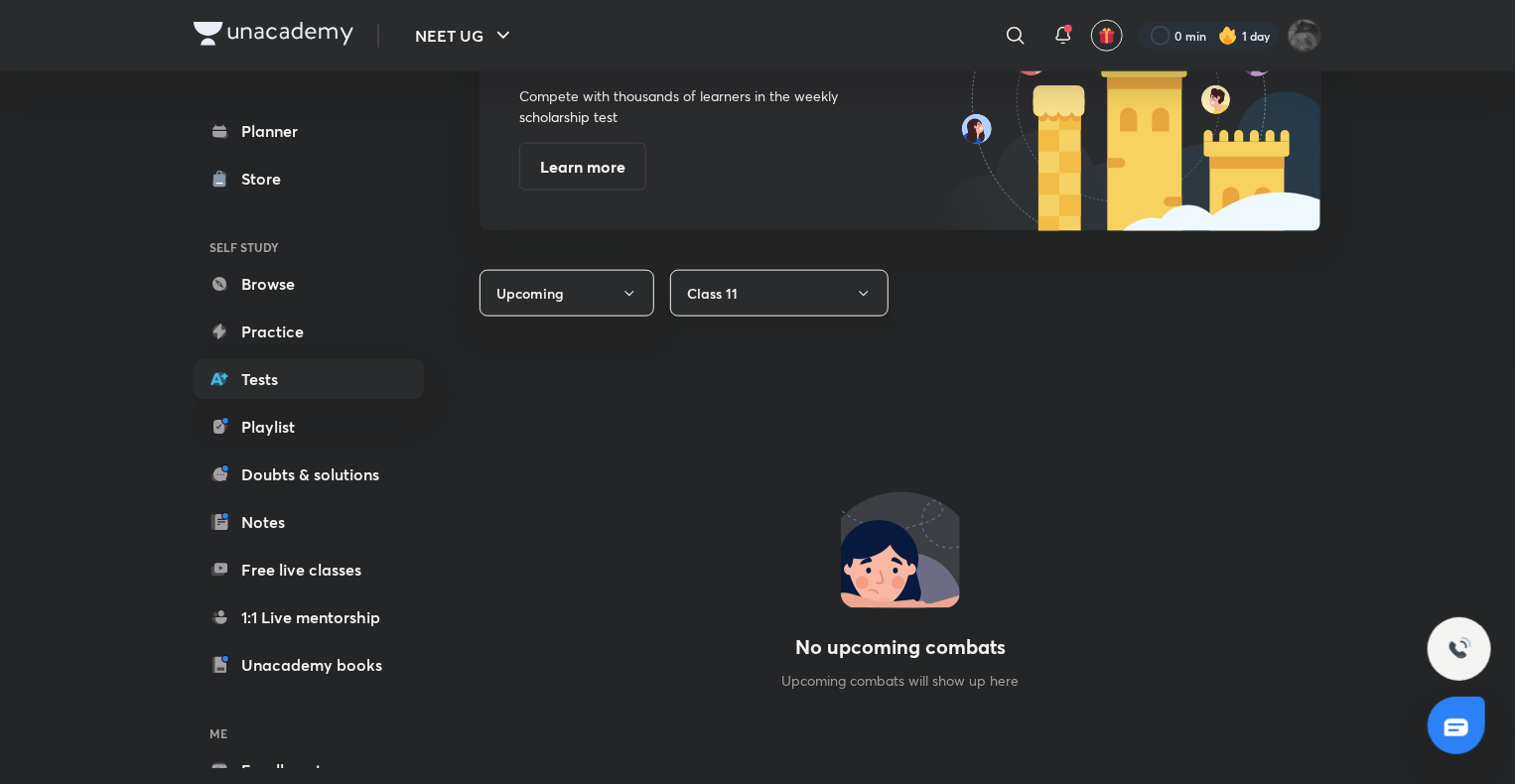 click 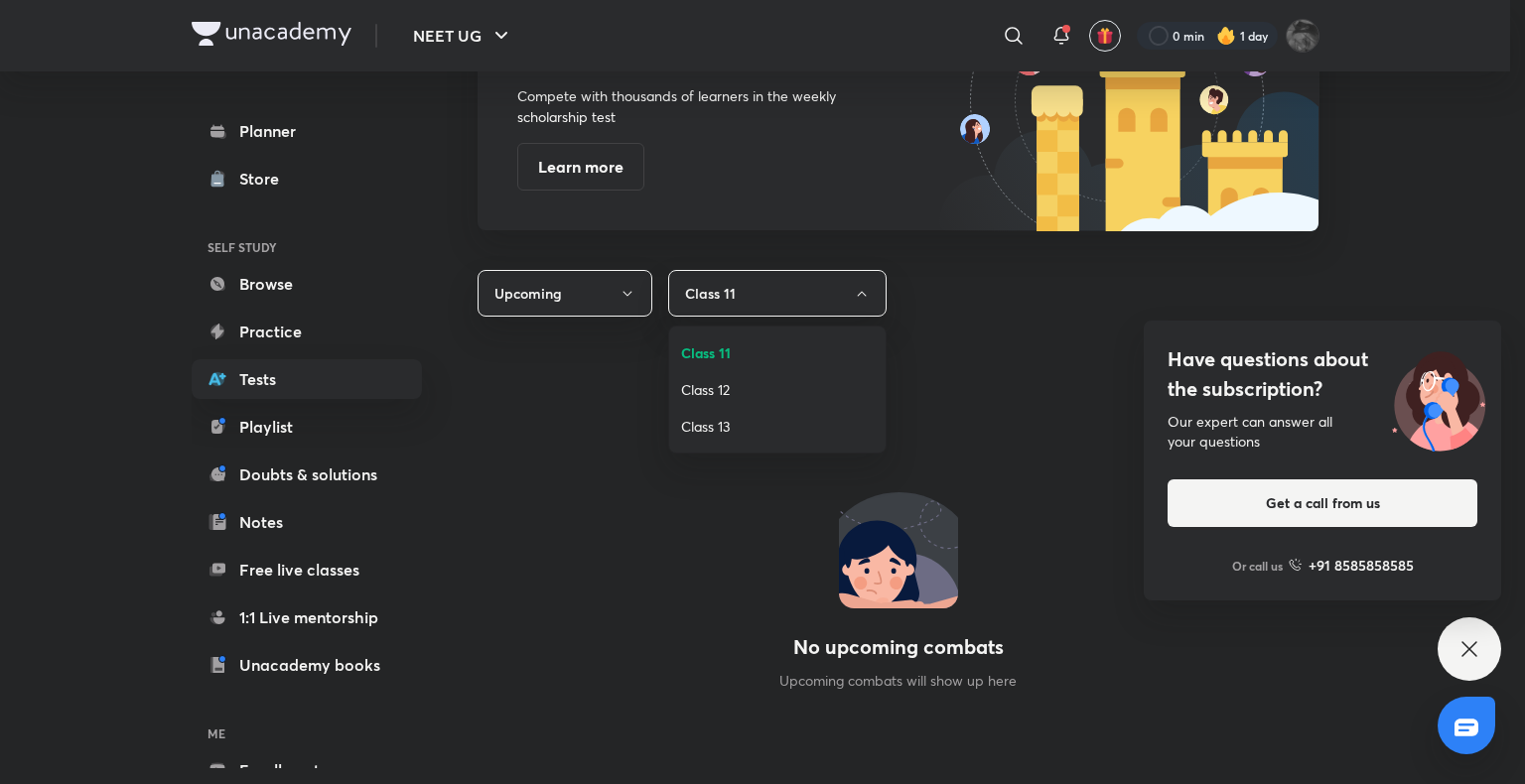 click on "Class 12" at bounding box center (777, 389) 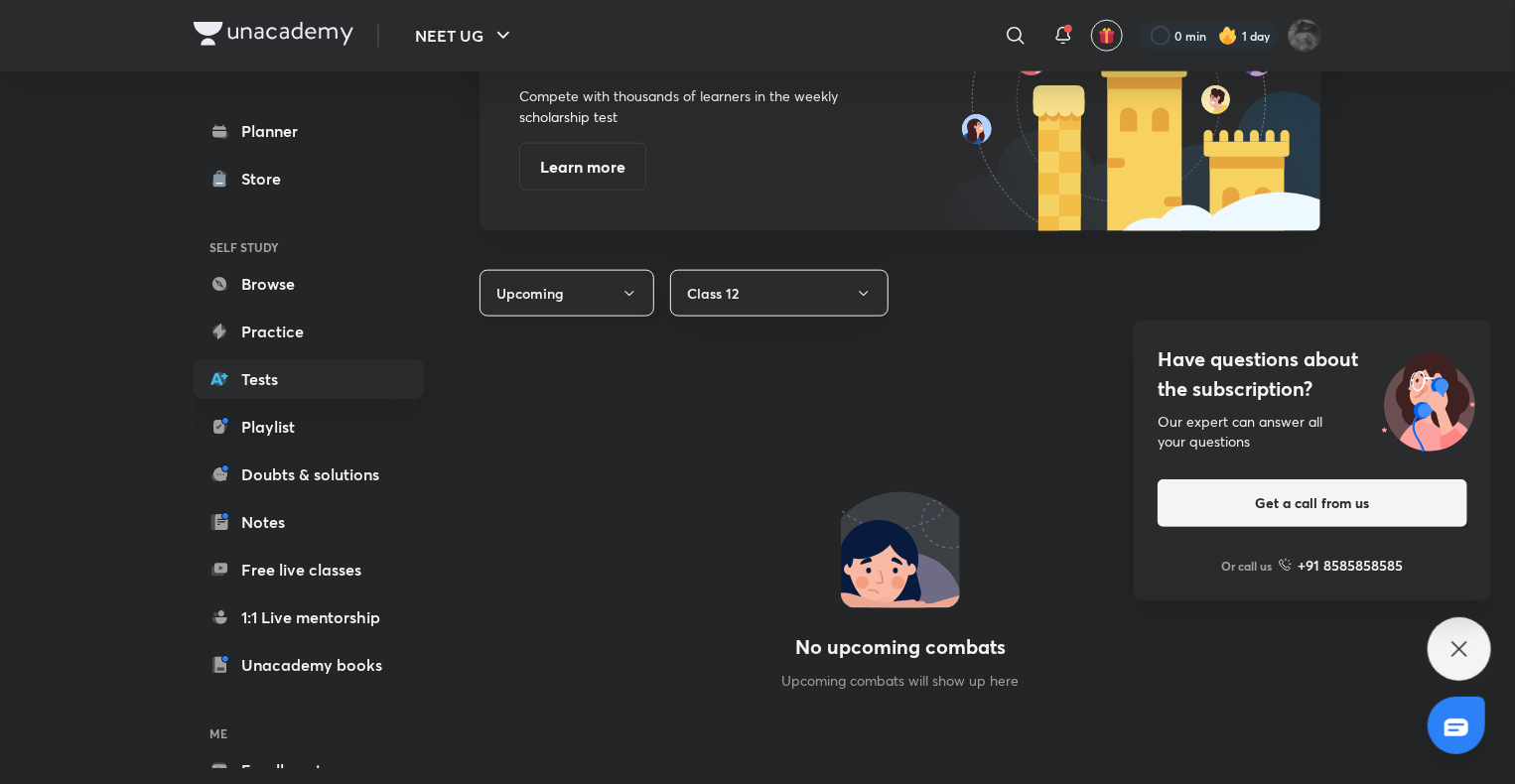 click on "Upcoming" at bounding box center (567, 293) 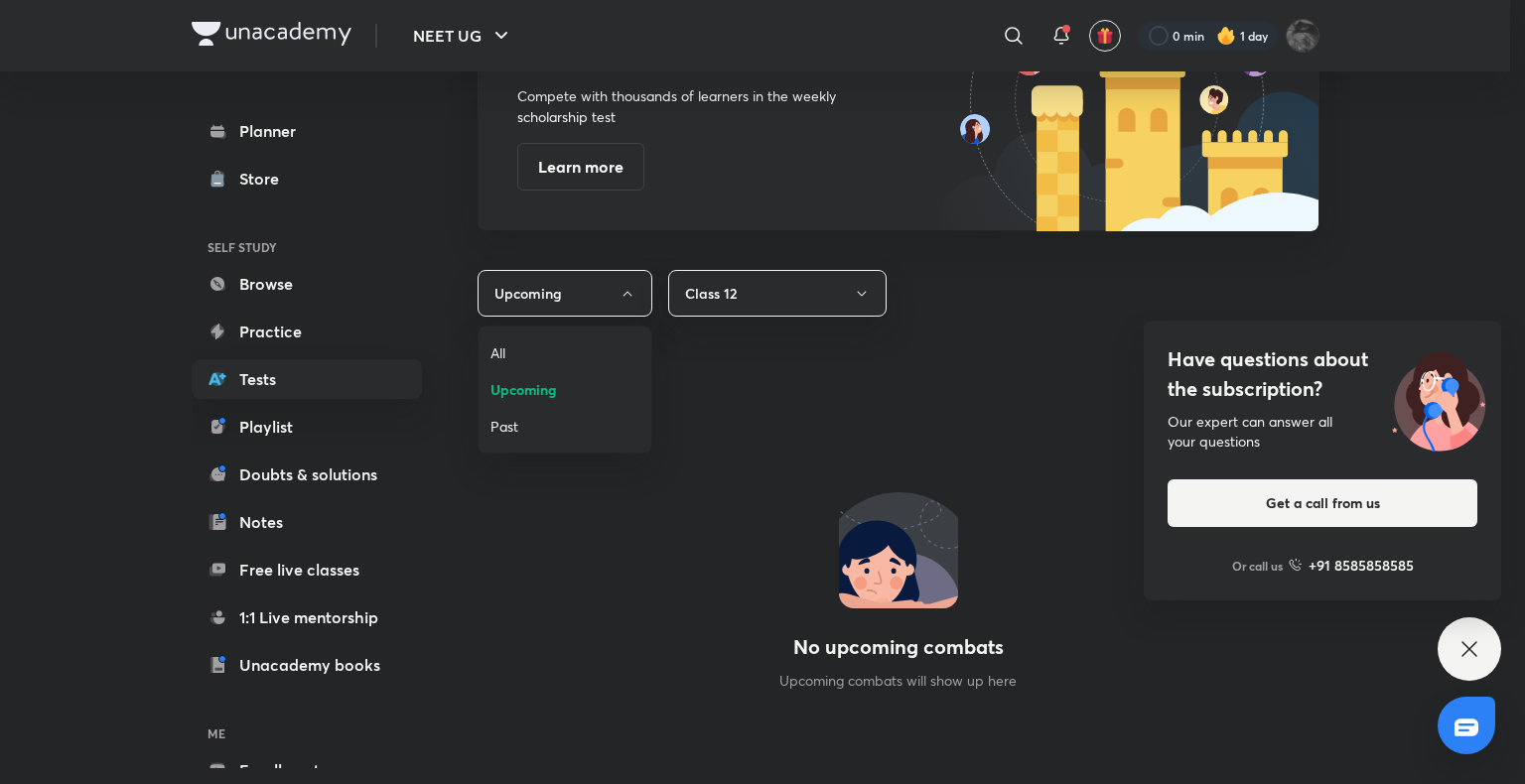 click on "Past" at bounding box center [565, 426] 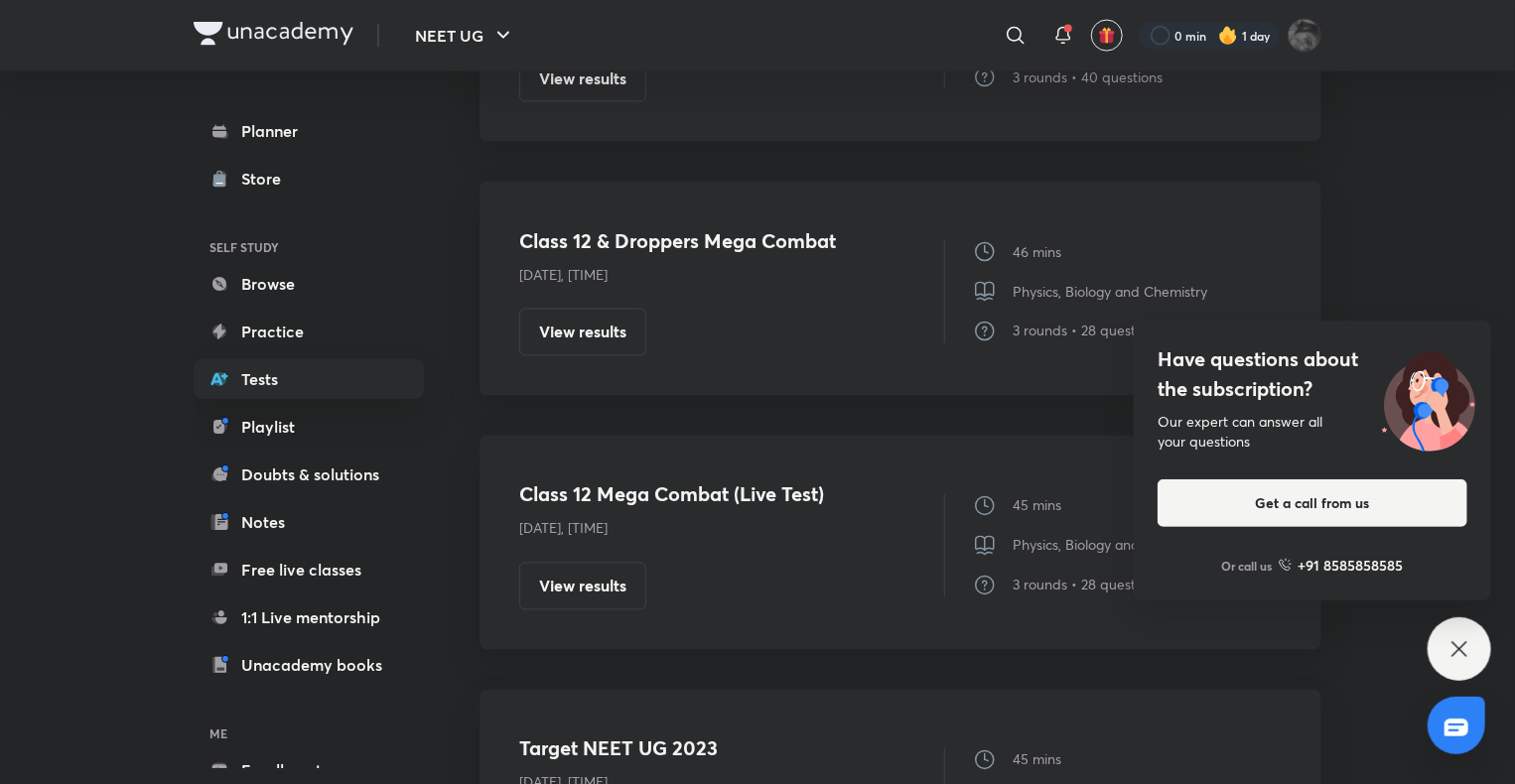 scroll, scrollTop: 1586, scrollLeft: 0, axis: vertical 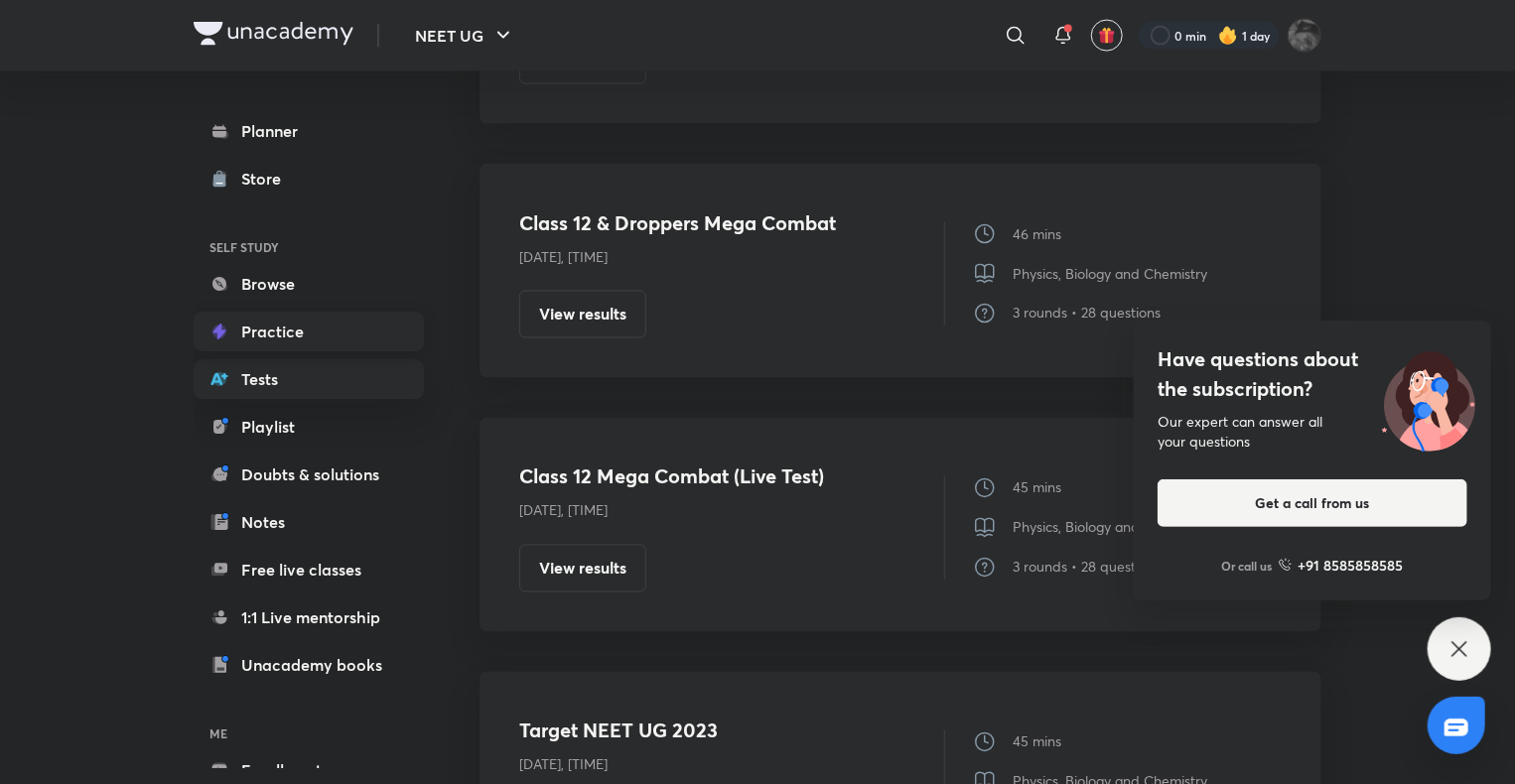 click on "Practice" at bounding box center [309, 331] 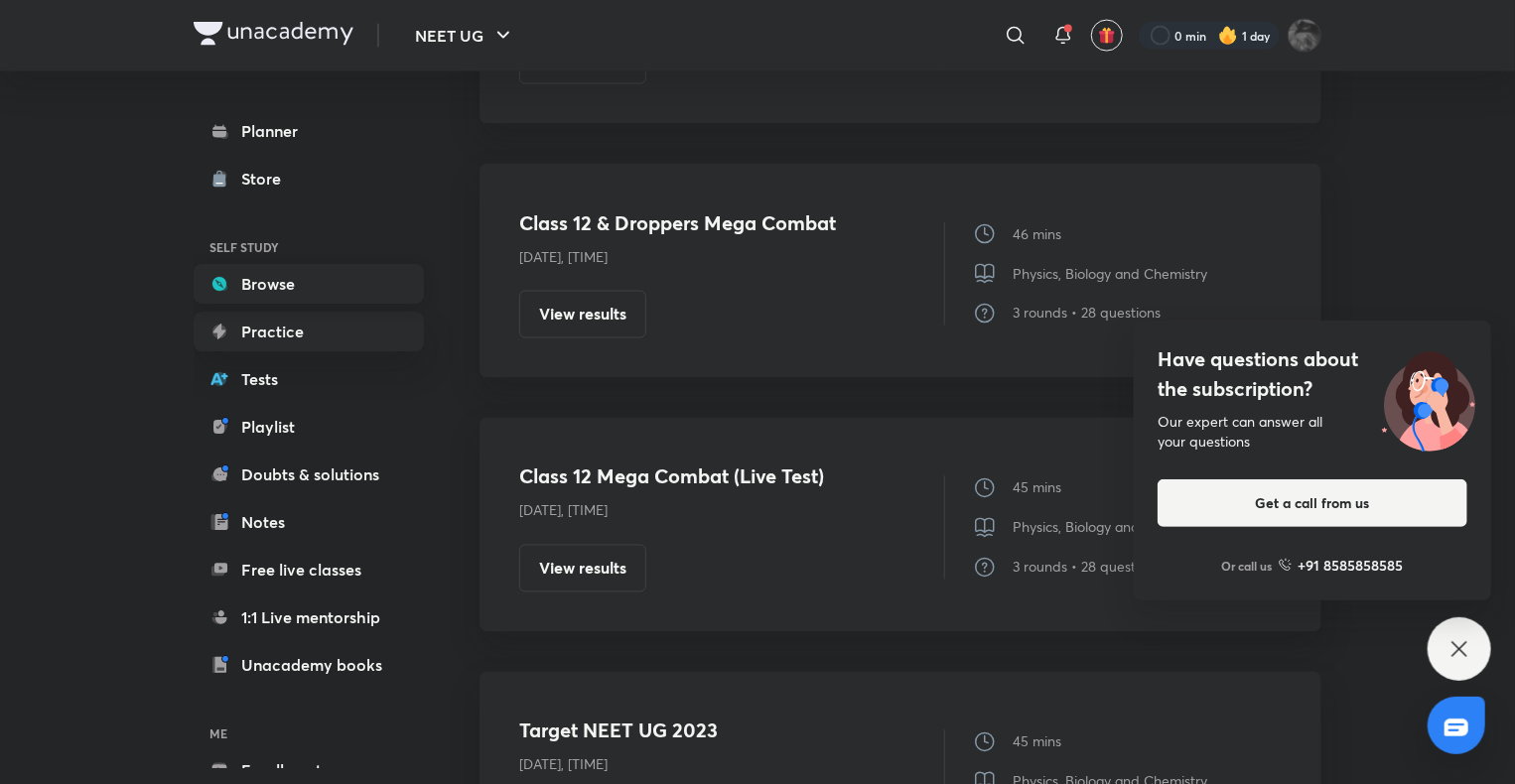 click on "Browse" at bounding box center (309, 284) 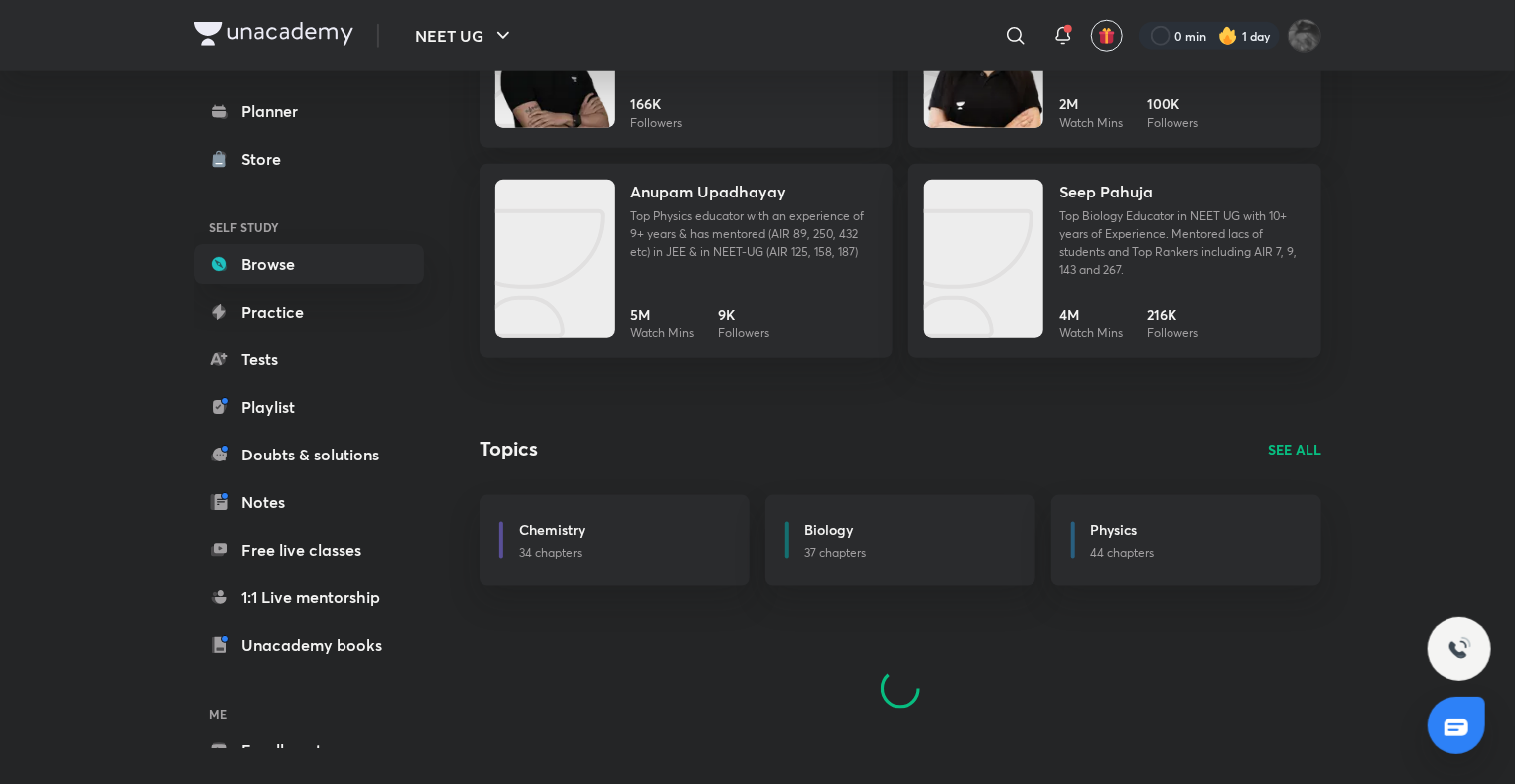 scroll, scrollTop: 0, scrollLeft: 0, axis: both 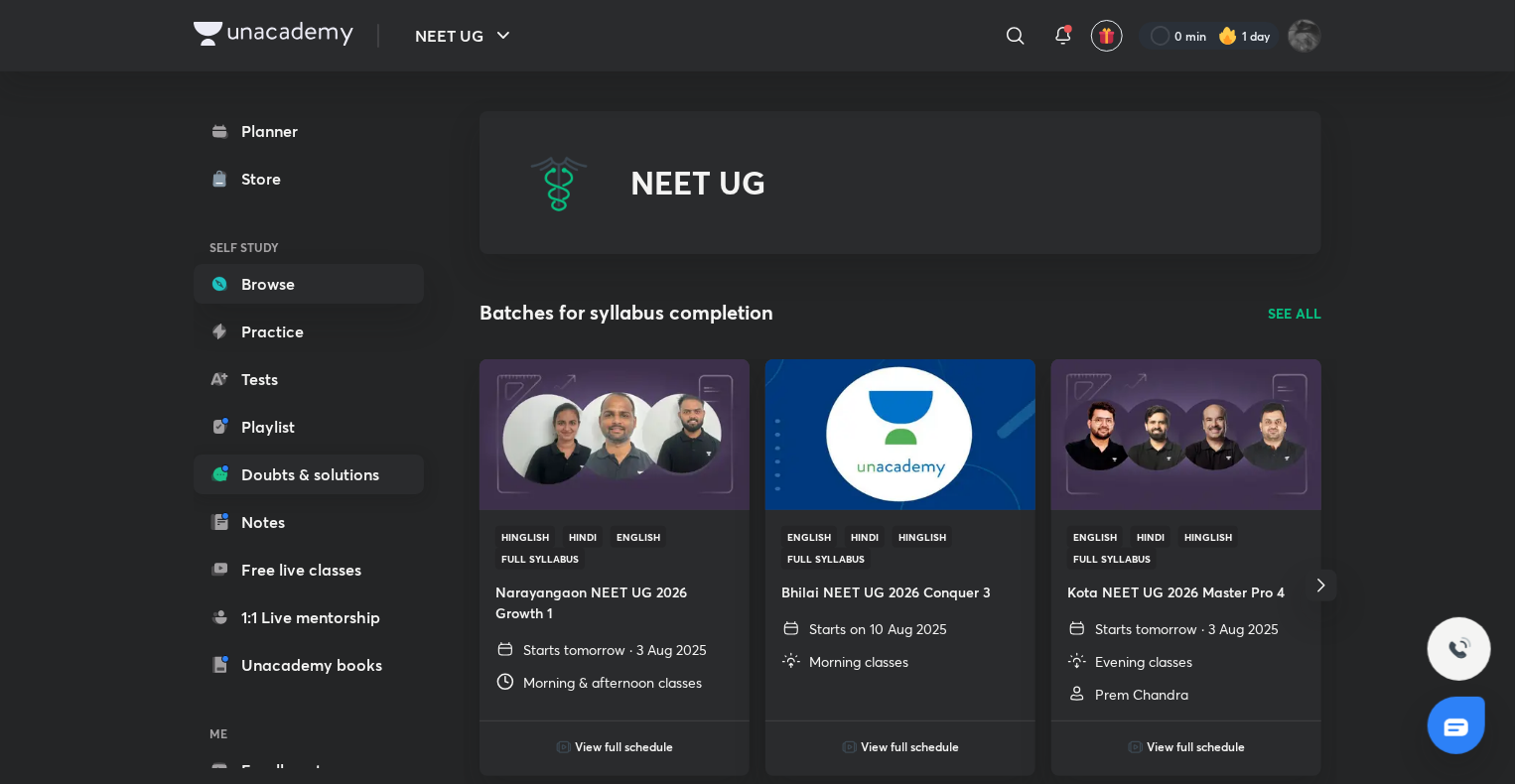click on "Doubts & solutions" at bounding box center (309, 474) 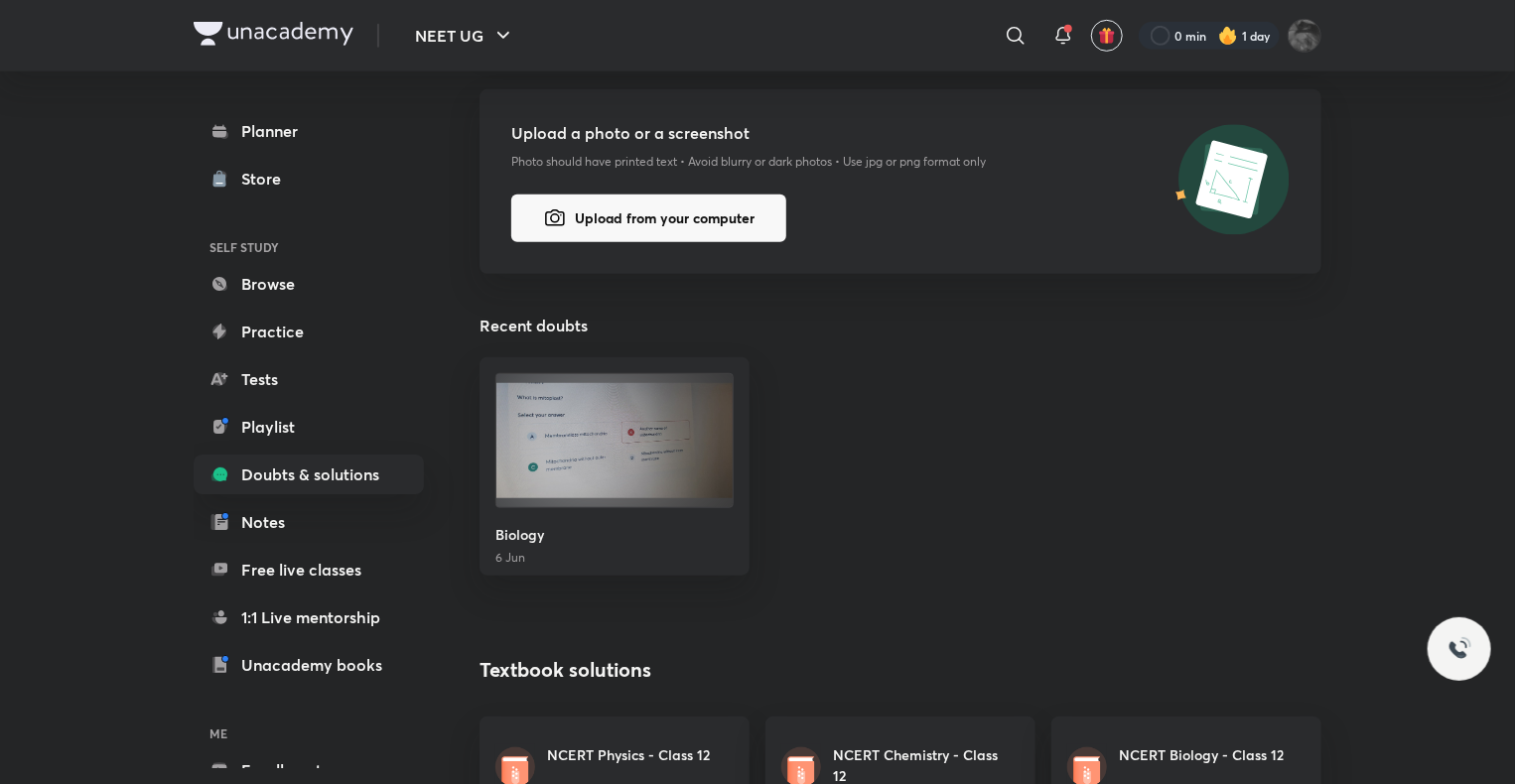 scroll, scrollTop: 540, scrollLeft: 0, axis: vertical 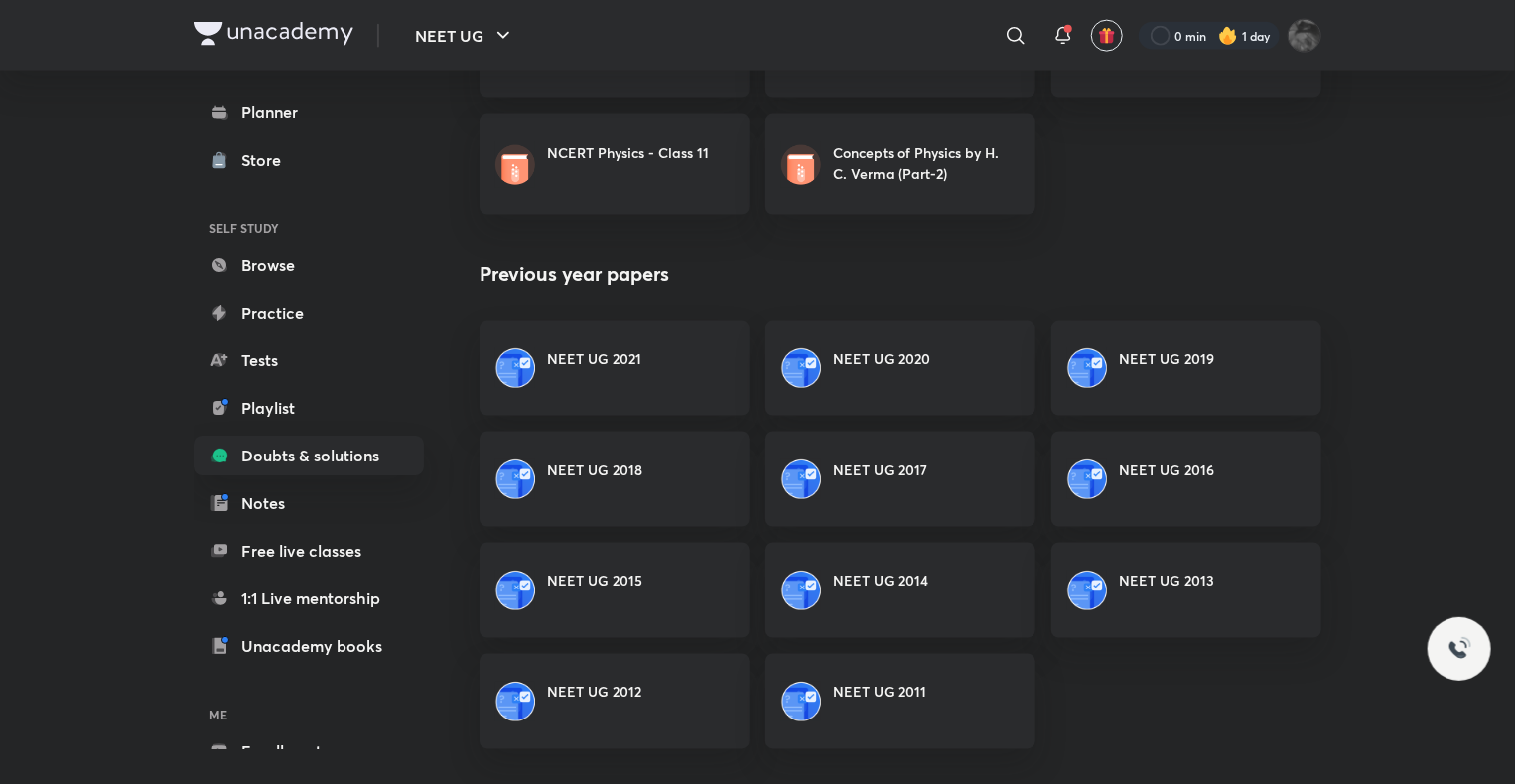 click on "NEET UG 2021" at bounding box center [594, 368] 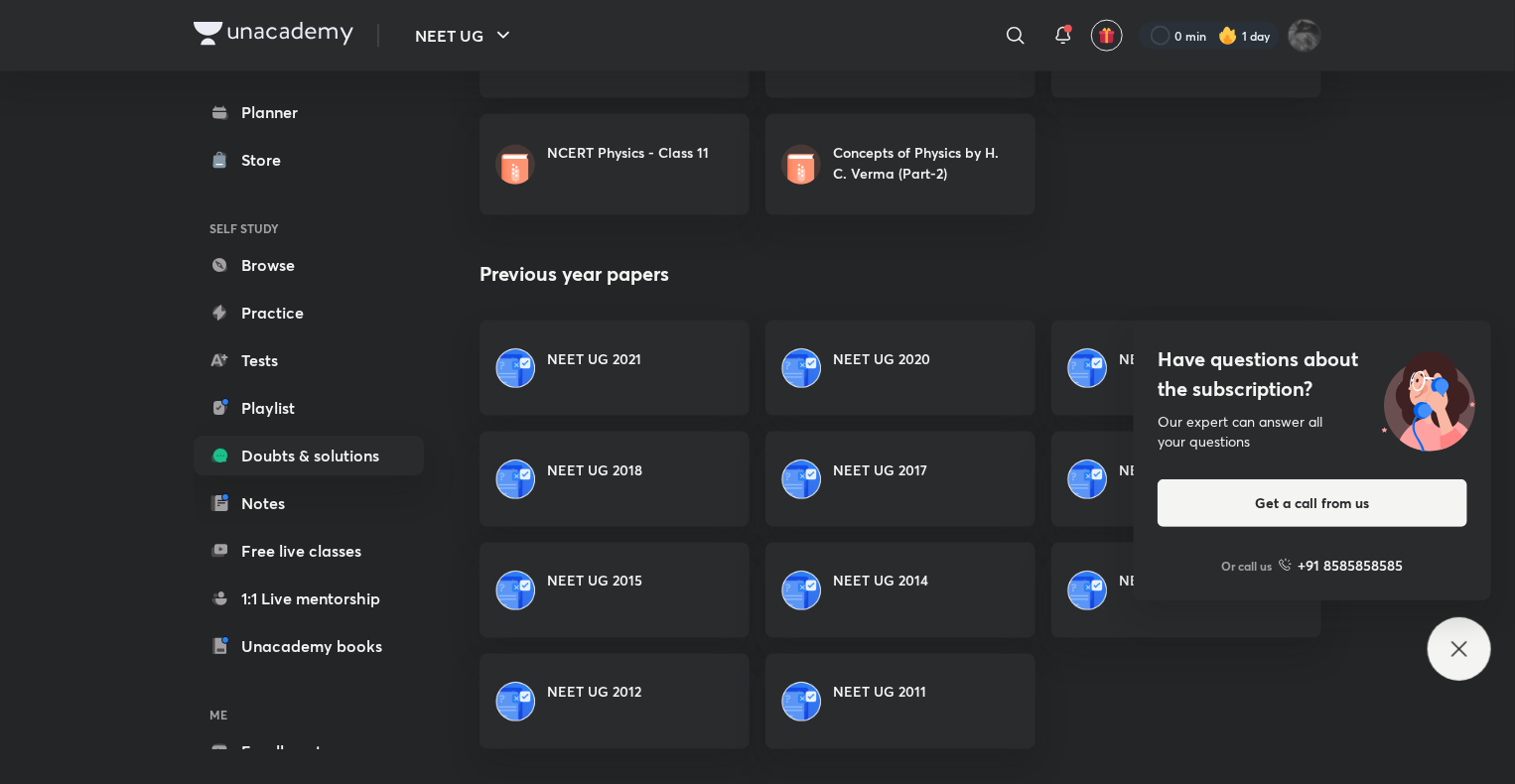 click on "NEET UG 2021" at bounding box center (615, 368) 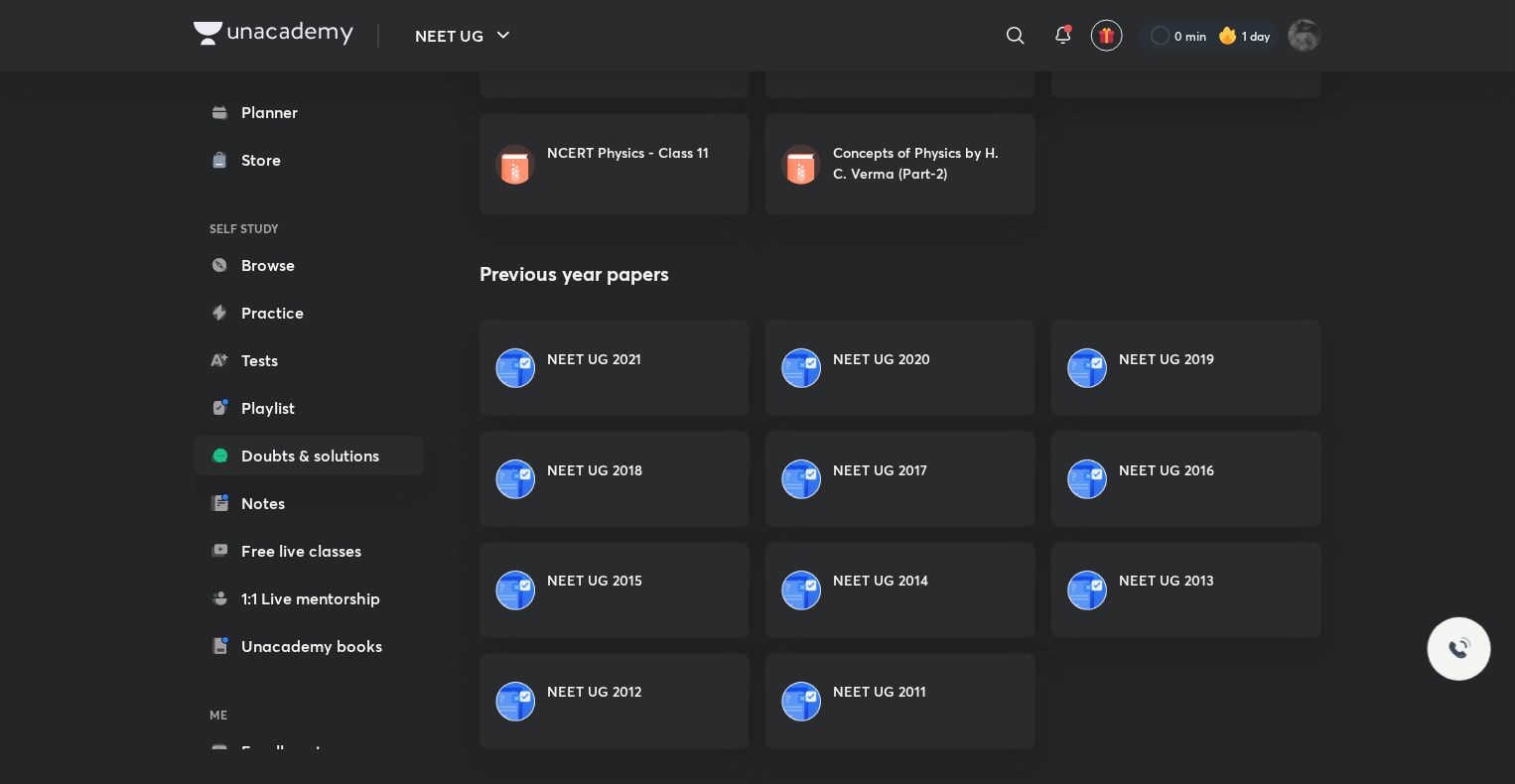 click at bounding box center (515, 368) 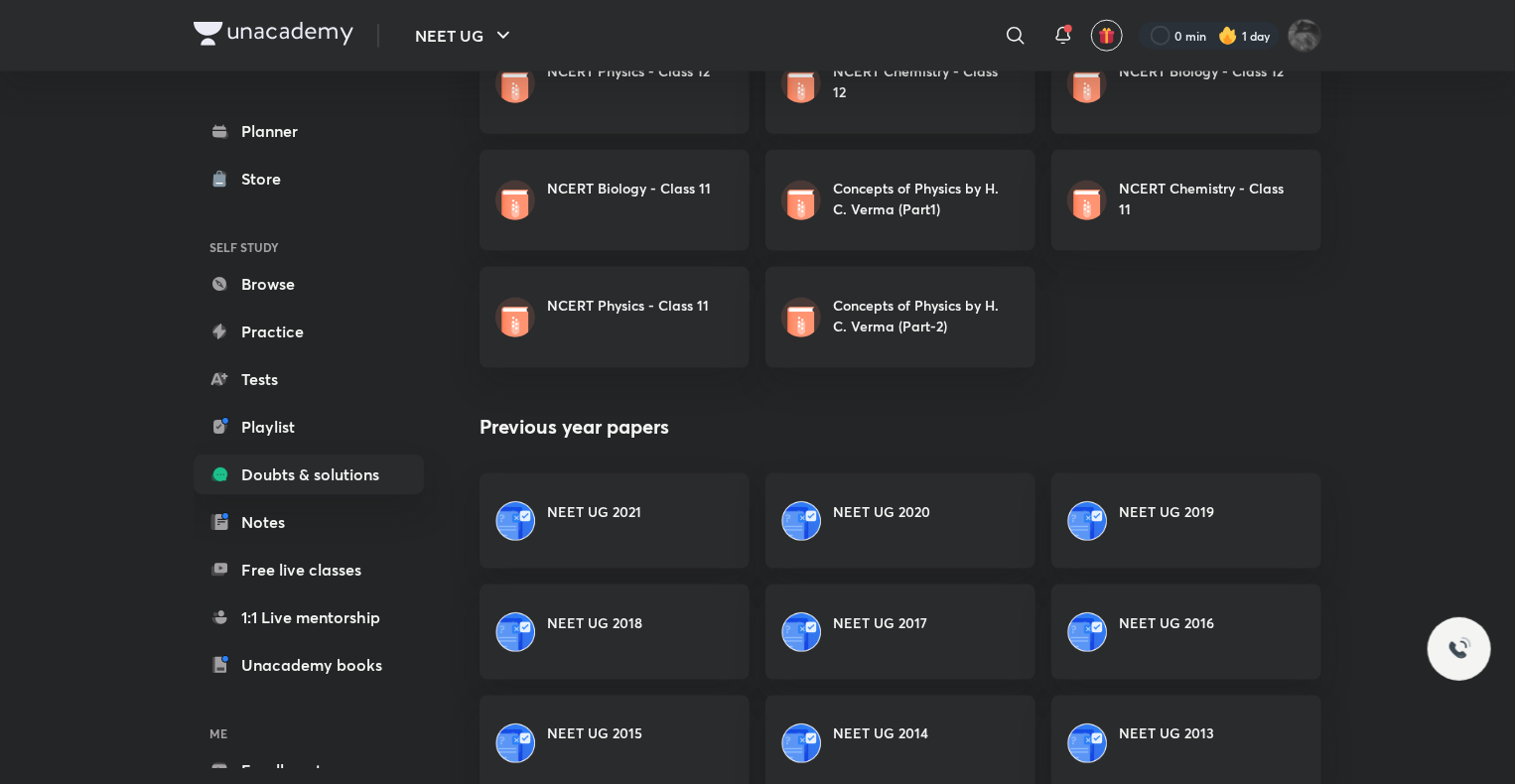 scroll, scrollTop: 1374, scrollLeft: 0, axis: vertical 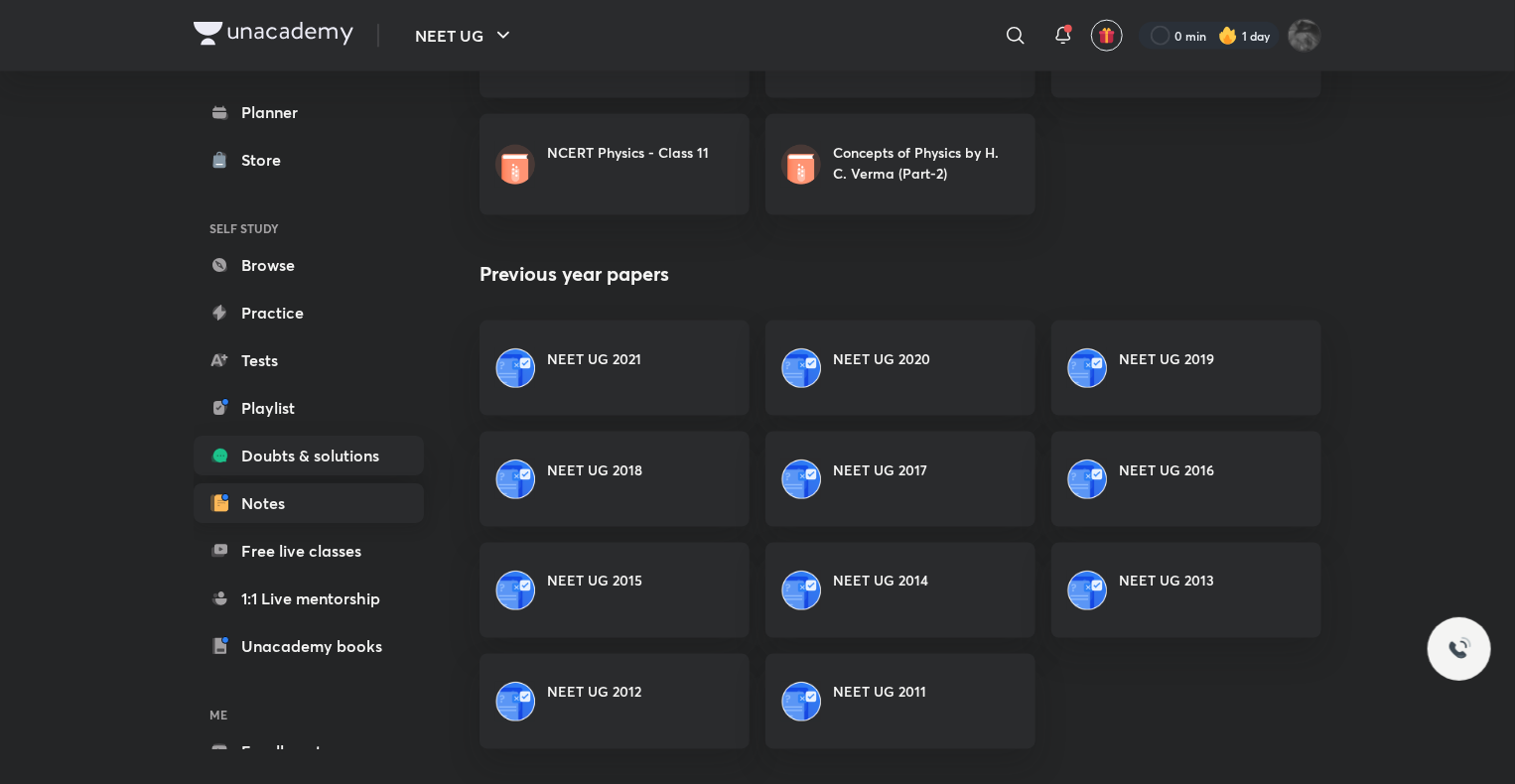 click on "Notes" at bounding box center [309, 503] 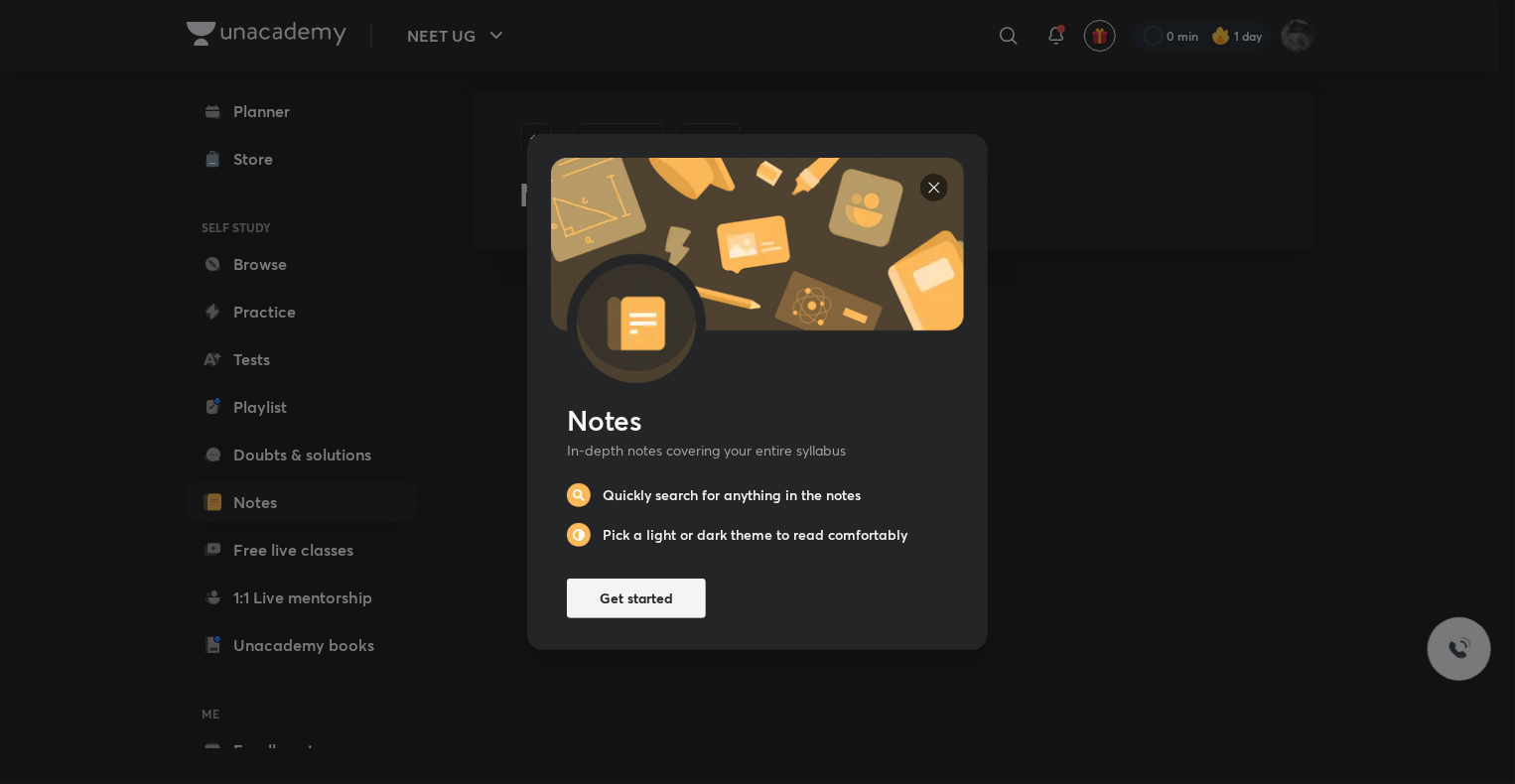scroll, scrollTop: 0, scrollLeft: 0, axis: both 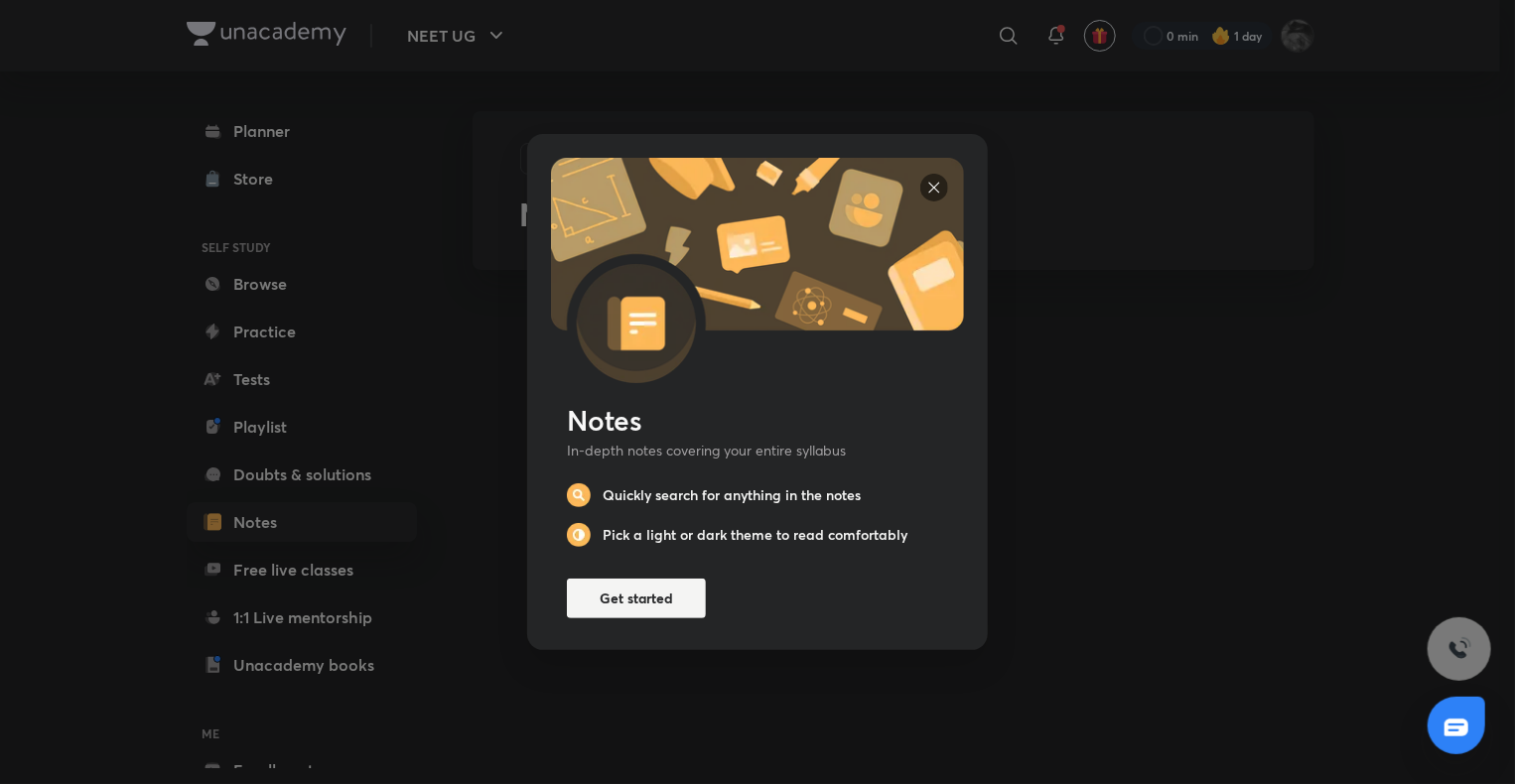 click at bounding box center (934, 188) 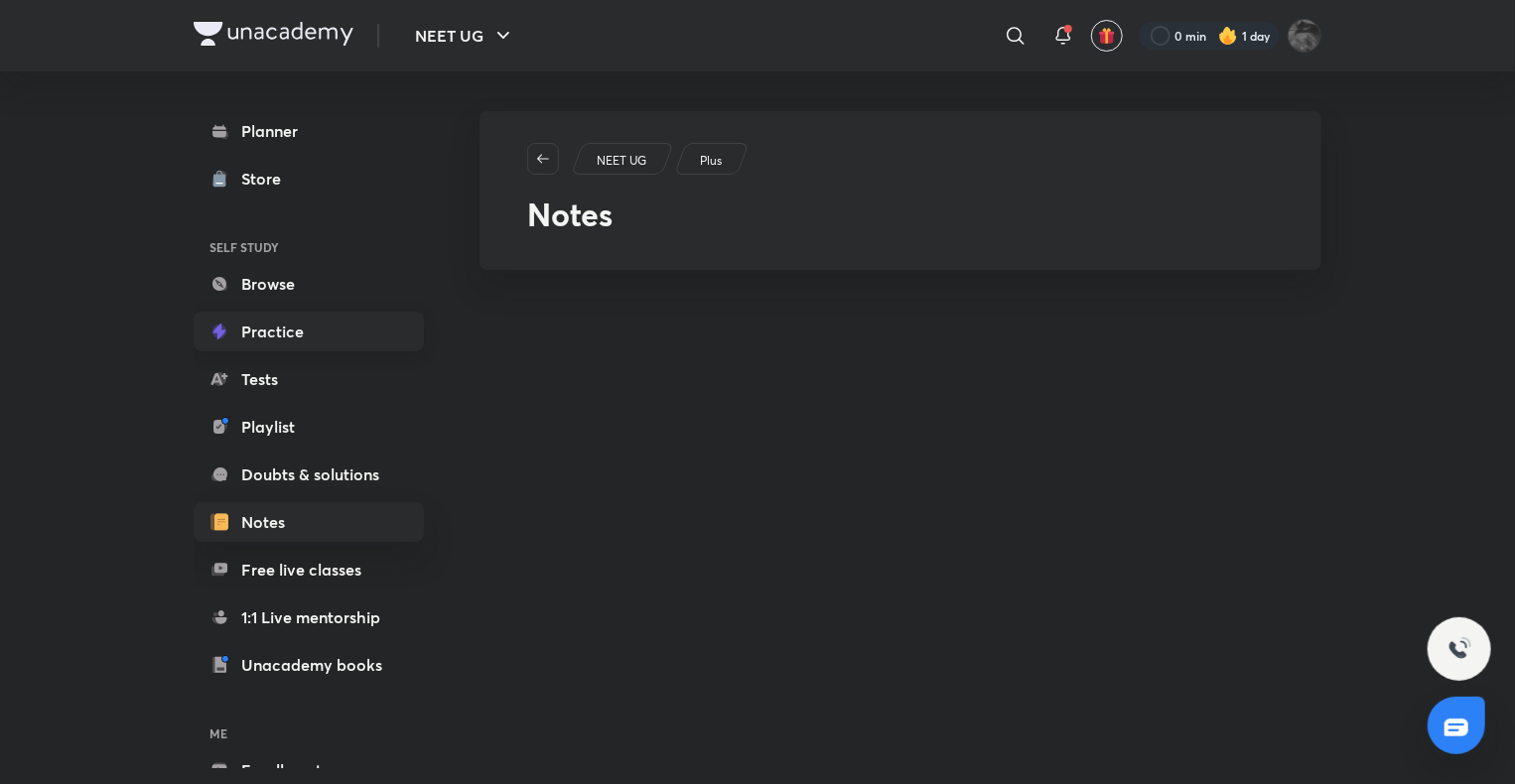 click on "Practice" at bounding box center [309, 331] 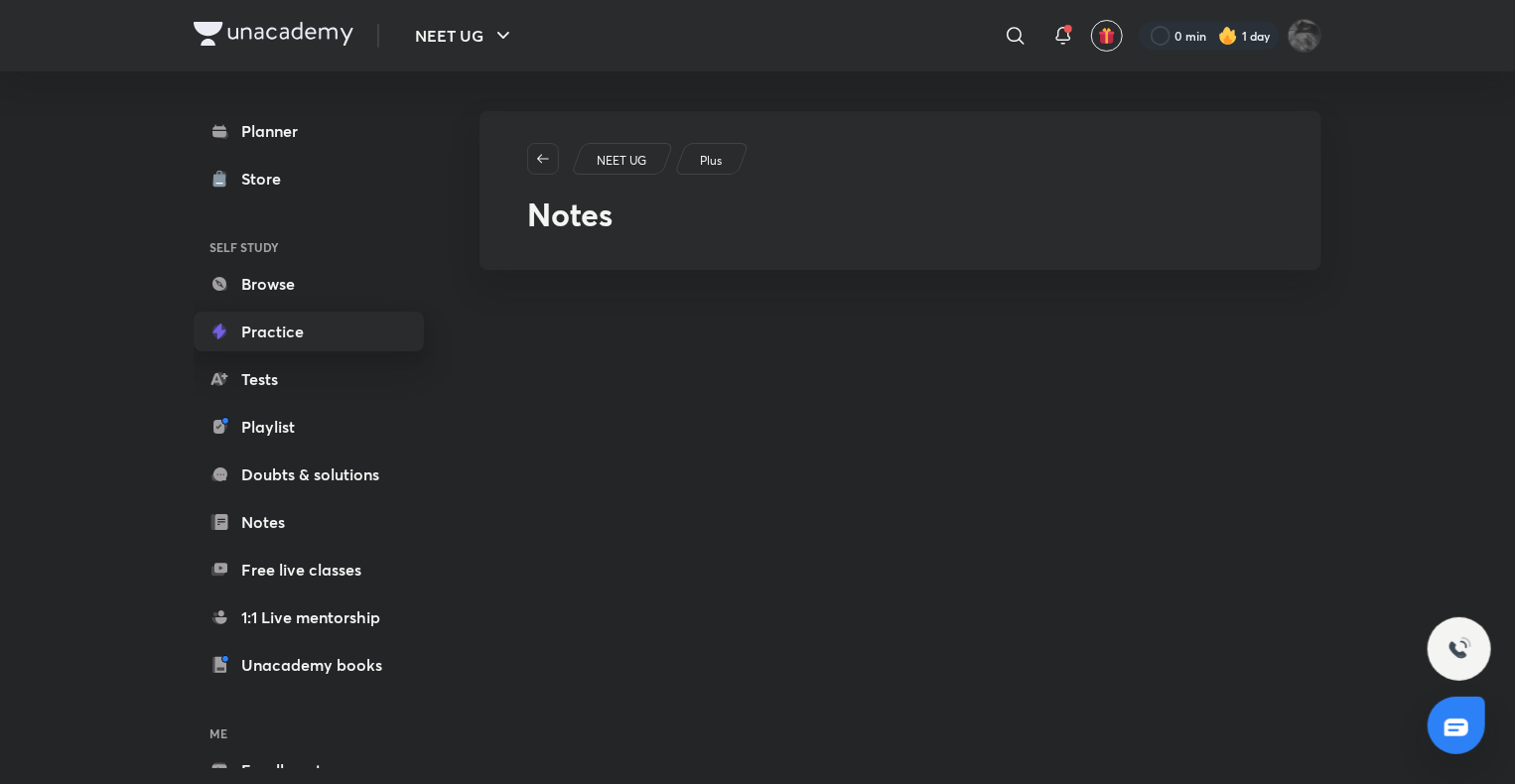 click on "Practice" at bounding box center [309, 331] 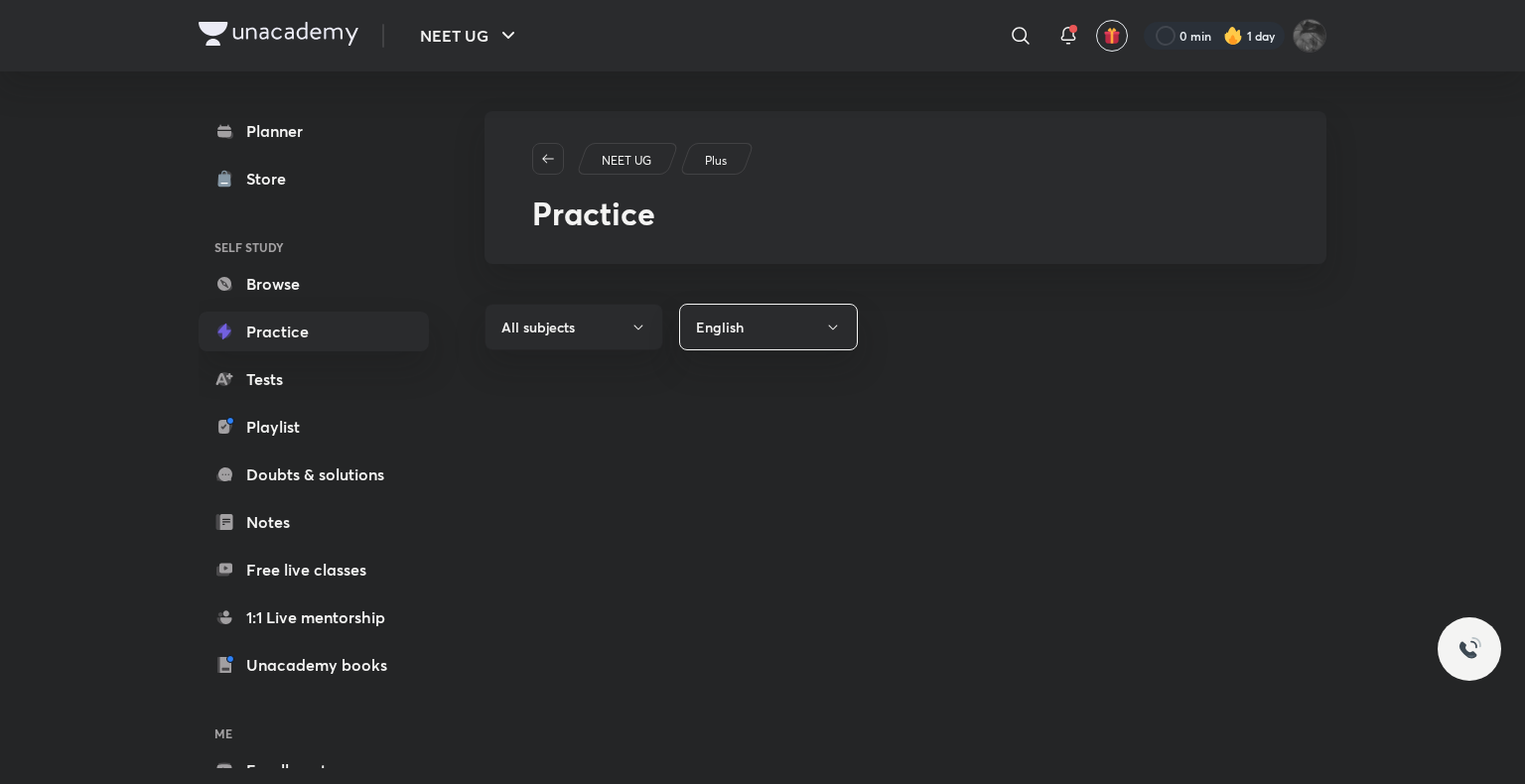 click on "Practice" at bounding box center [314, 331] 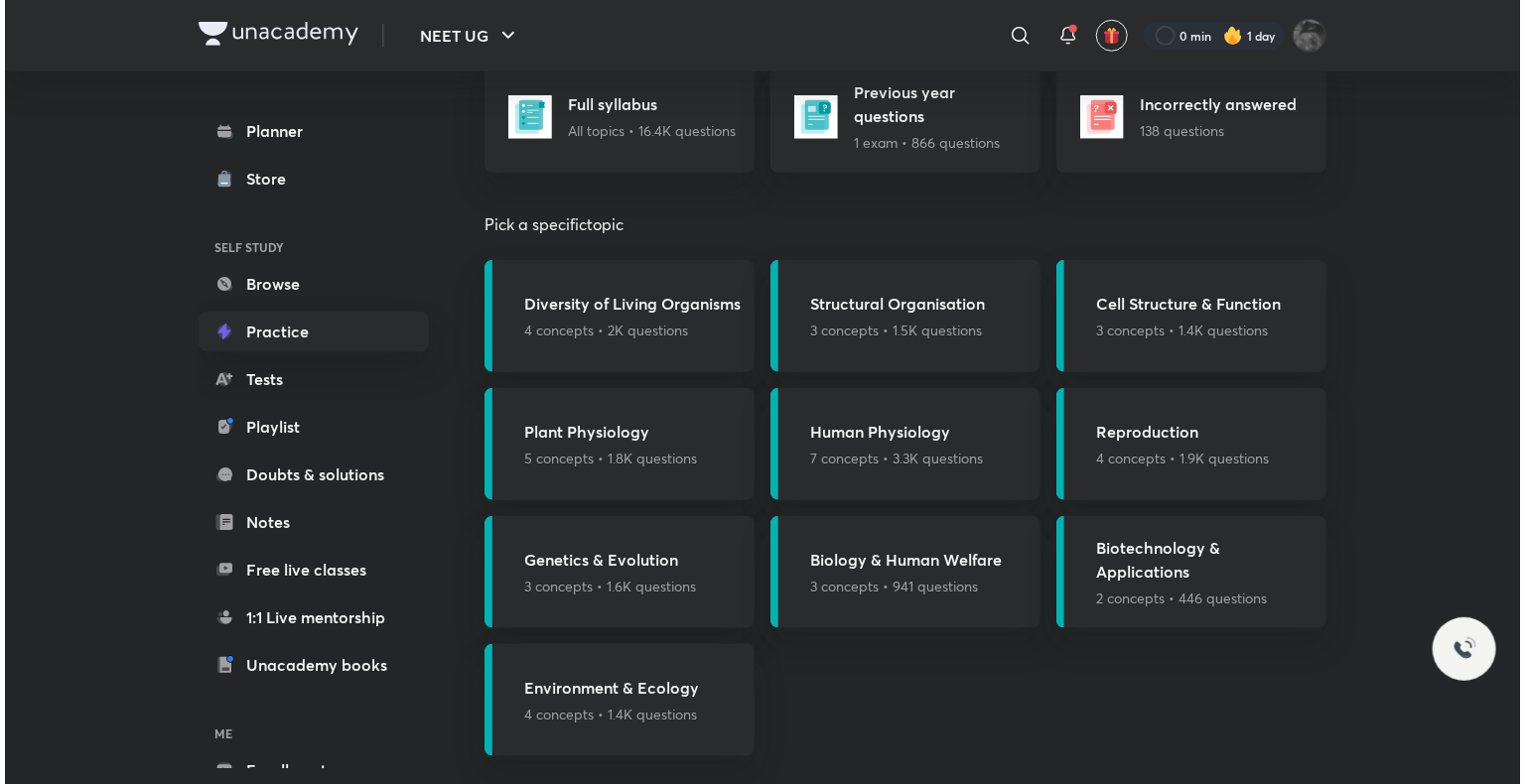 scroll, scrollTop: 839, scrollLeft: 0, axis: vertical 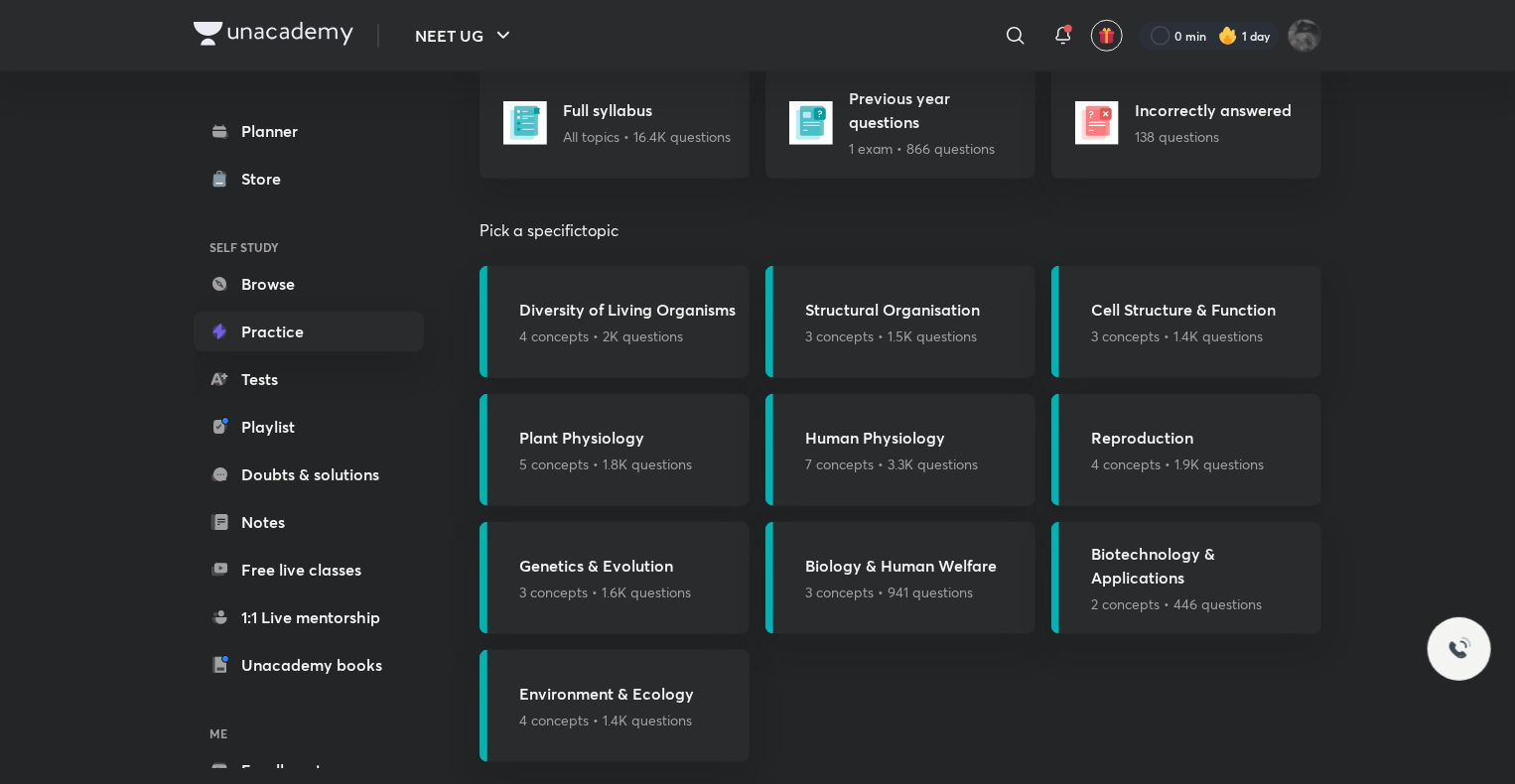 click on "4 concepts • 1.9K questions" at bounding box center (1177, 463) 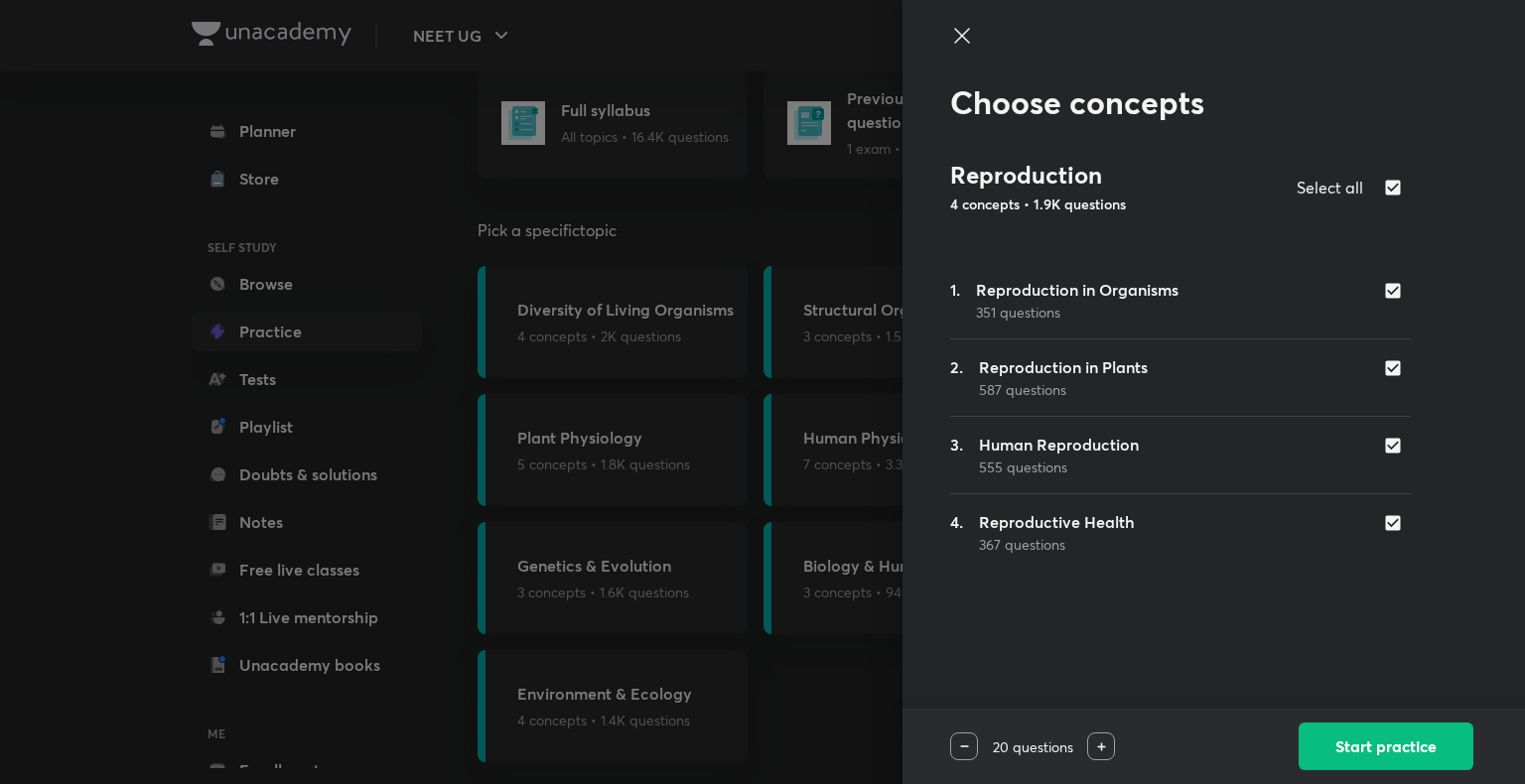 drag, startPoint x: 1399, startPoint y: 287, endPoint x: 1393, endPoint y: 367, distance: 80.22468 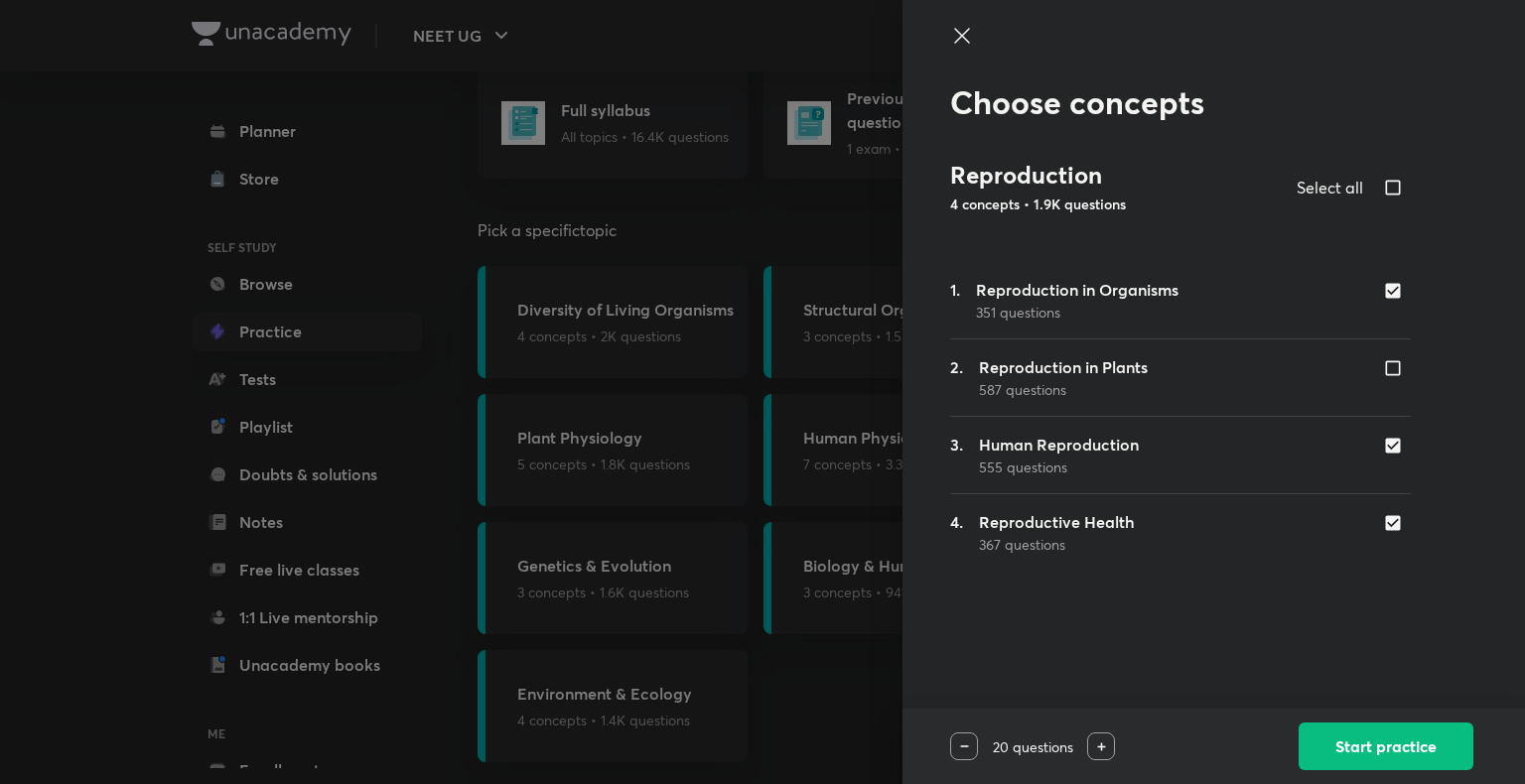 click at bounding box center (1397, 291) 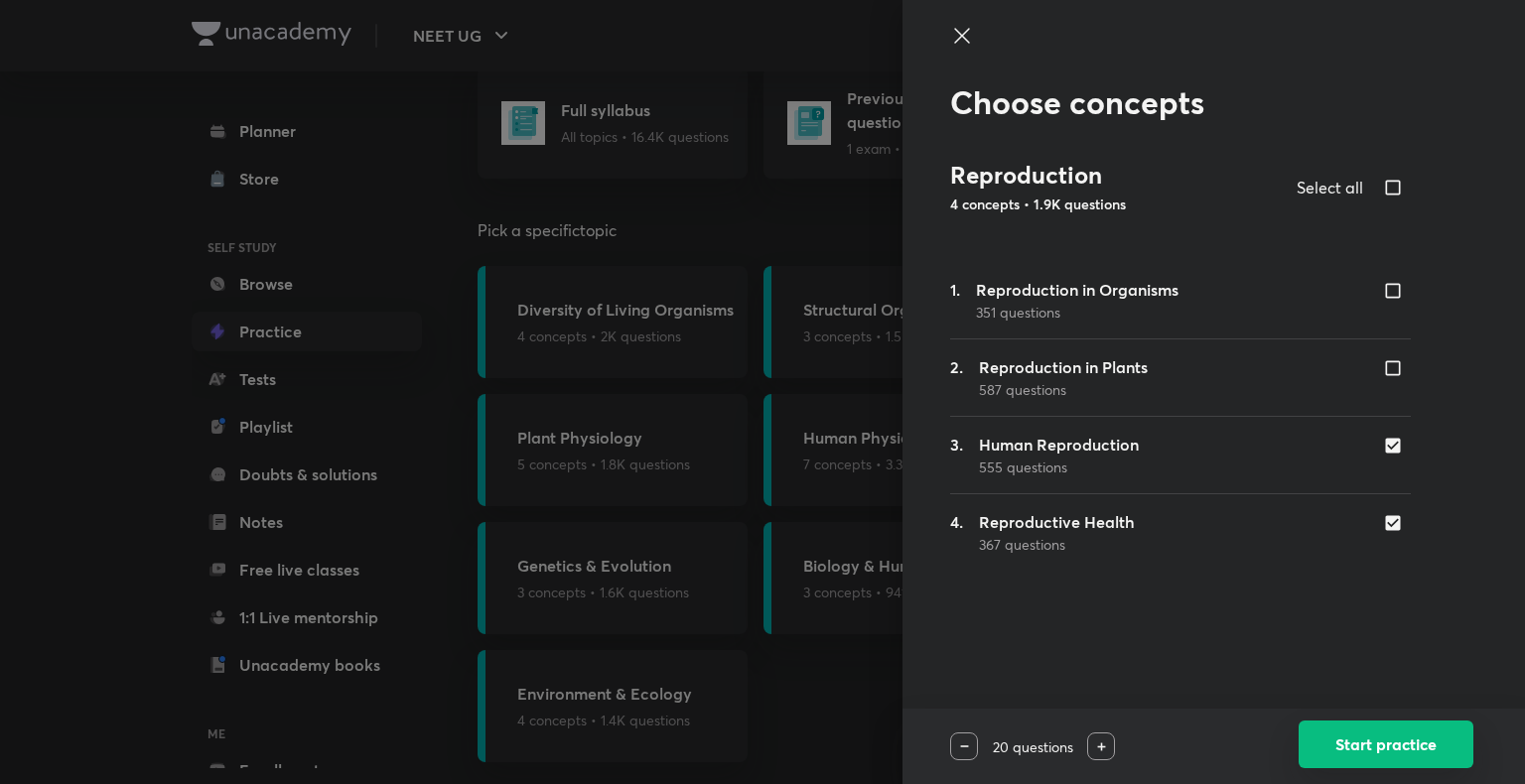 click on "Start practice" at bounding box center (1386, 744) 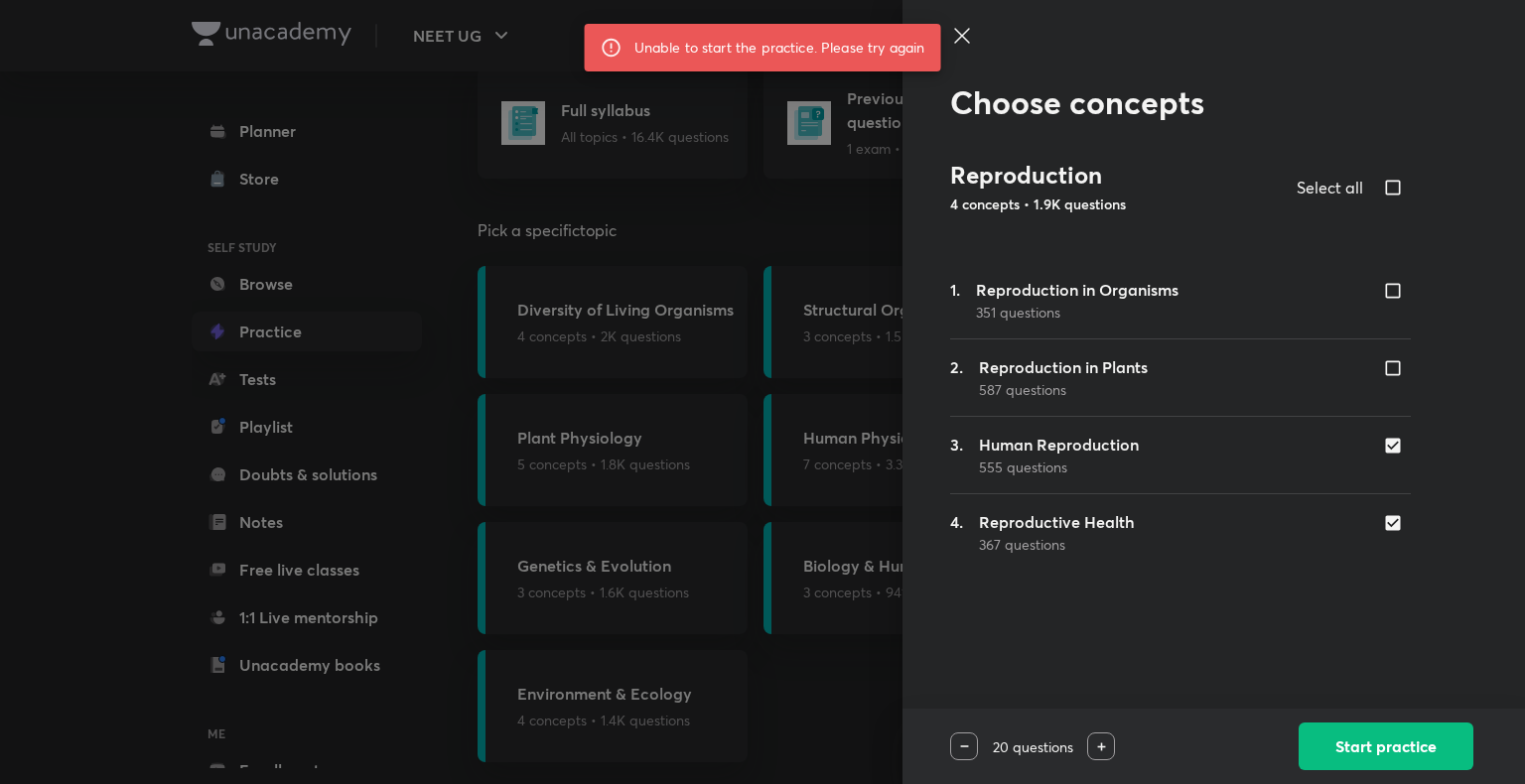 click at bounding box center (1101, 746) 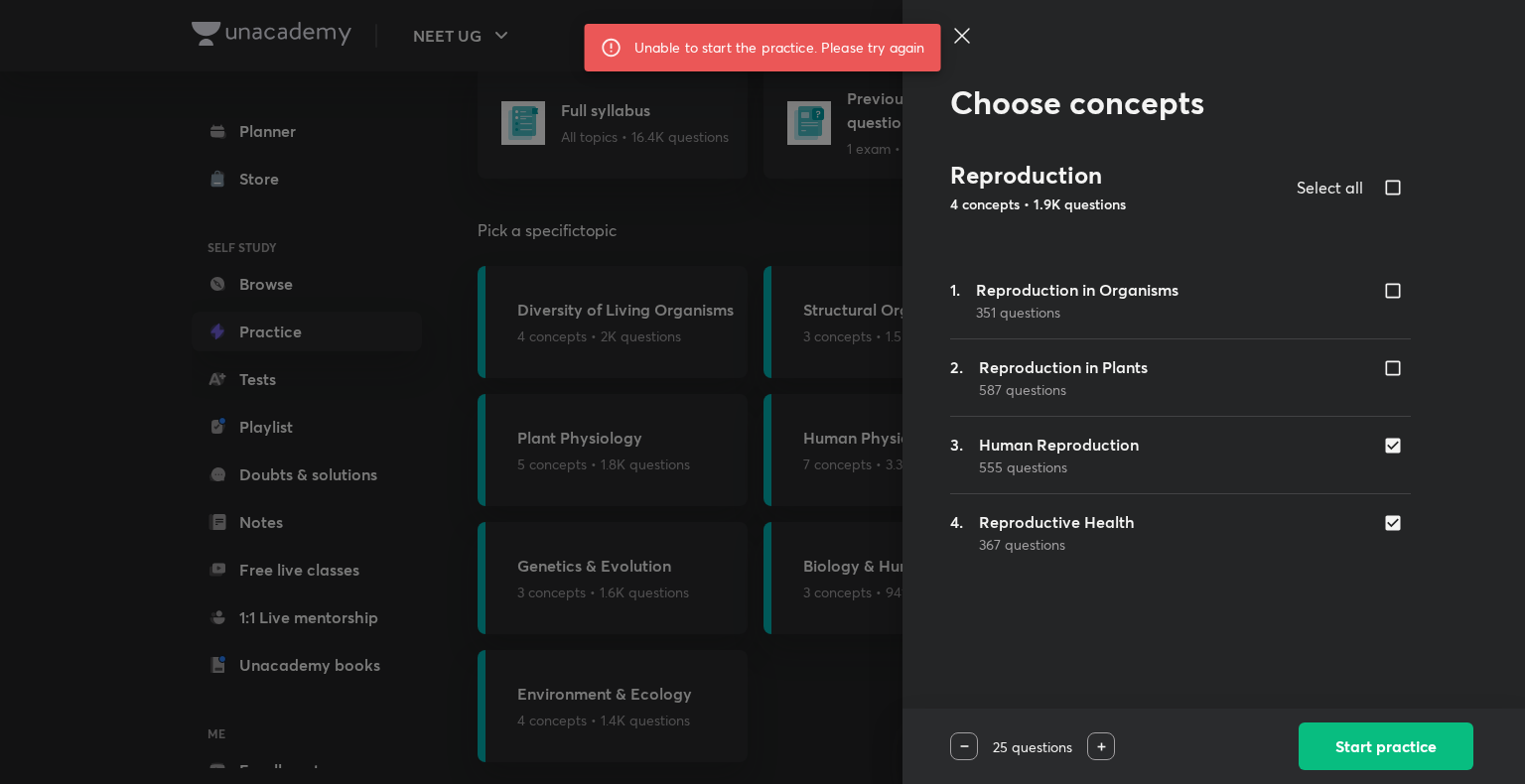 click at bounding box center (1101, 746) 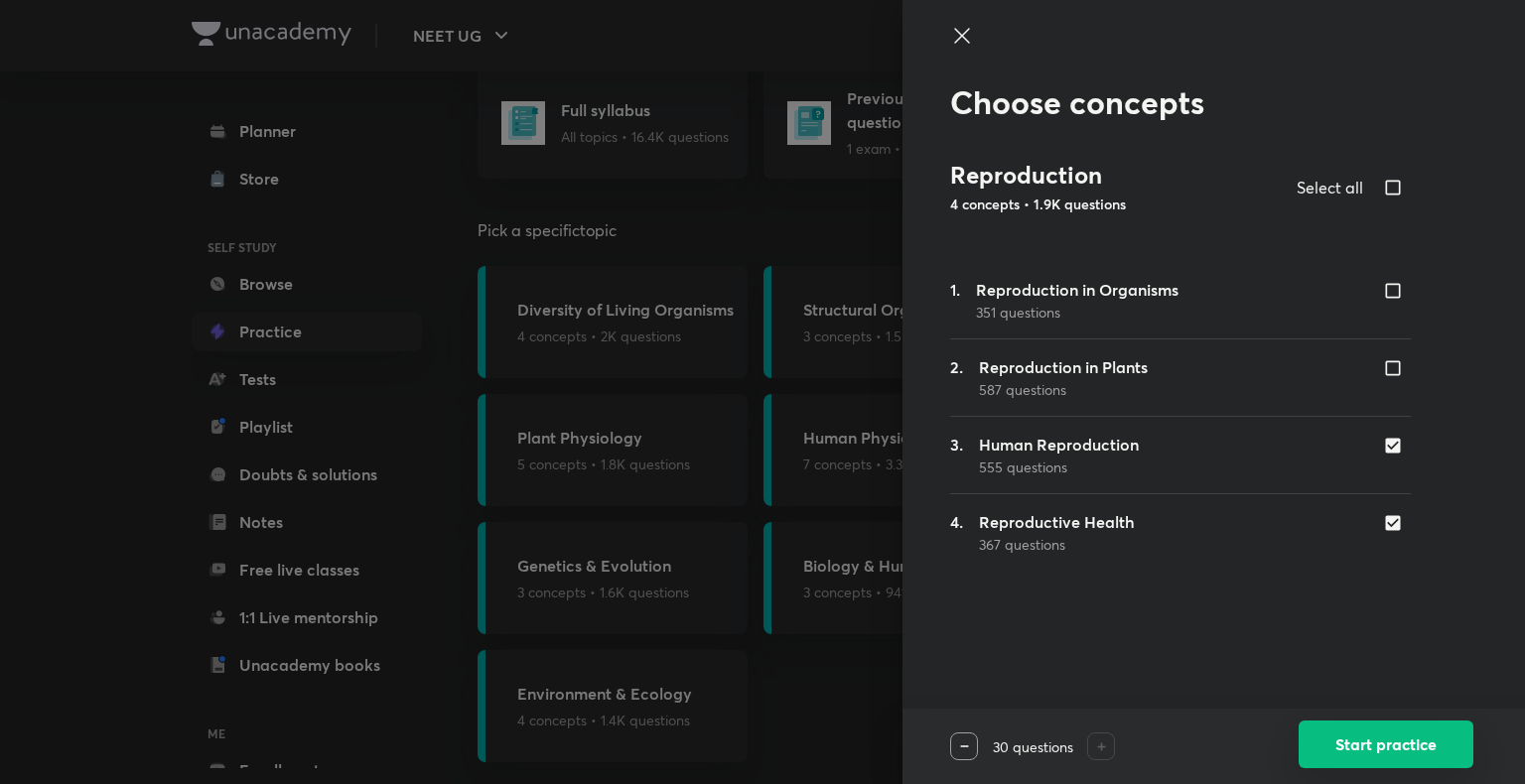 click on "Start practice" at bounding box center [1386, 744] 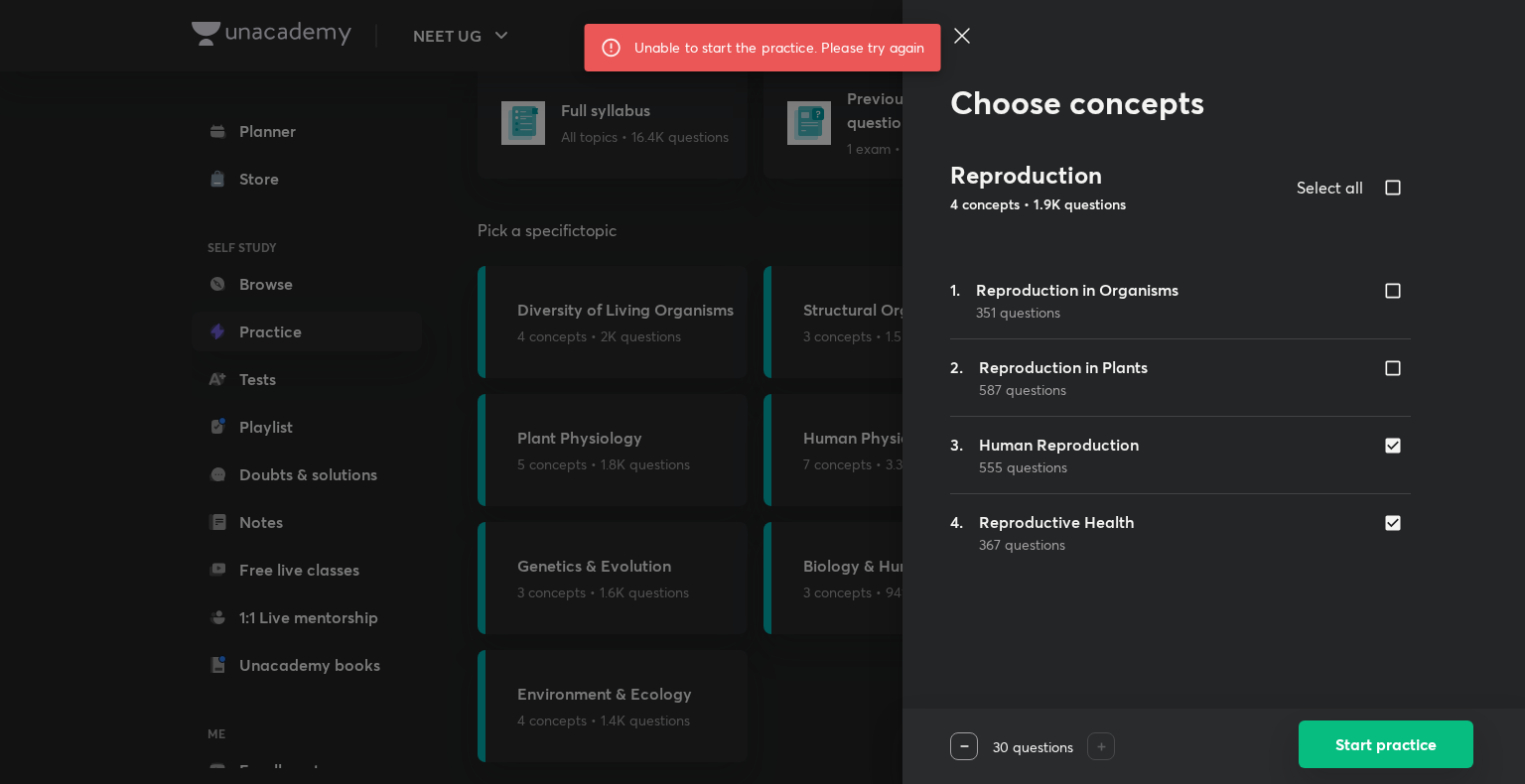 click on "Start practice" at bounding box center [1386, 744] 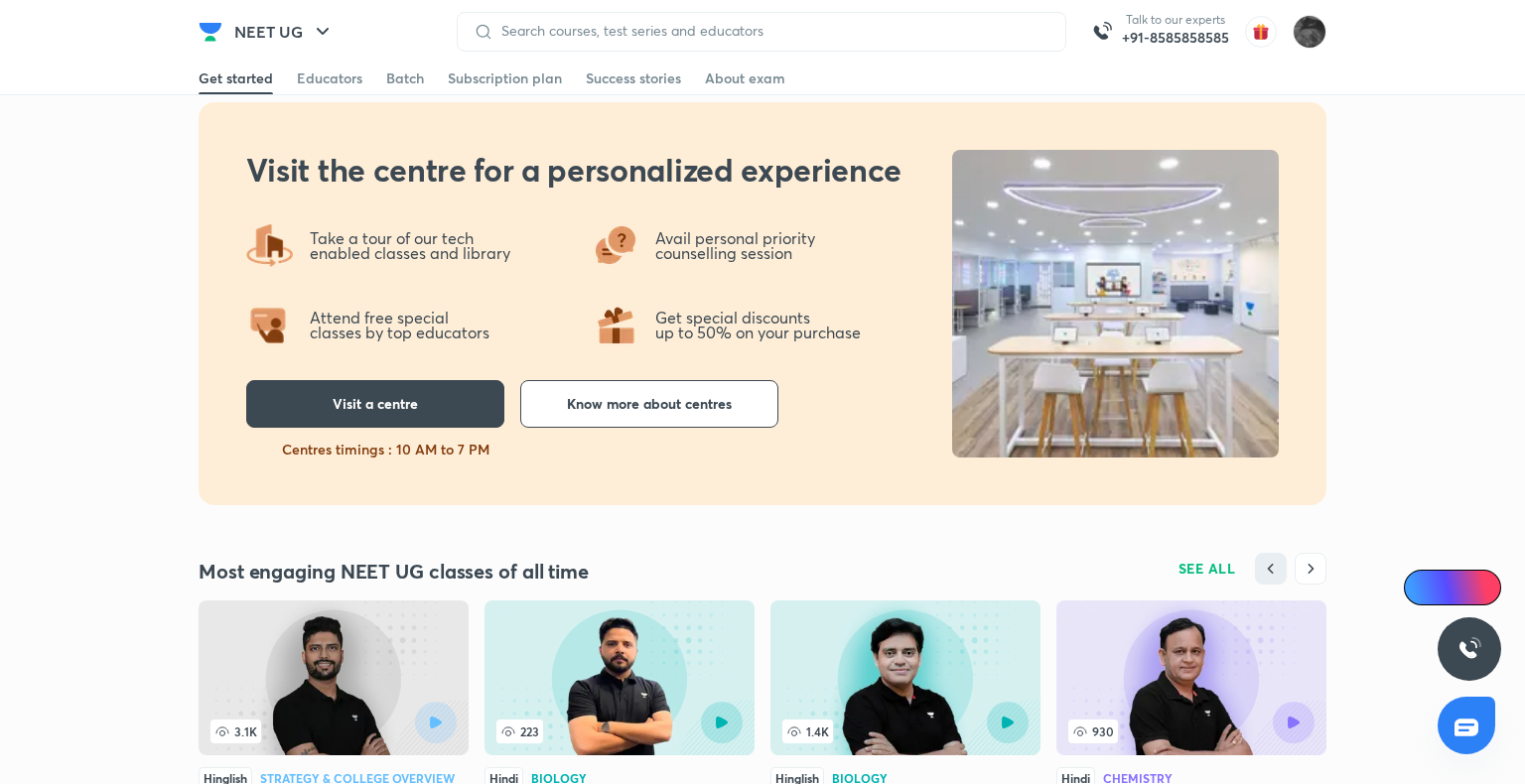 scroll, scrollTop: 0, scrollLeft: 0, axis: both 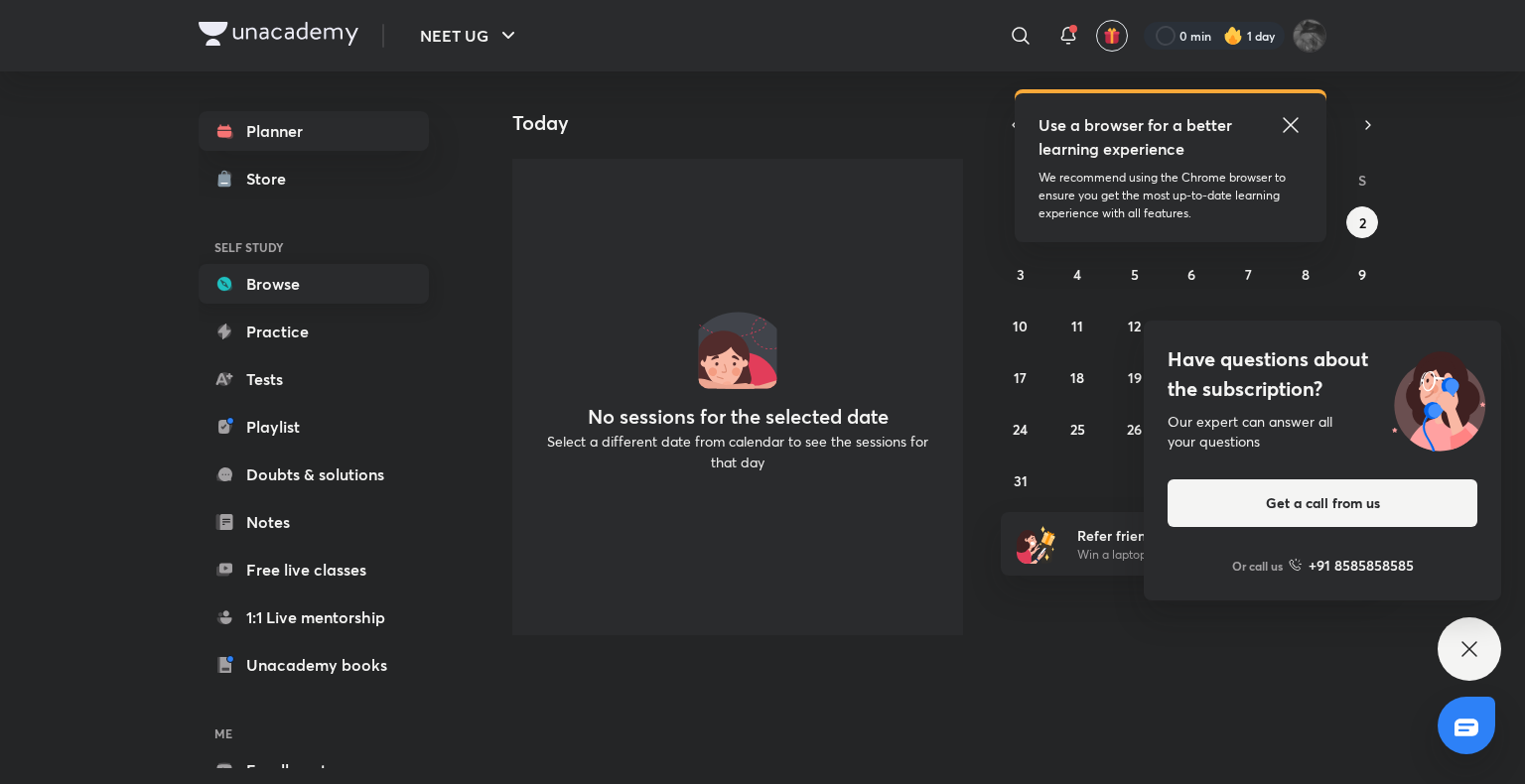 click on "Browse" at bounding box center (314, 284) 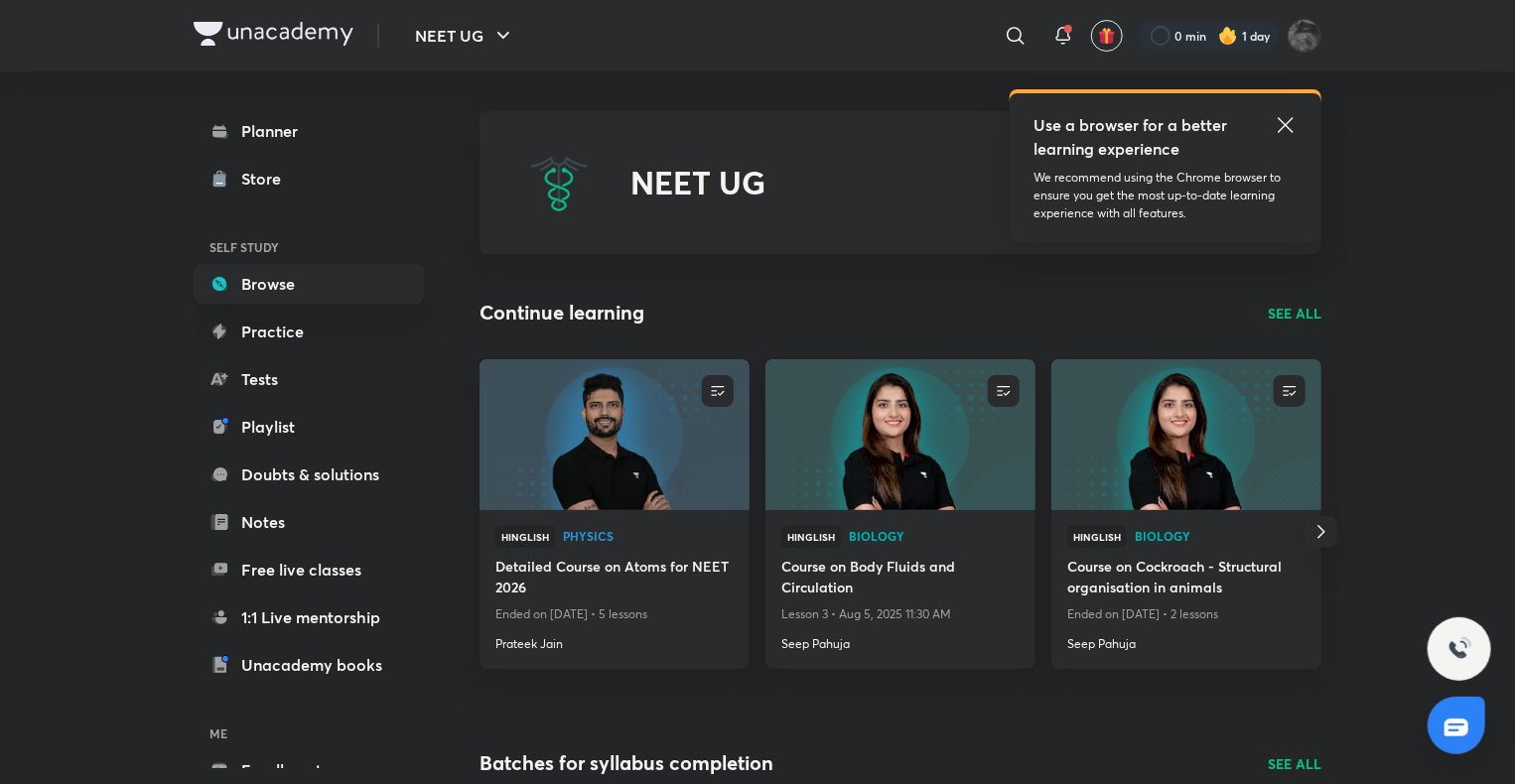 scroll, scrollTop: 108, scrollLeft: 0, axis: vertical 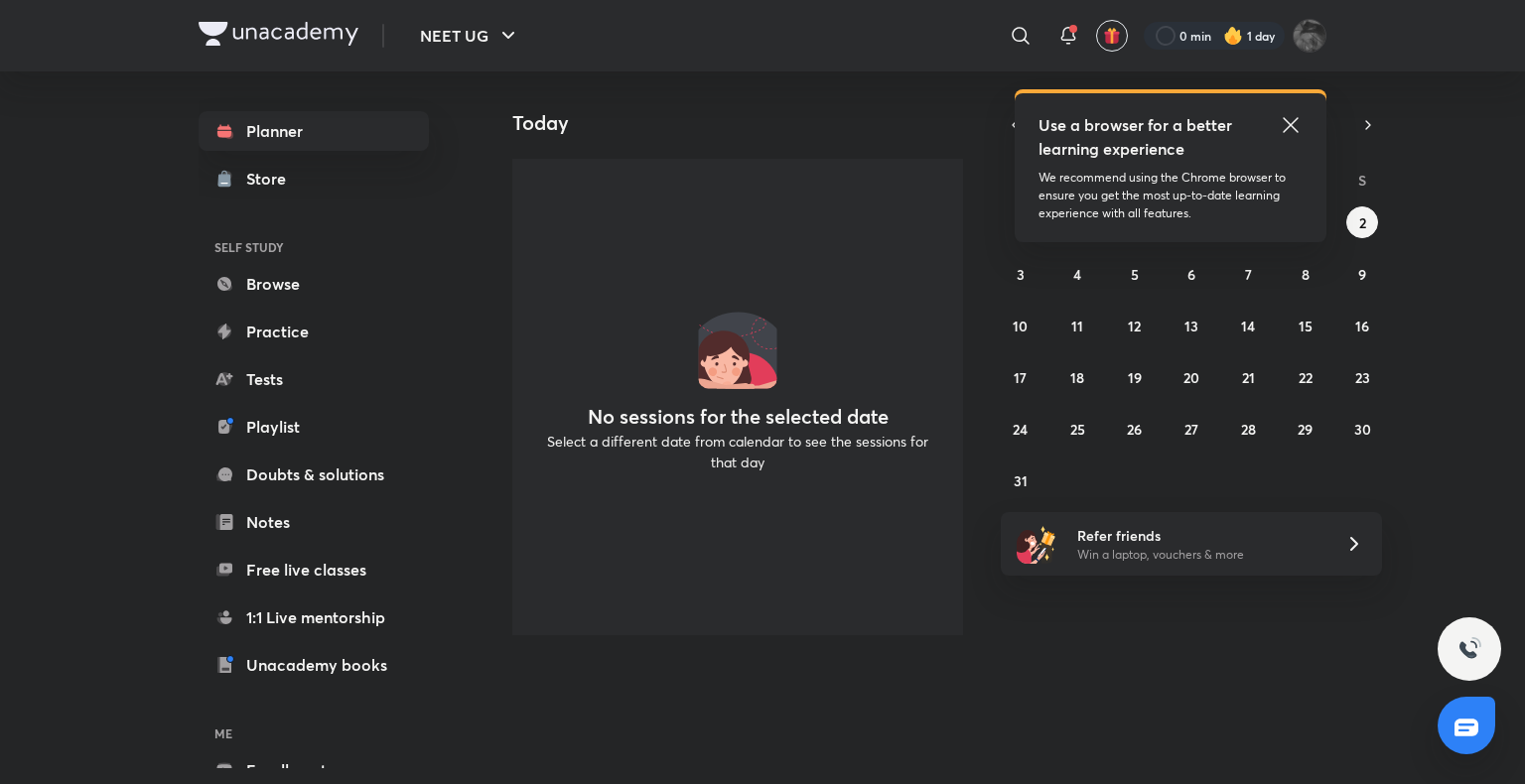 click 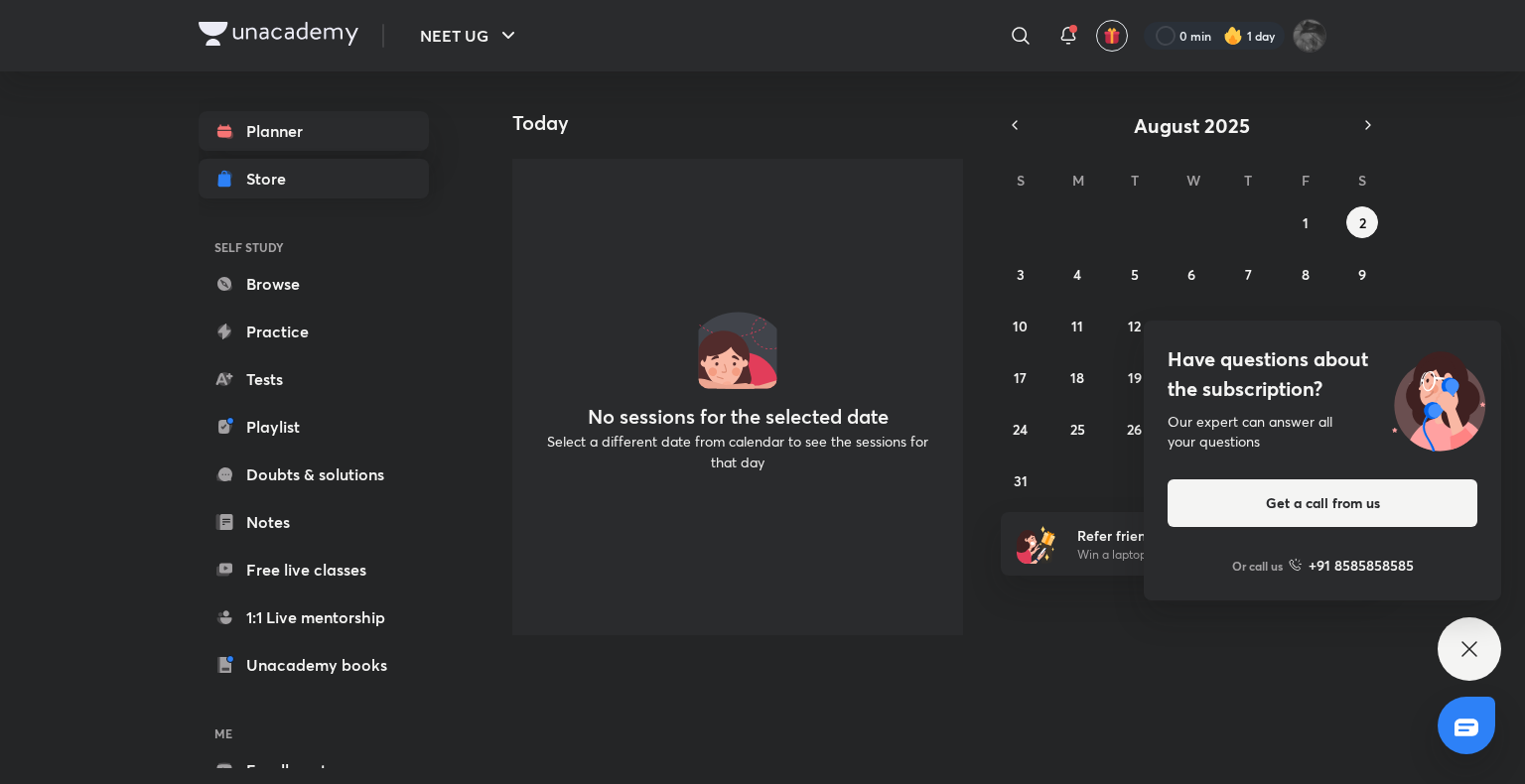 click on "Store" at bounding box center (314, 179) 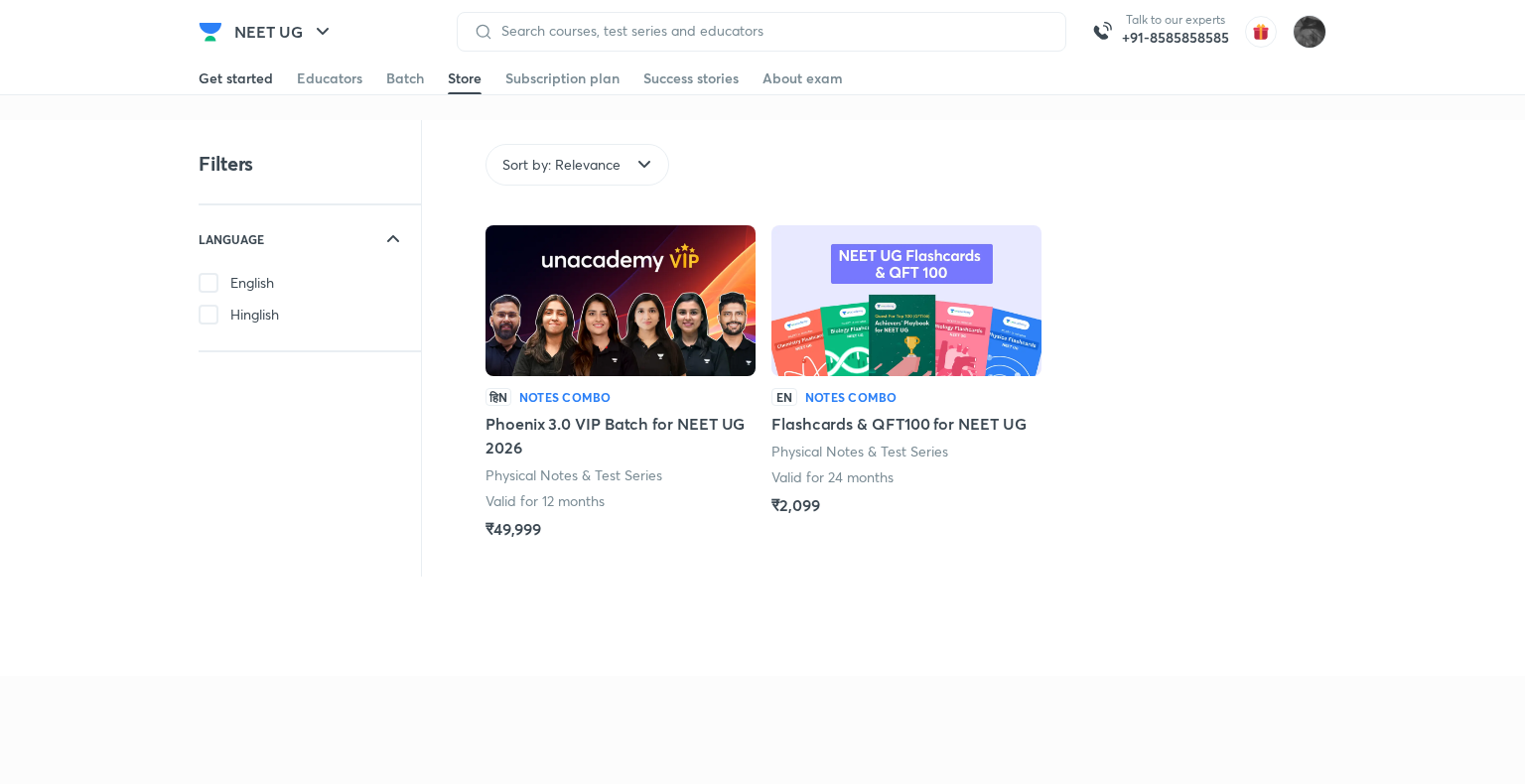 click on "Get started" at bounding box center [235, 78] 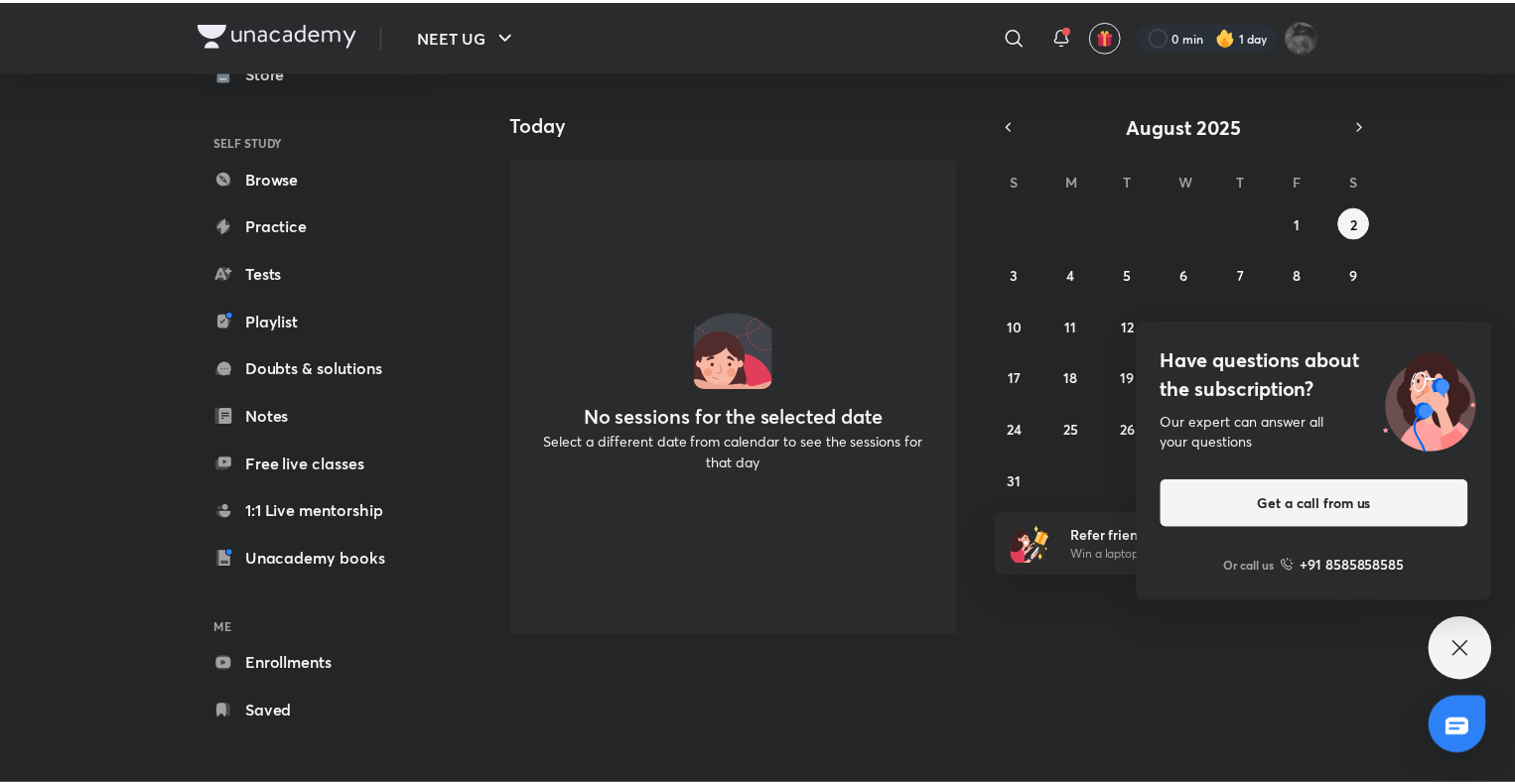 scroll, scrollTop: 108, scrollLeft: 0, axis: vertical 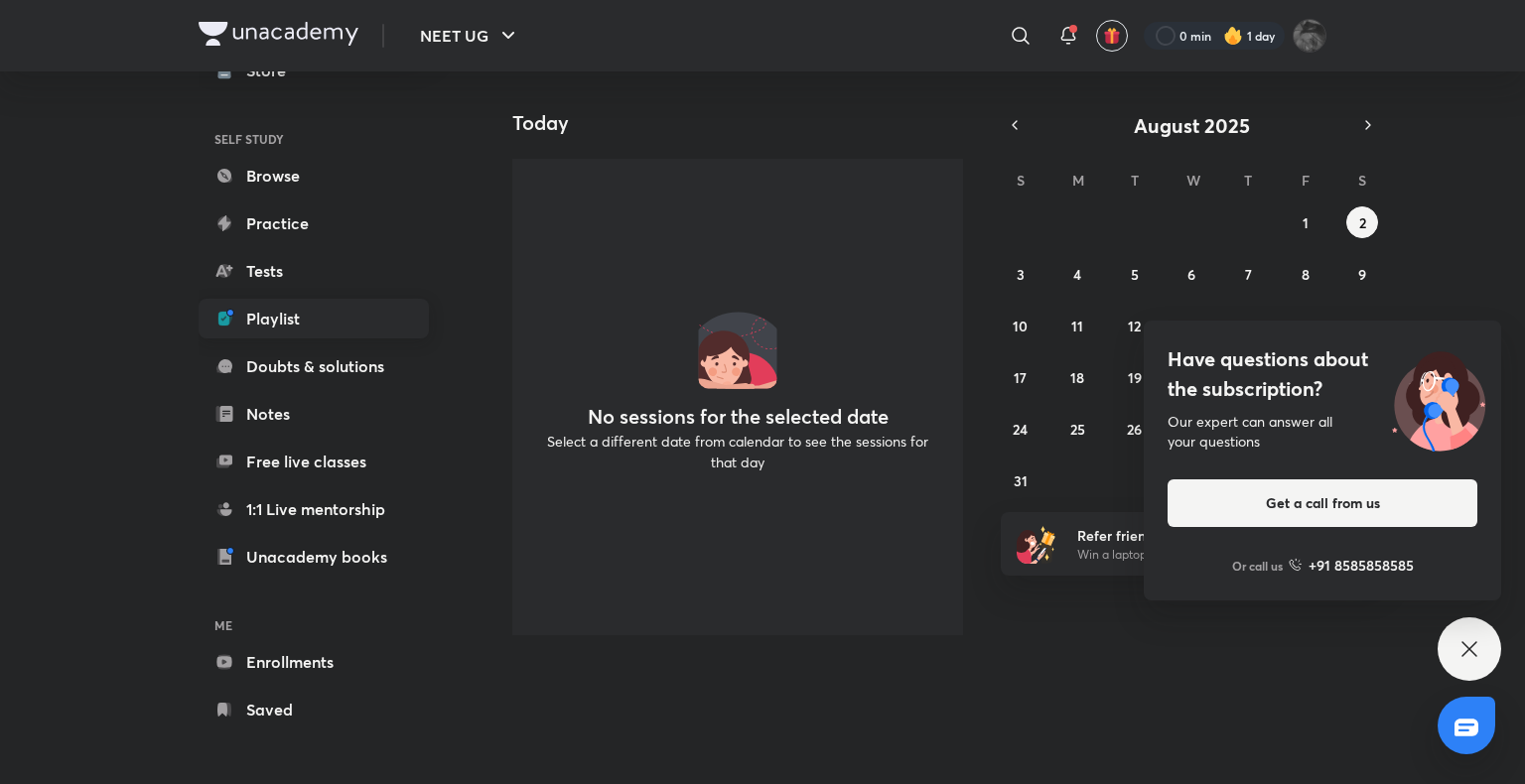 click on "Playlist" at bounding box center (314, 319) 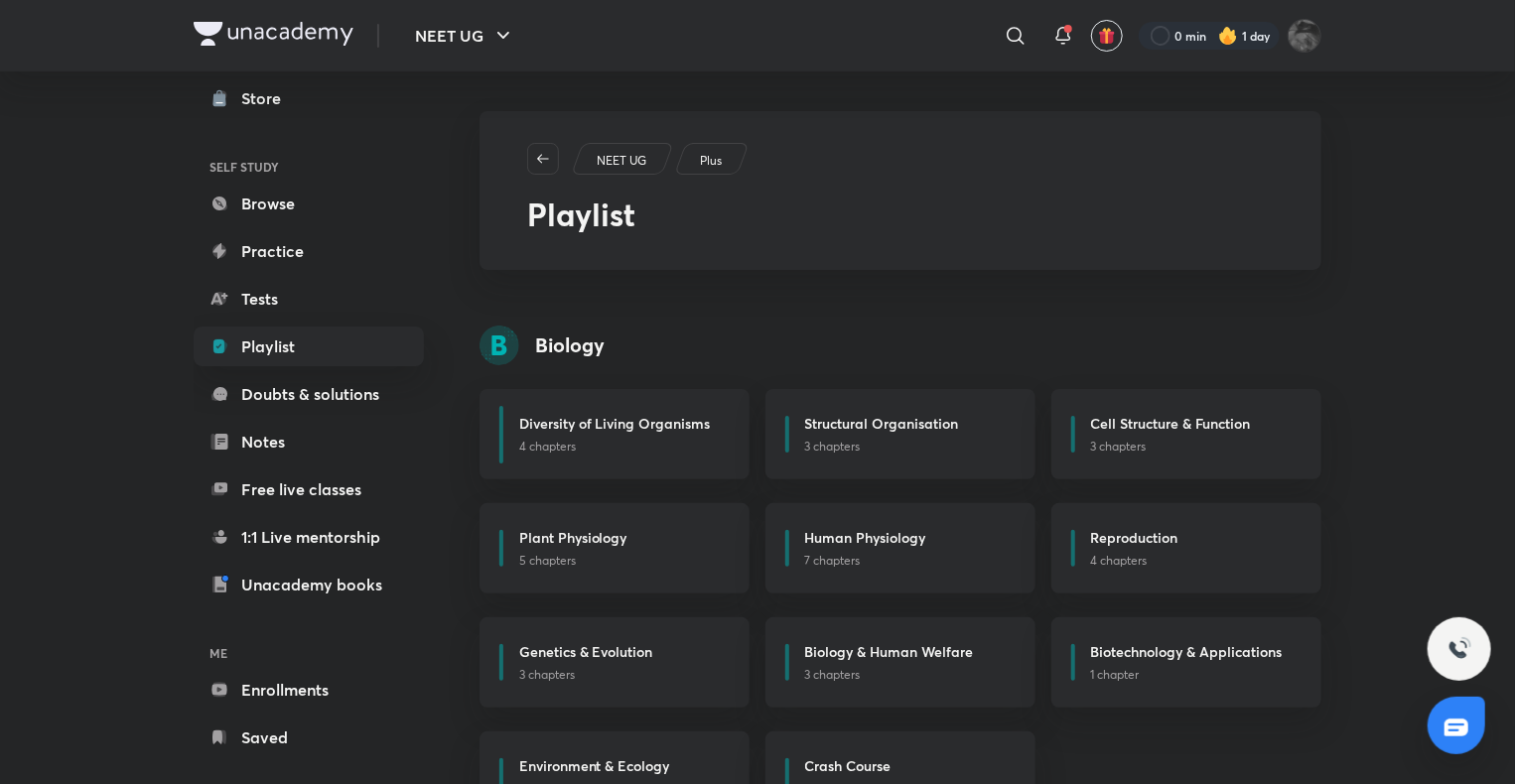 scroll, scrollTop: 108, scrollLeft: 0, axis: vertical 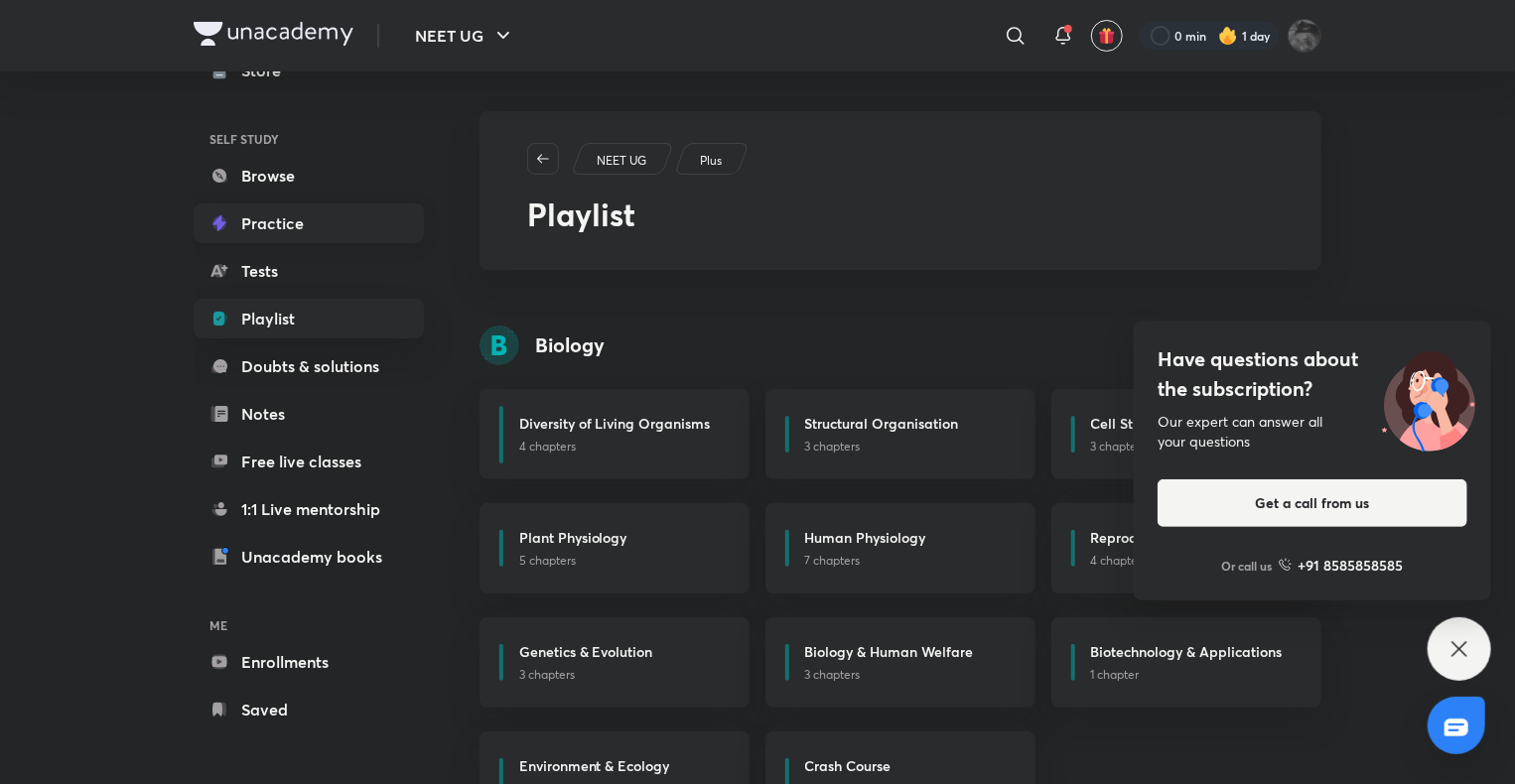click on "Practice" at bounding box center (309, 223) 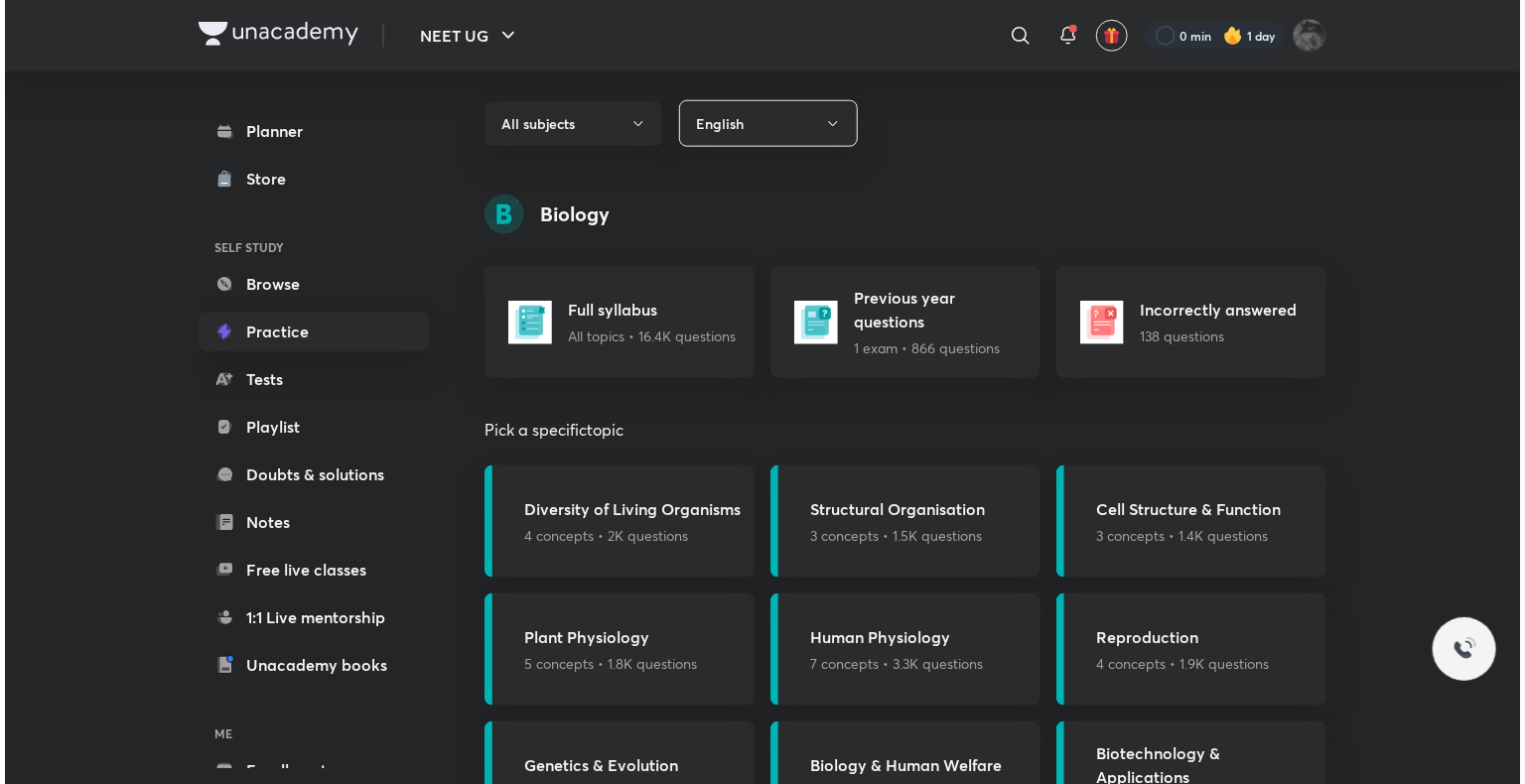 scroll, scrollTop: 1034, scrollLeft: 0, axis: vertical 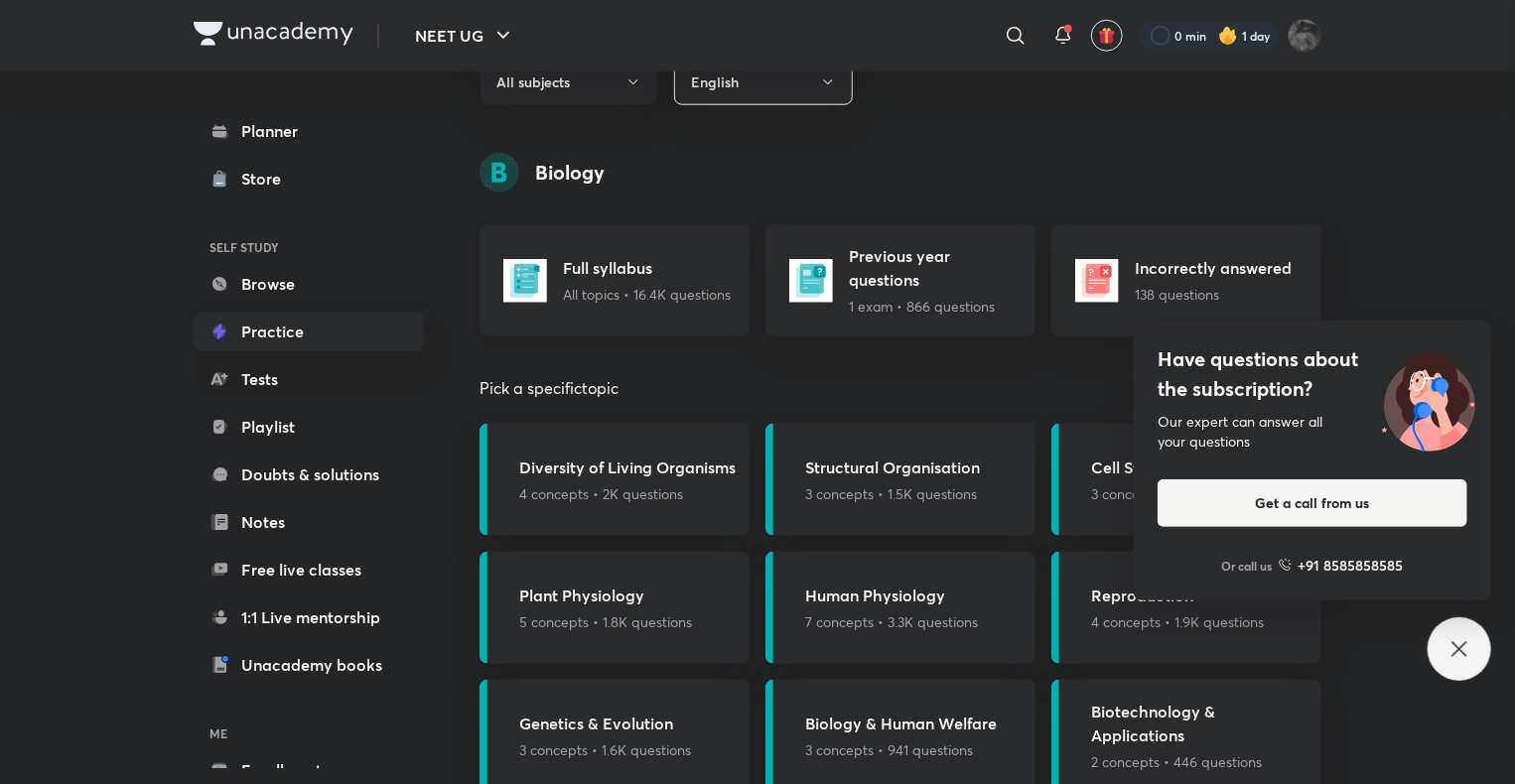 click on "Full syllabus All topics • 16.4K questions" at bounding box center [646, 280] 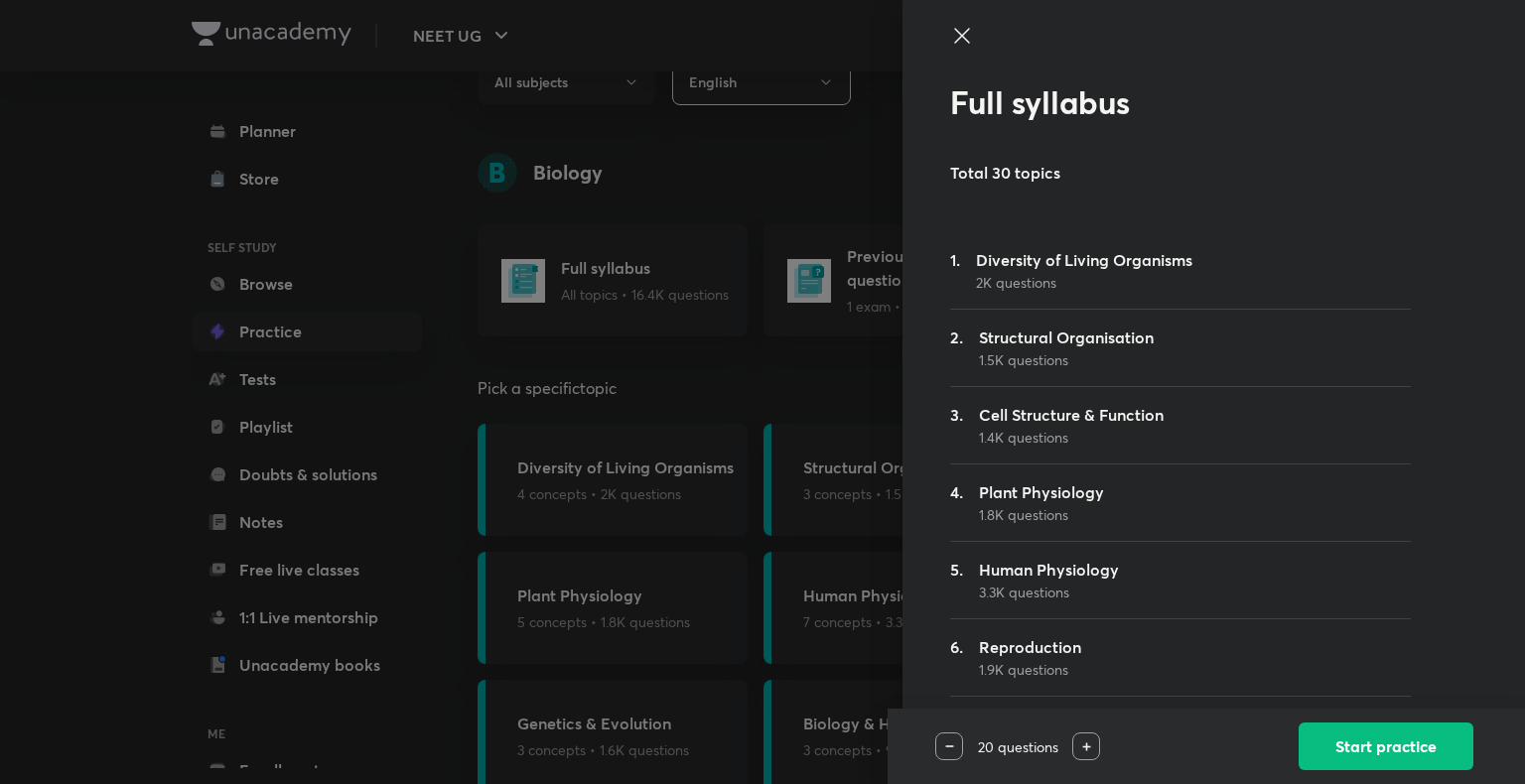 click on "1.9K questions" at bounding box center [1030, 669] 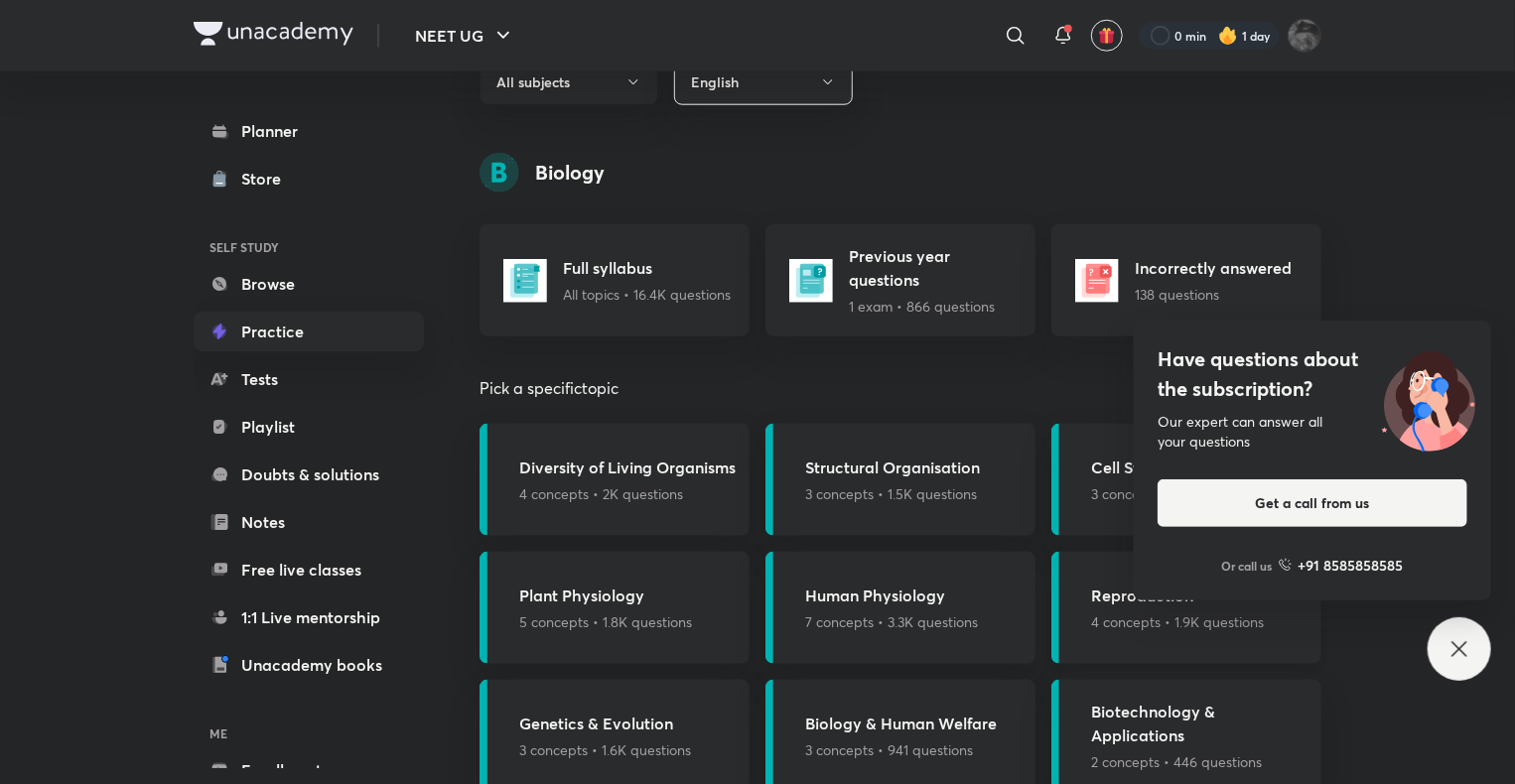 click on "4 concepts • 1.9K questions" at bounding box center [1177, 621] 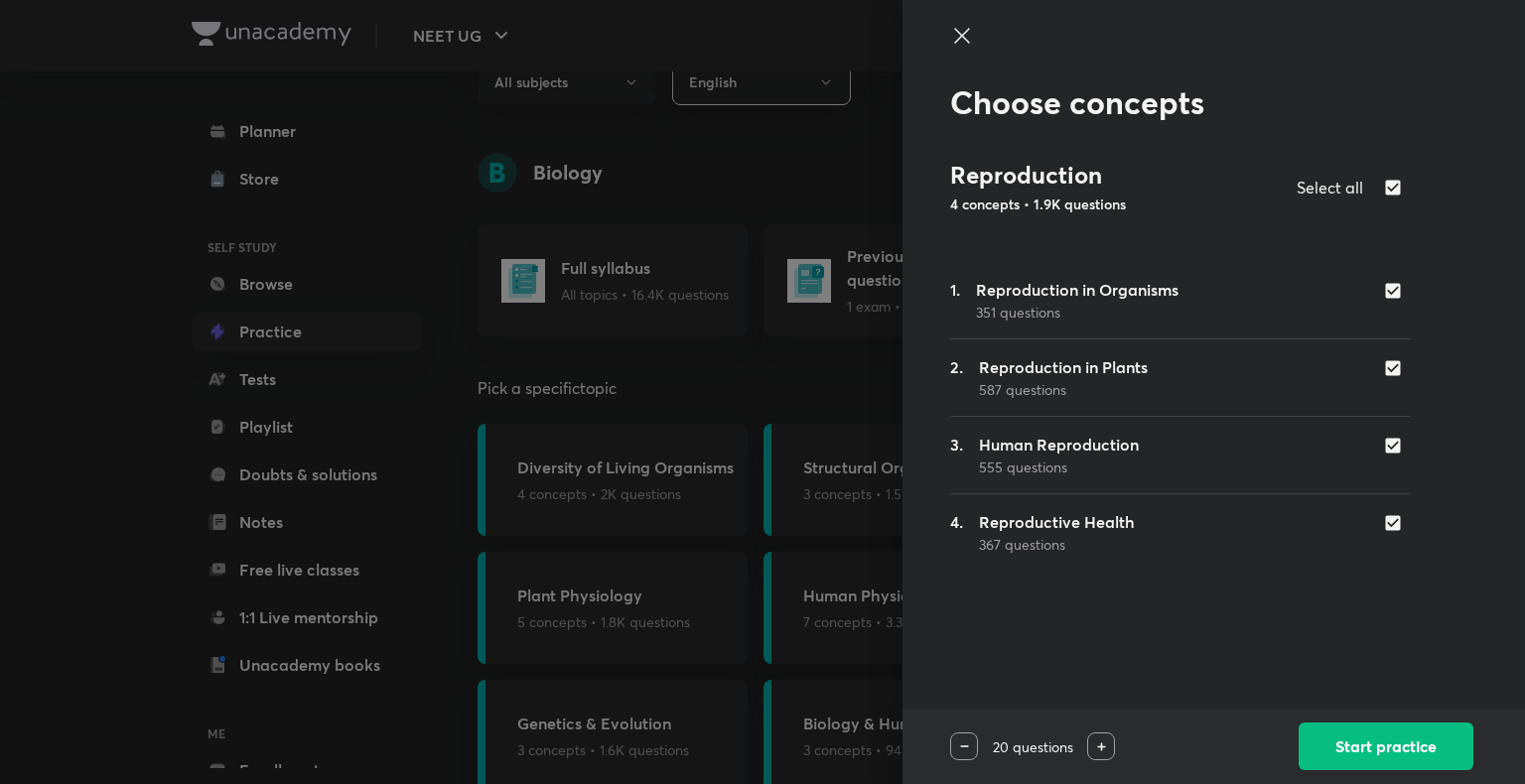 click at bounding box center (1397, 291) 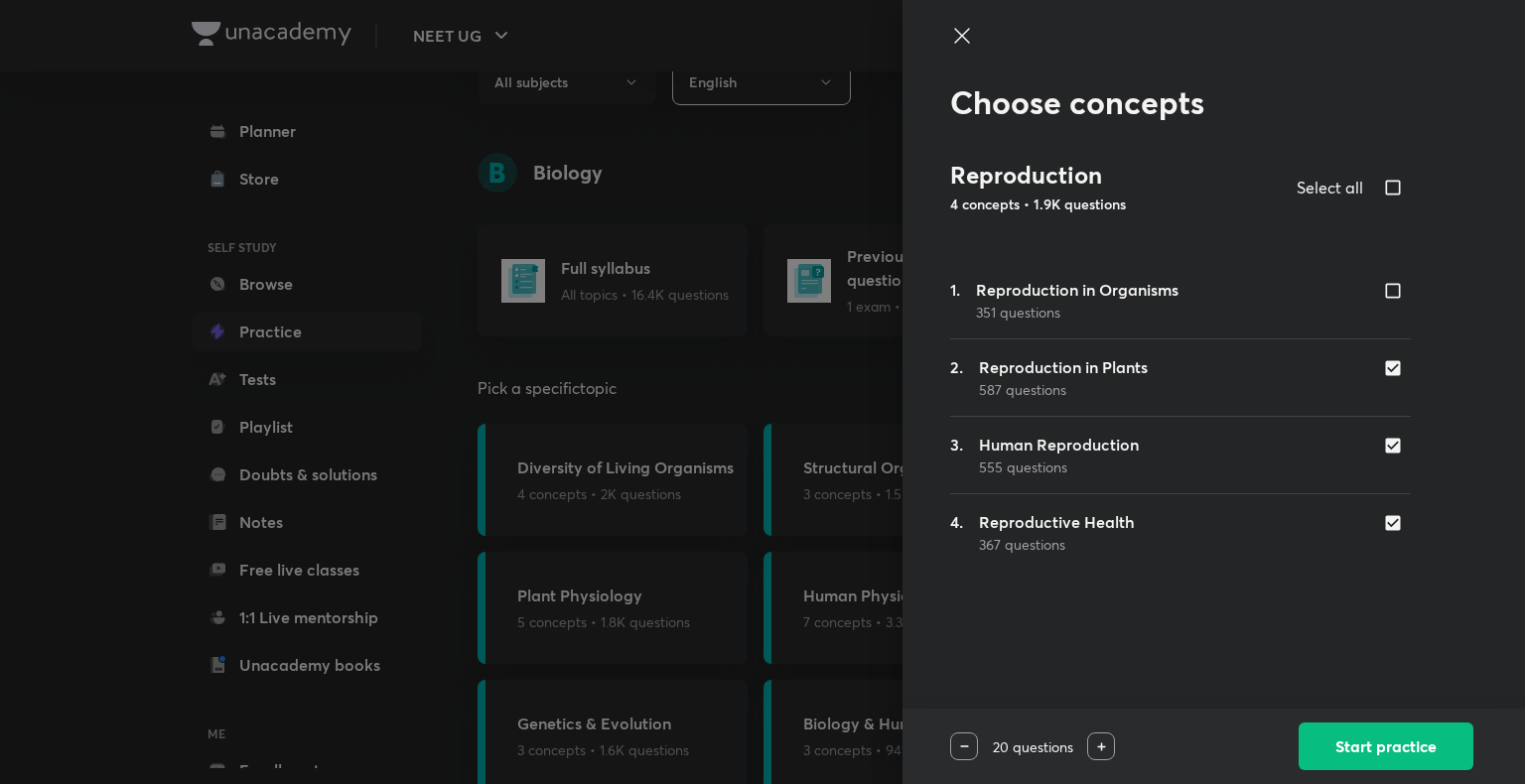 click at bounding box center (1397, 368) 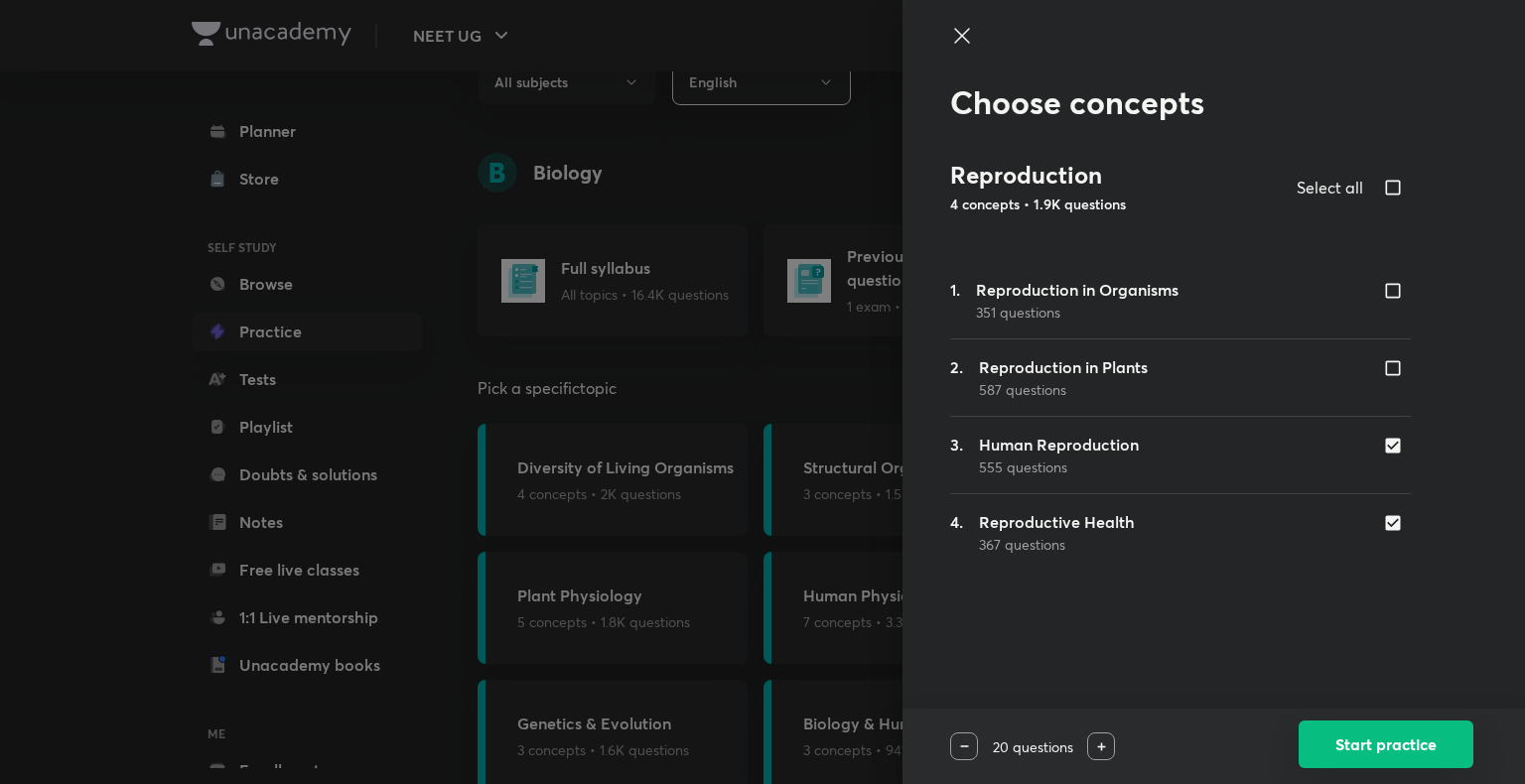 click on "Start practice" at bounding box center (1386, 744) 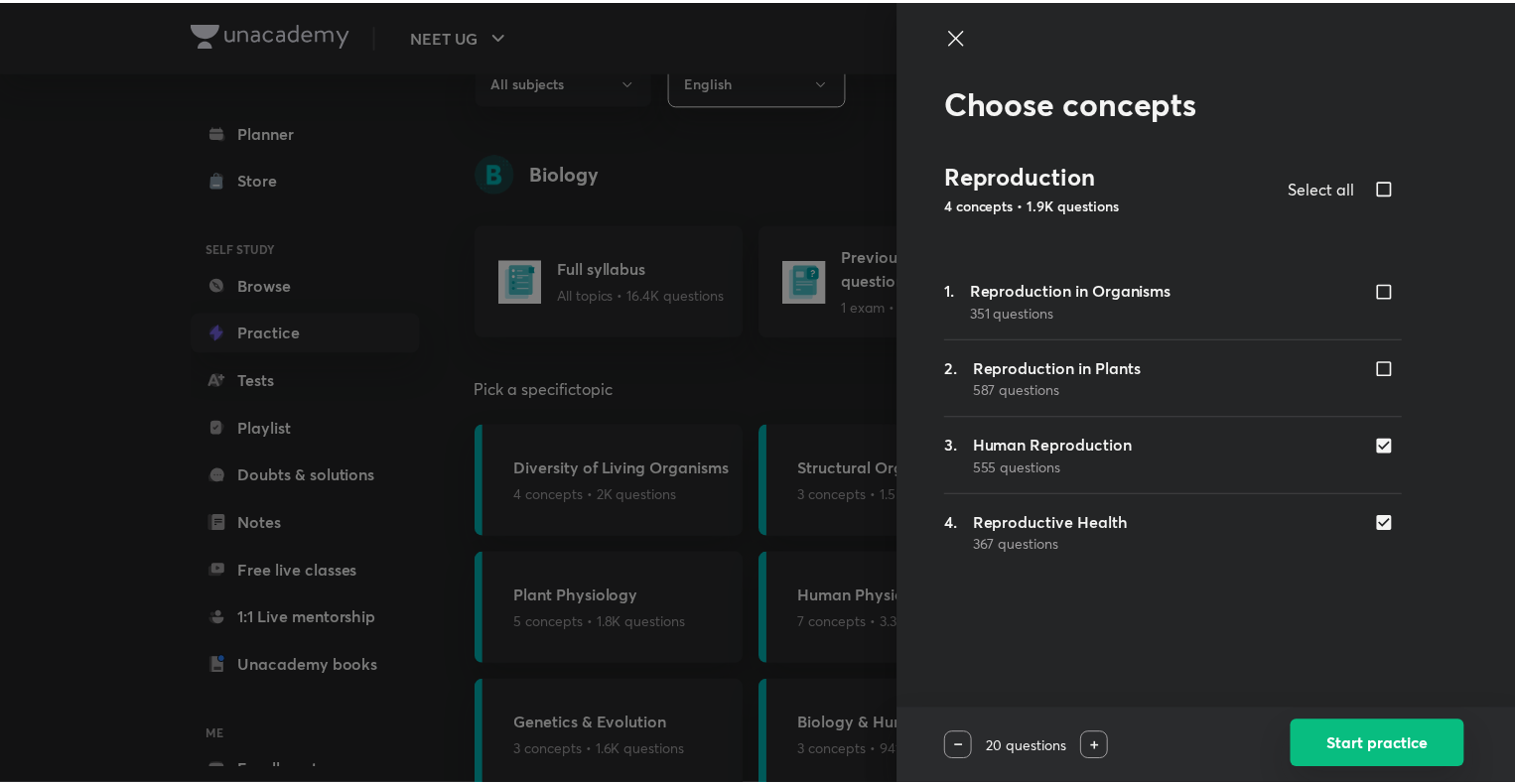 scroll, scrollTop: 0, scrollLeft: 0, axis: both 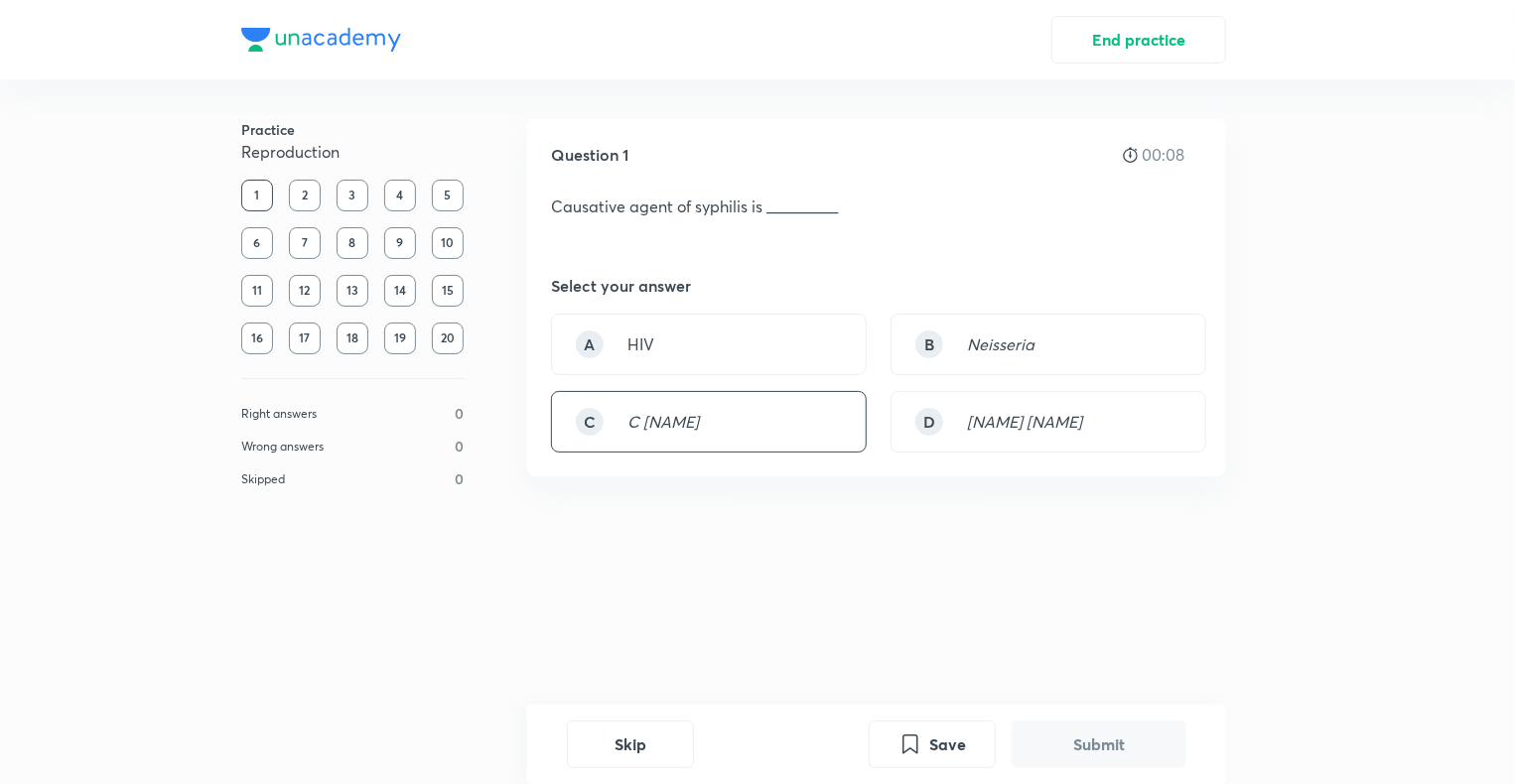click on "C Treponema pallidum" at bounding box center (709, 422) 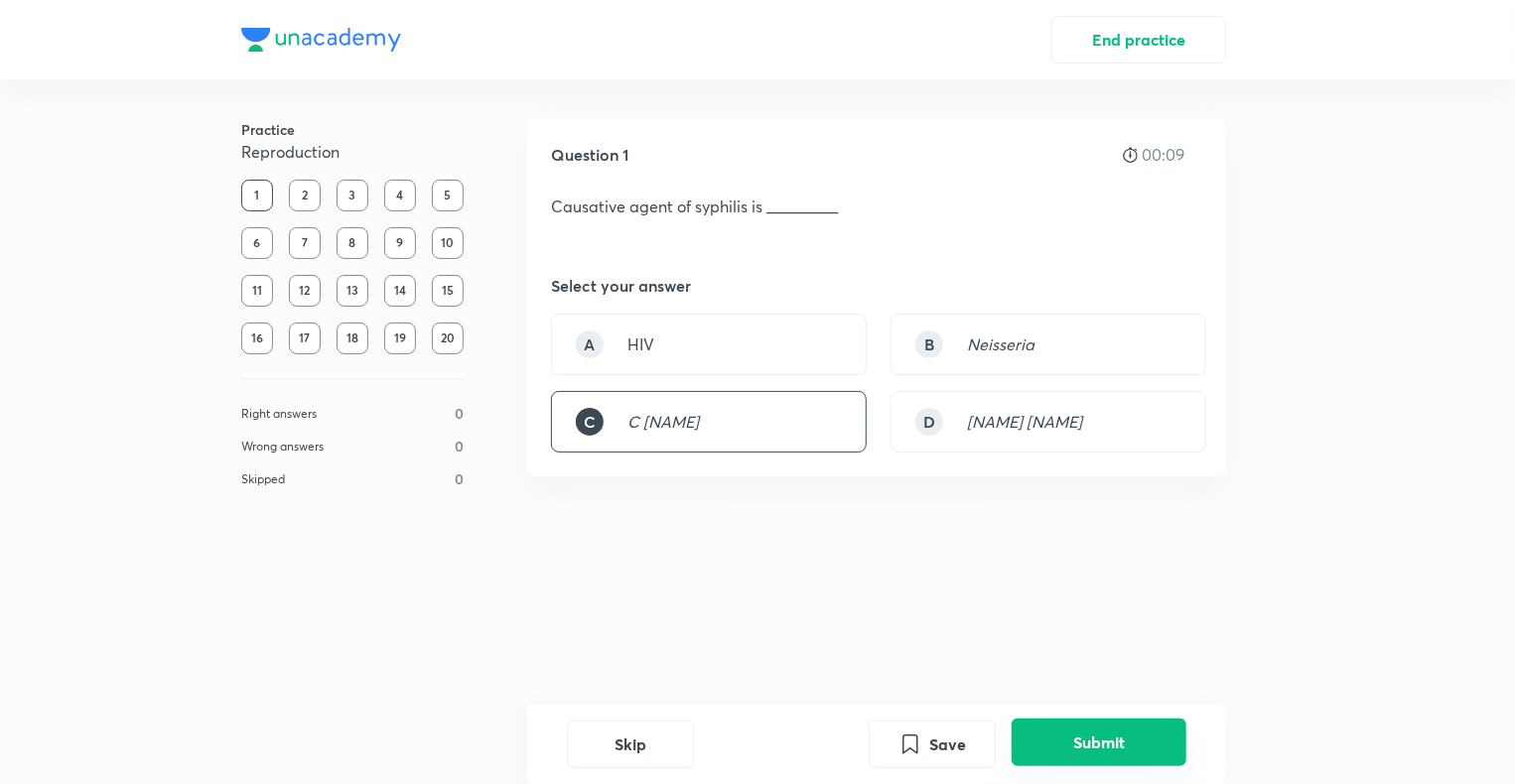 click on "Submit" at bounding box center (1099, 742) 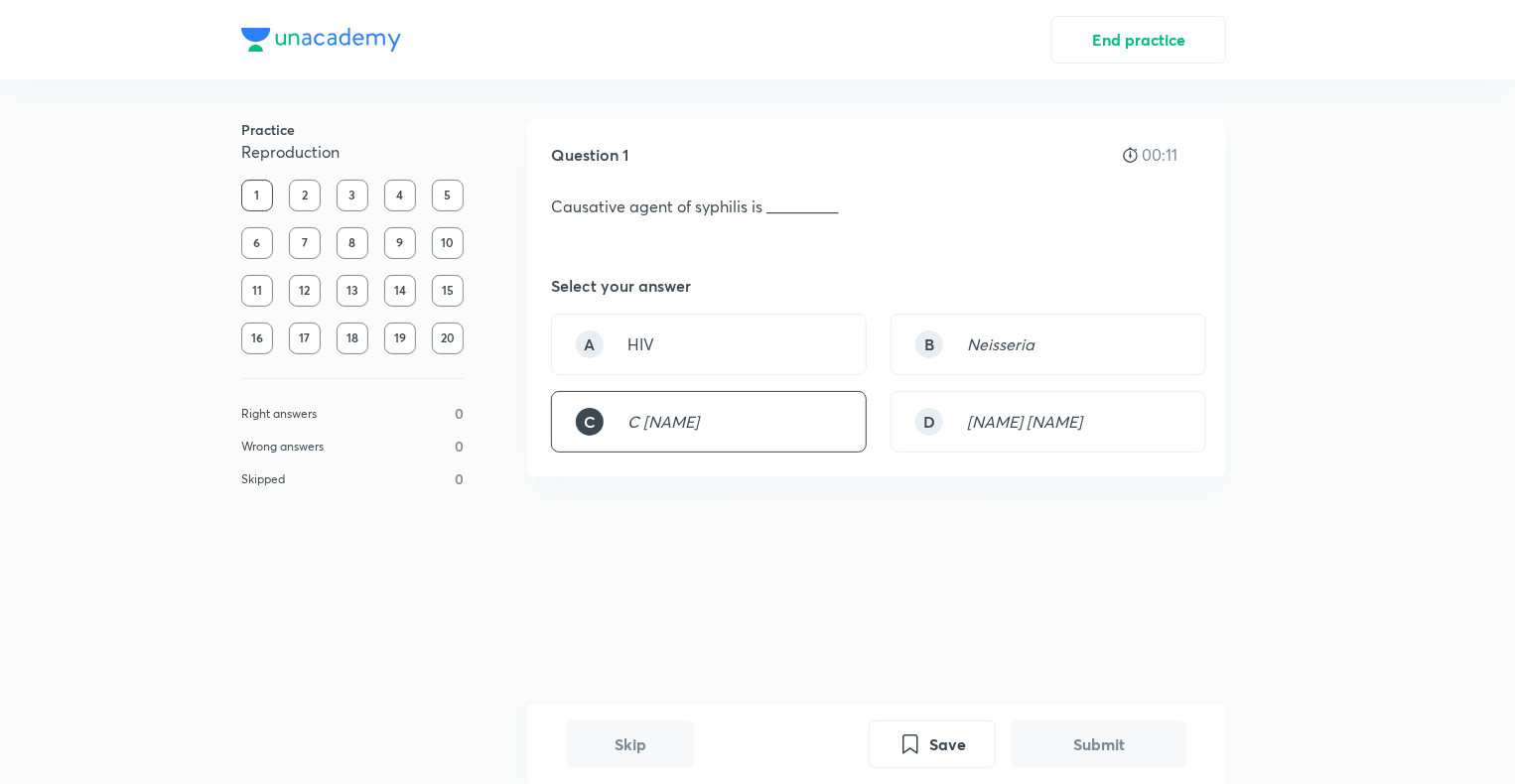 scroll, scrollTop: 341, scrollLeft: 0, axis: vertical 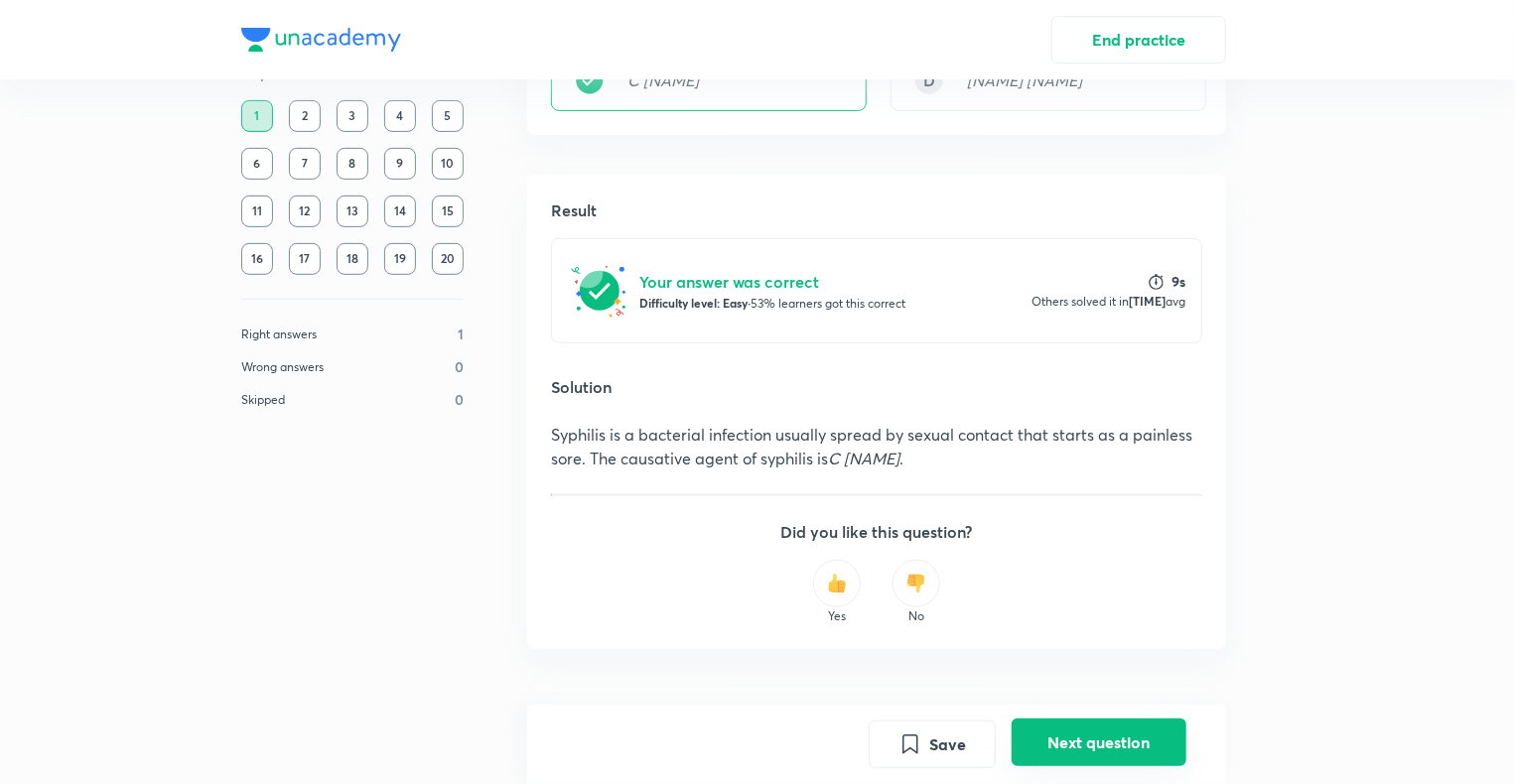click on "Next question" at bounding box center [1099, 742] 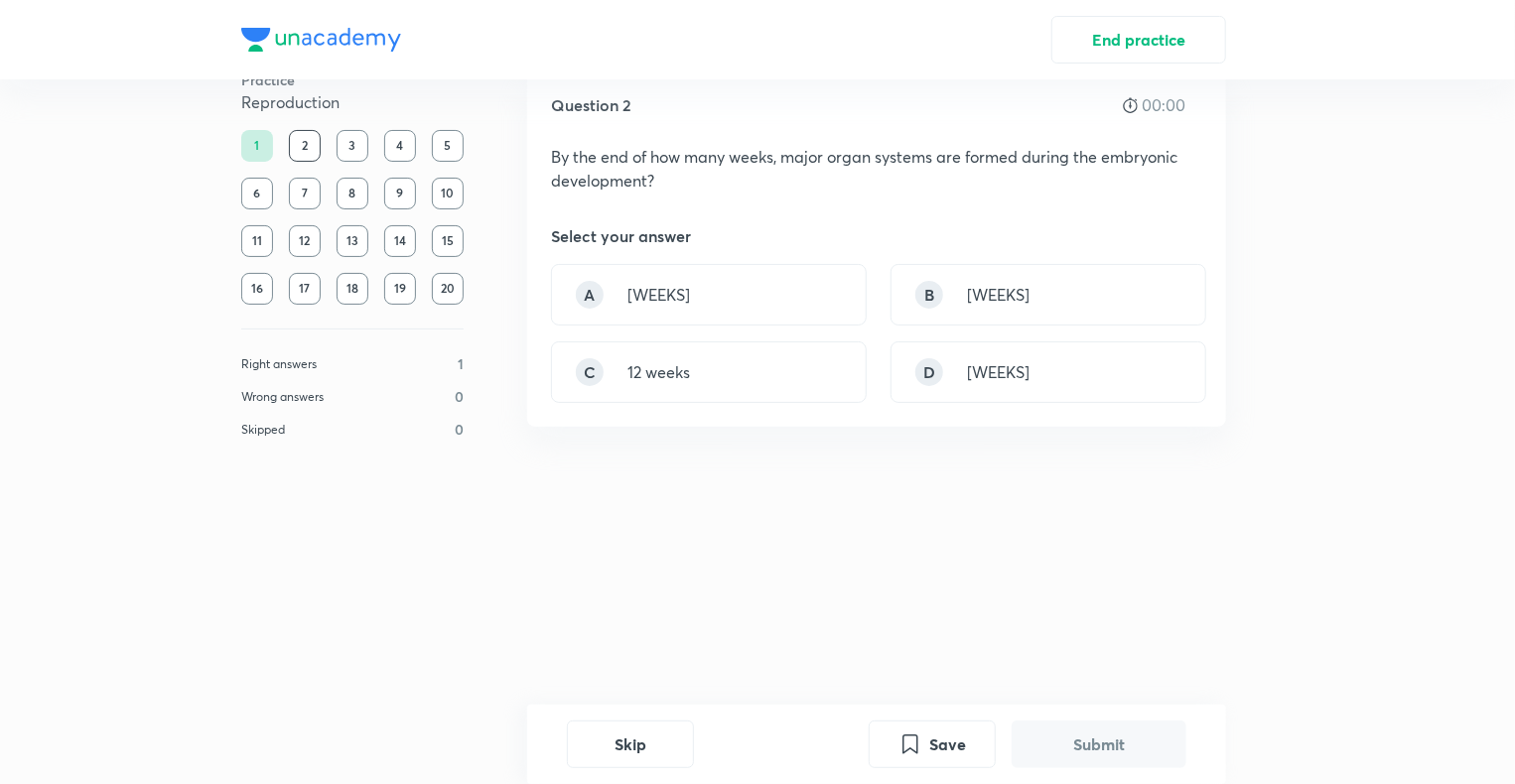 scroll, scrollTop: 0, scrollLeft: 0, axis: both 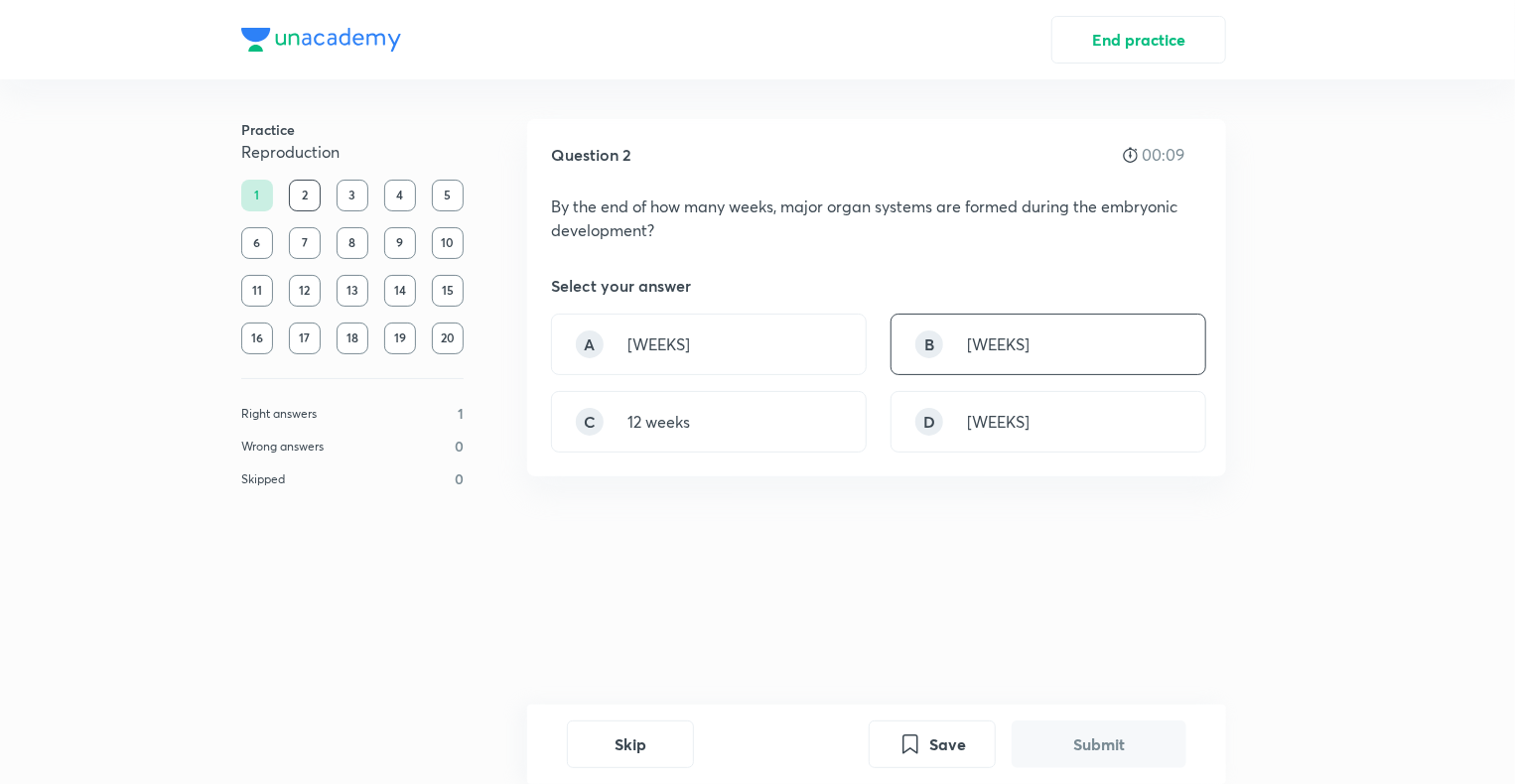 click on "B  8 weeks" at bounding box center (1048, 344) 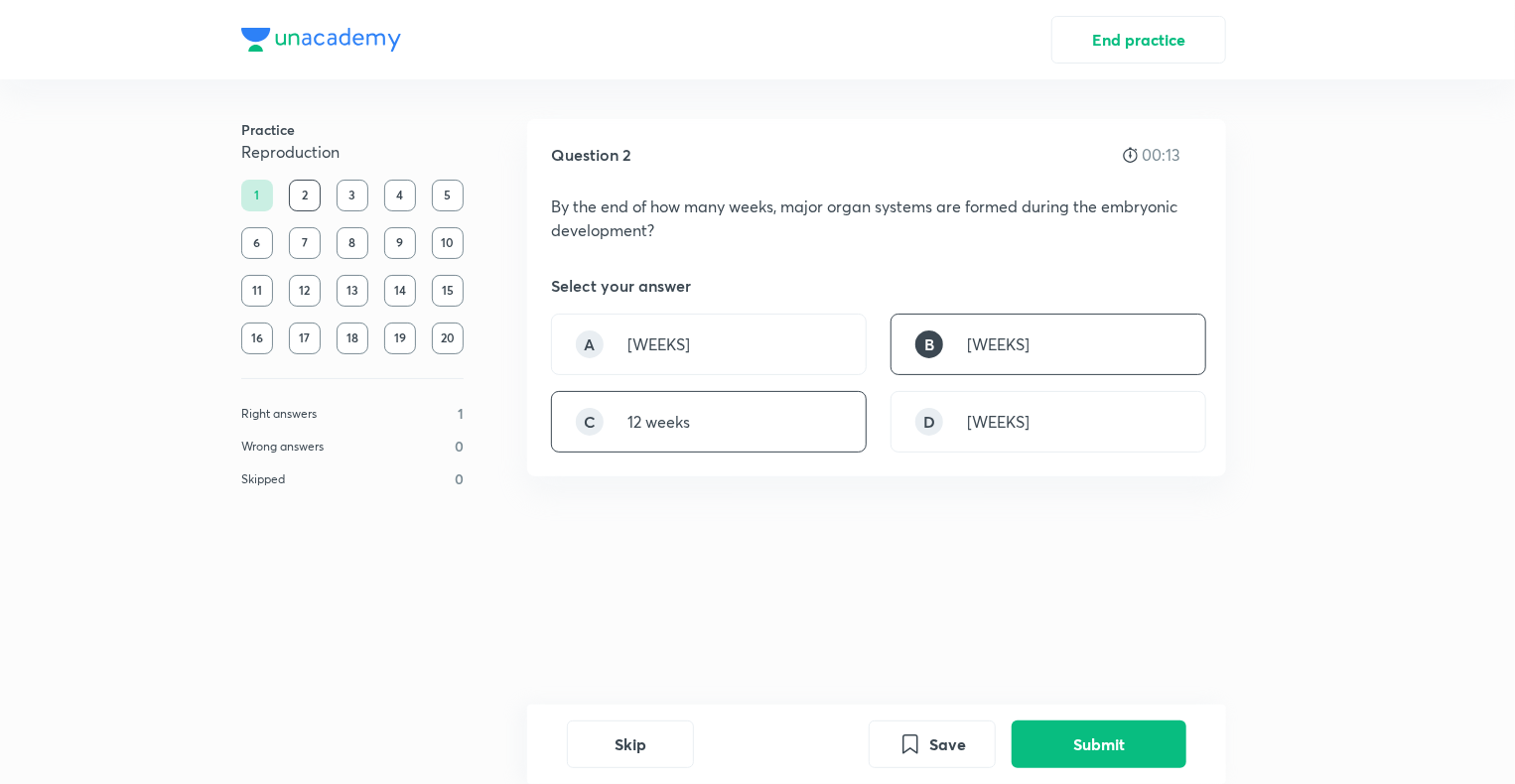 click on "C  12 weeks" at bounding box center (709, 422) 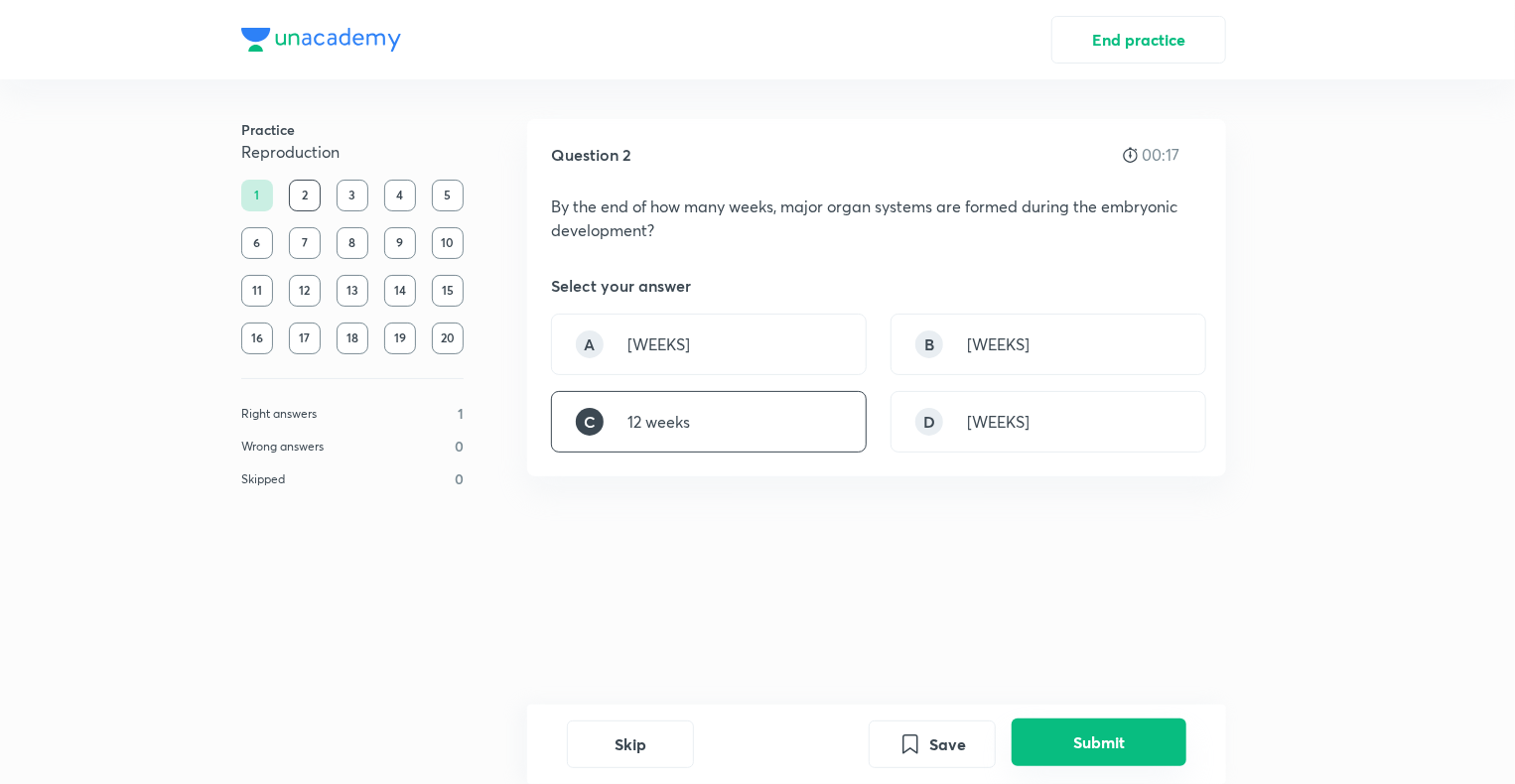 click on "Submit" at bounding box center [1099, 742] 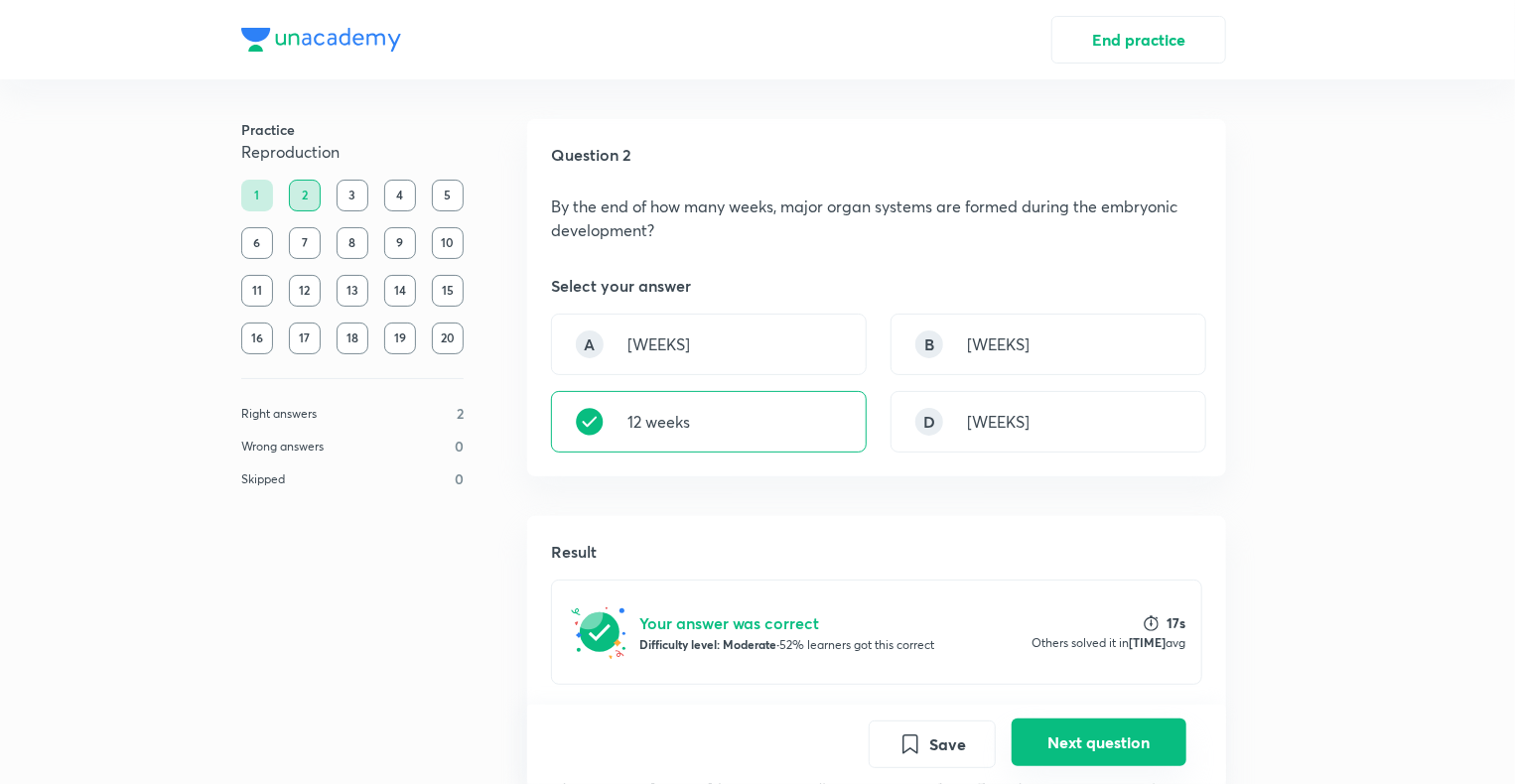 scroll, scrollTop: 341, scrollLeft: 0, axis: vertical 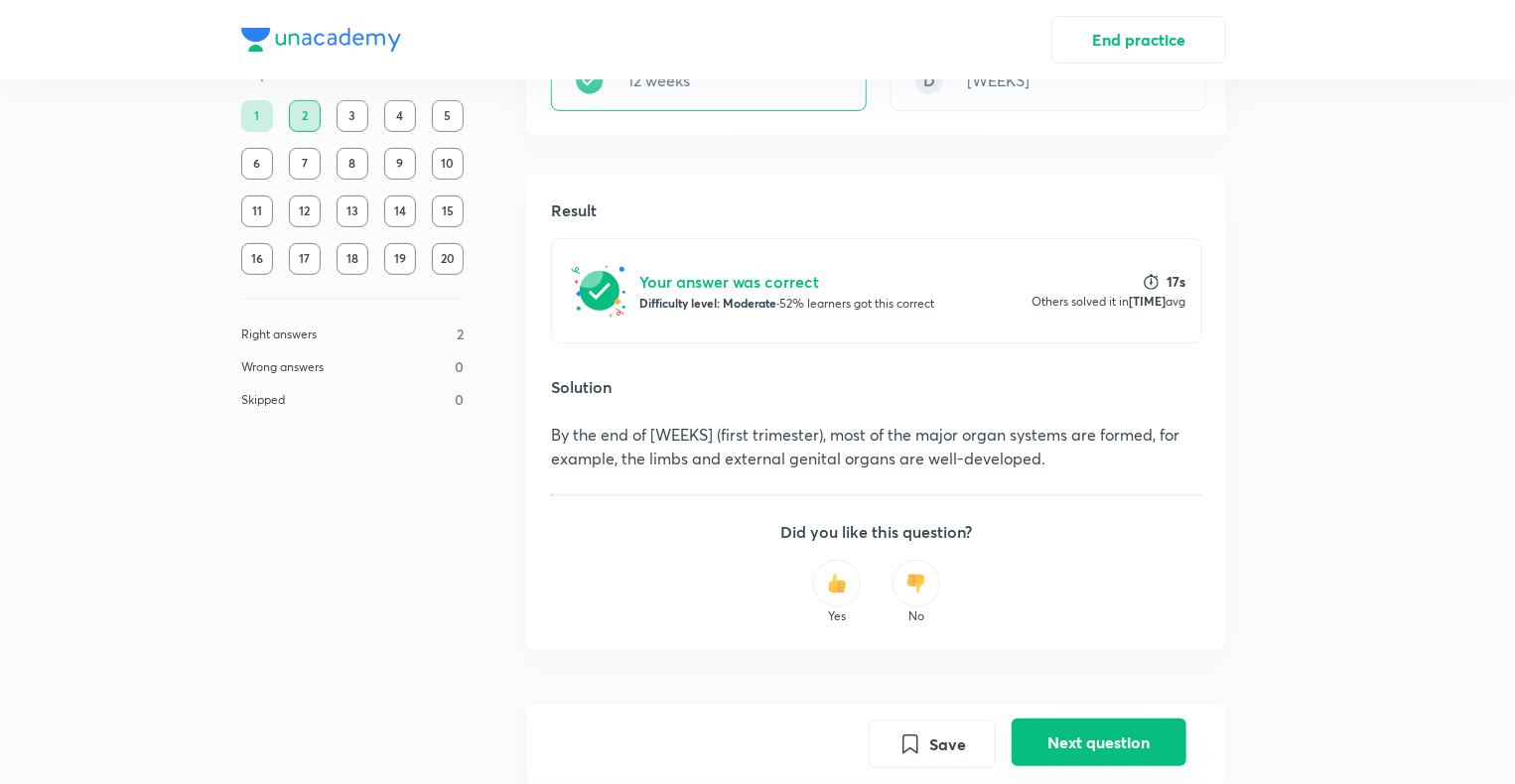 click on "Next question" at bounding box center [1099, 742] 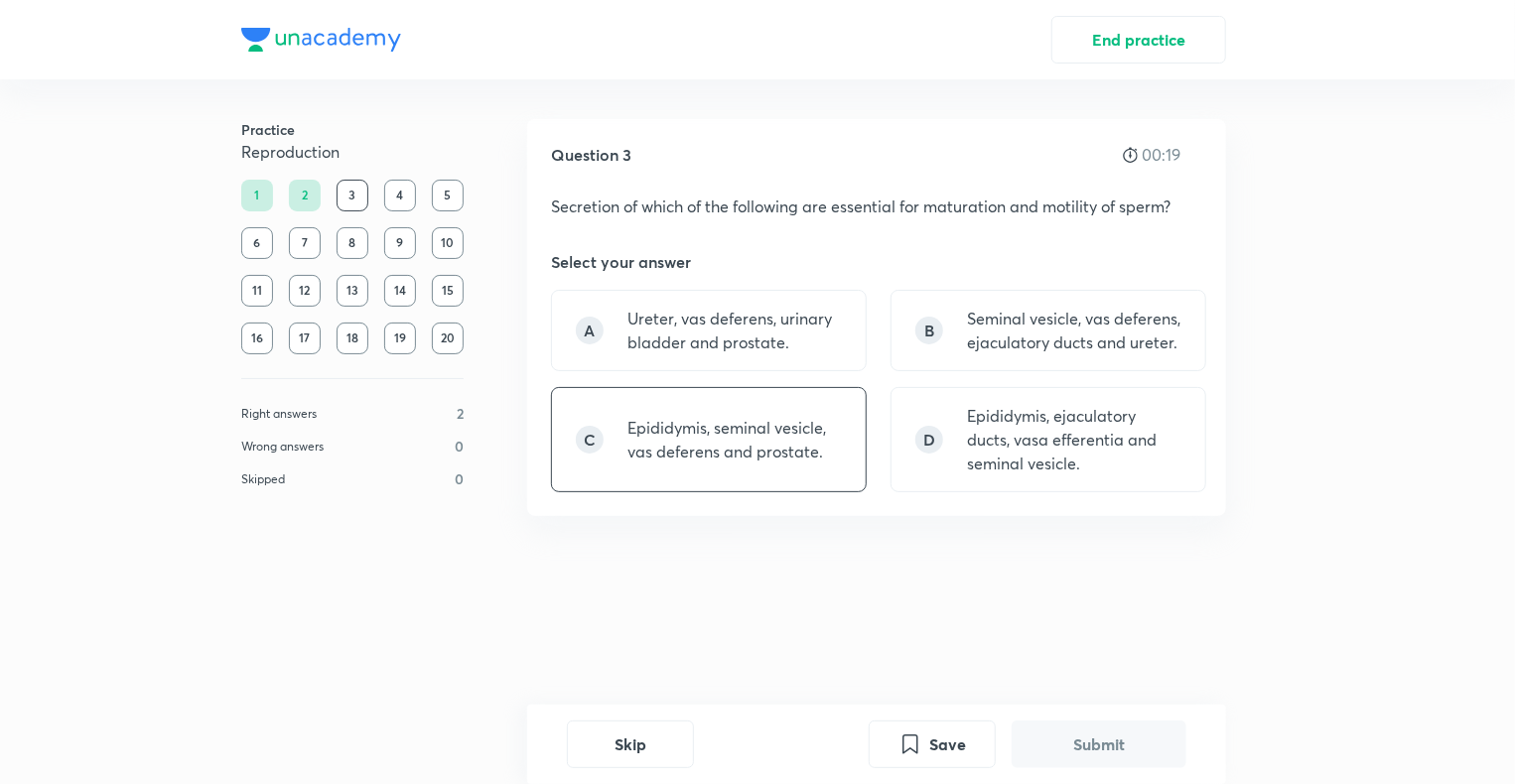 click on "Epididymis, seminal vesicle, vas deferens and prostate." at bounding box center [735, 440] 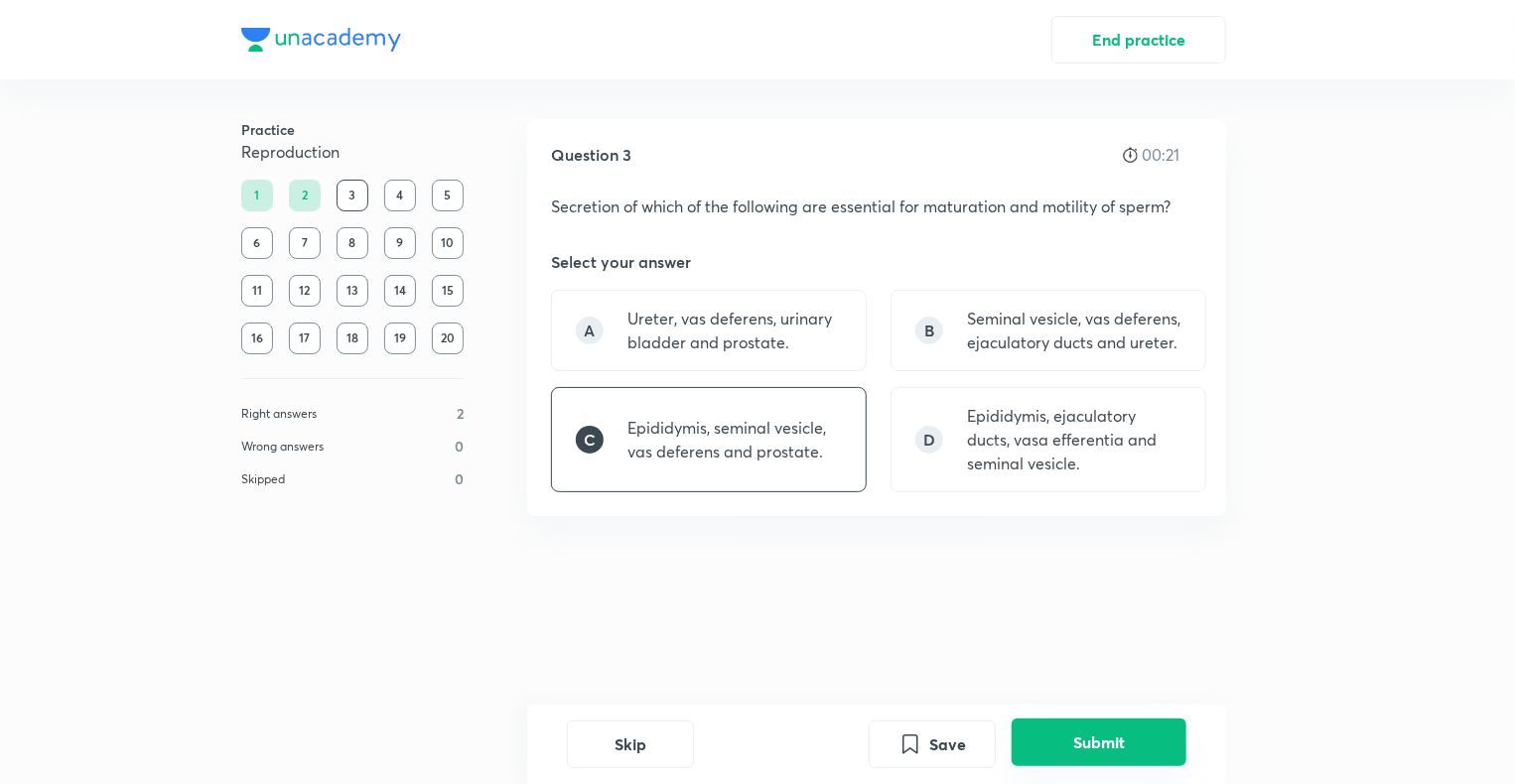 click on "Submit" at bounding box center [1099, 742] 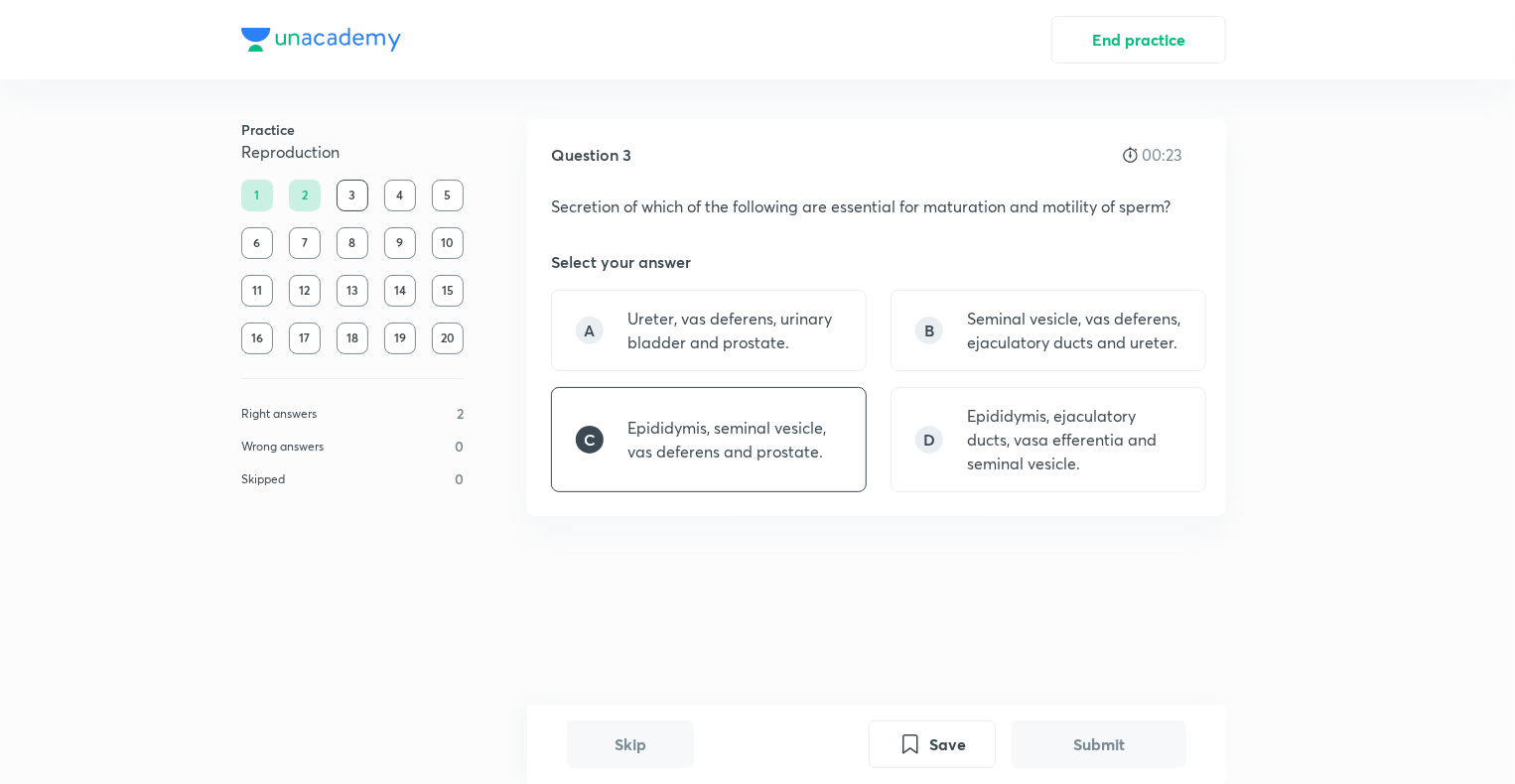 scroll, scrollTop: 381, scrollLeft: 0, axis: vertical 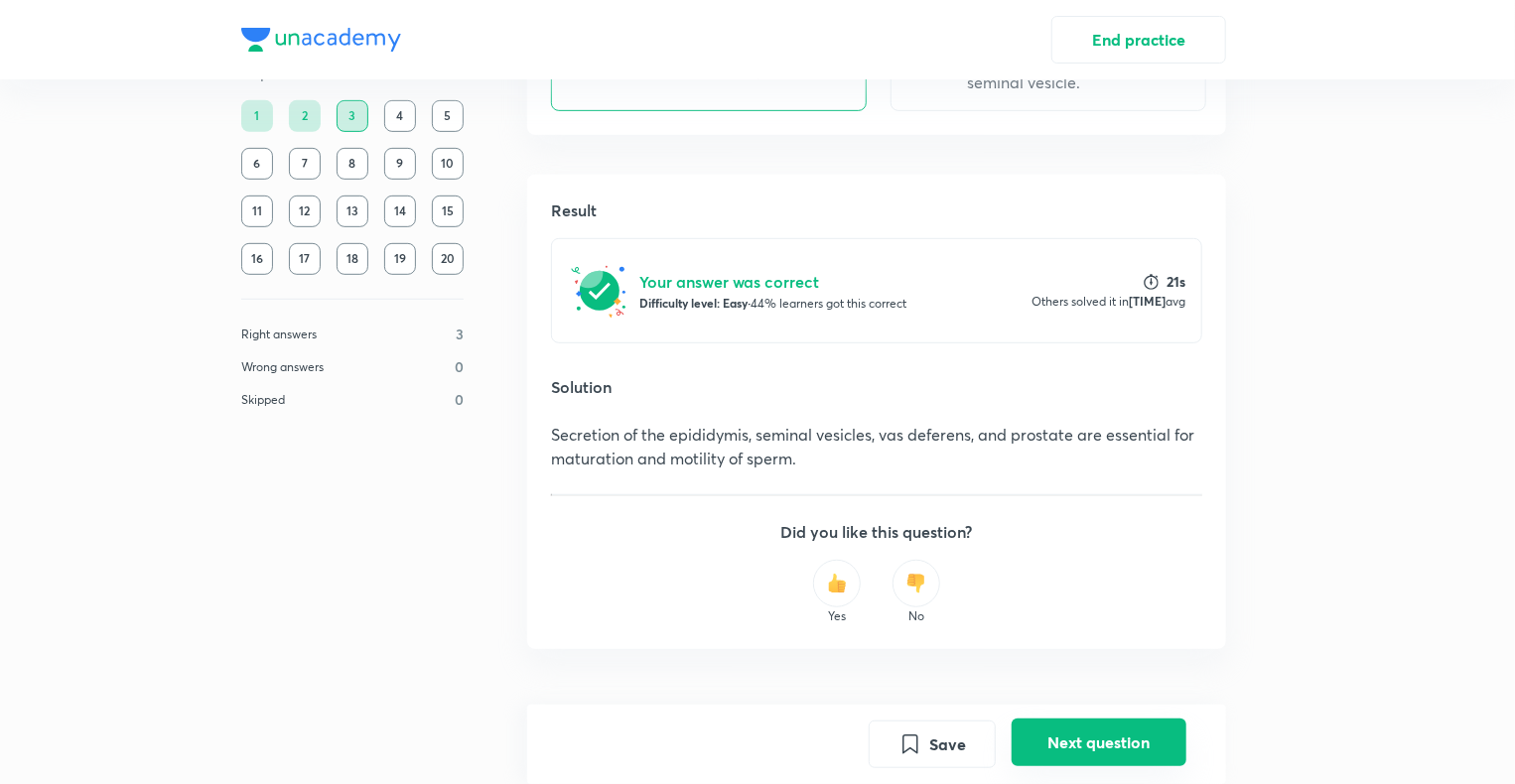click on "Next question" at bounding box center [1099, 742] 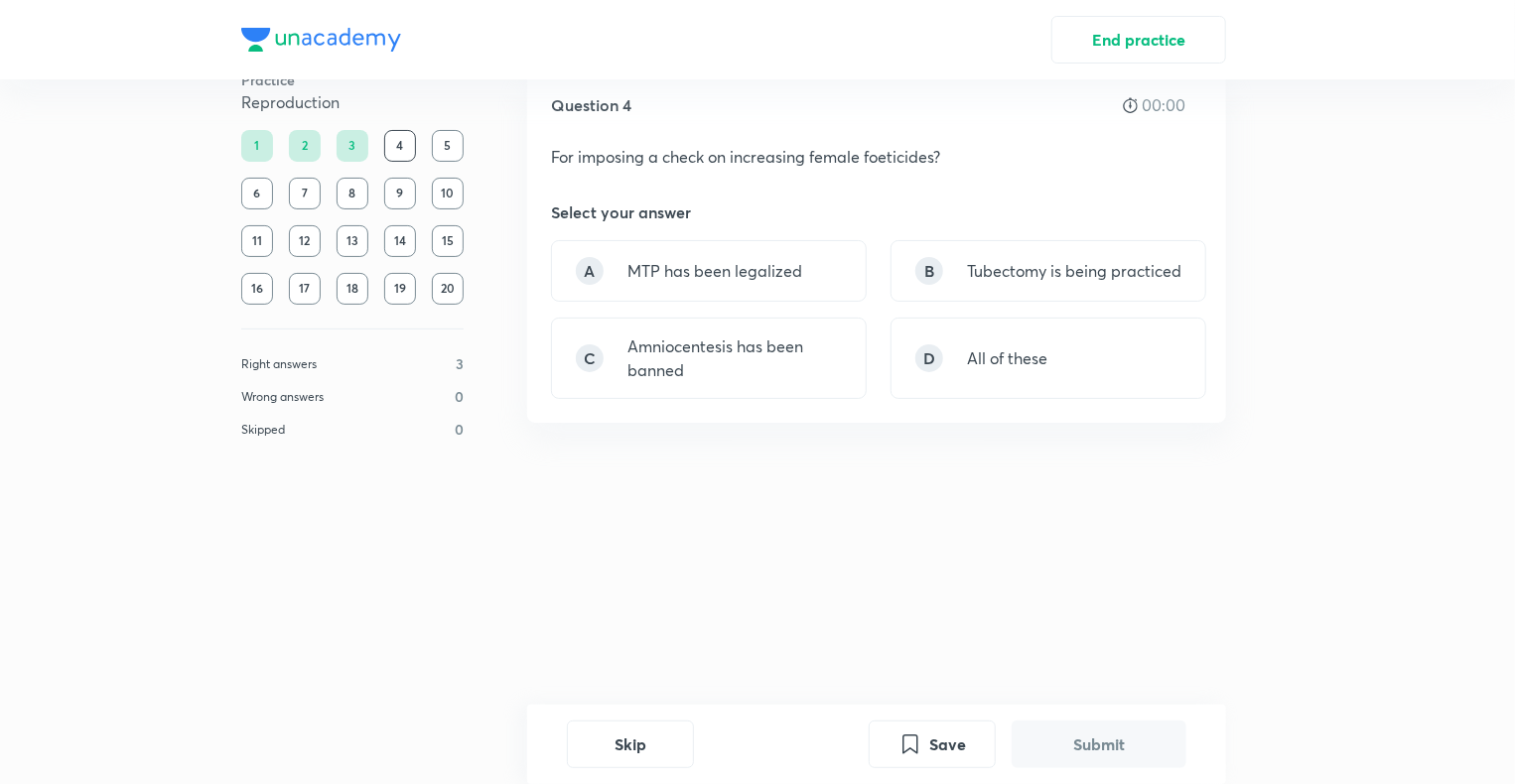 scroll, scrollTop: 0, scrollLeft: 0, axis: both 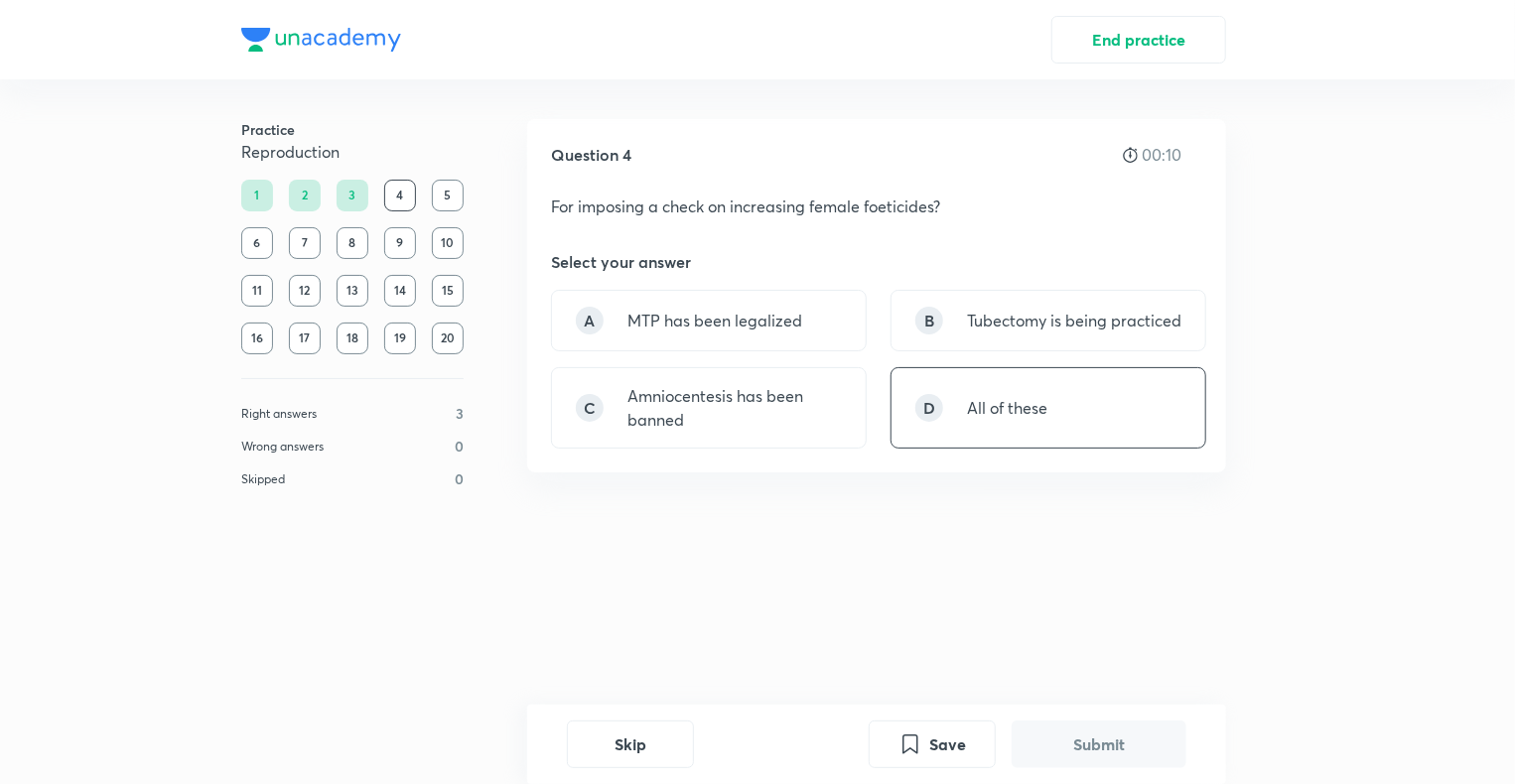 click on "D All of these" at bounding box center (1048, 408) 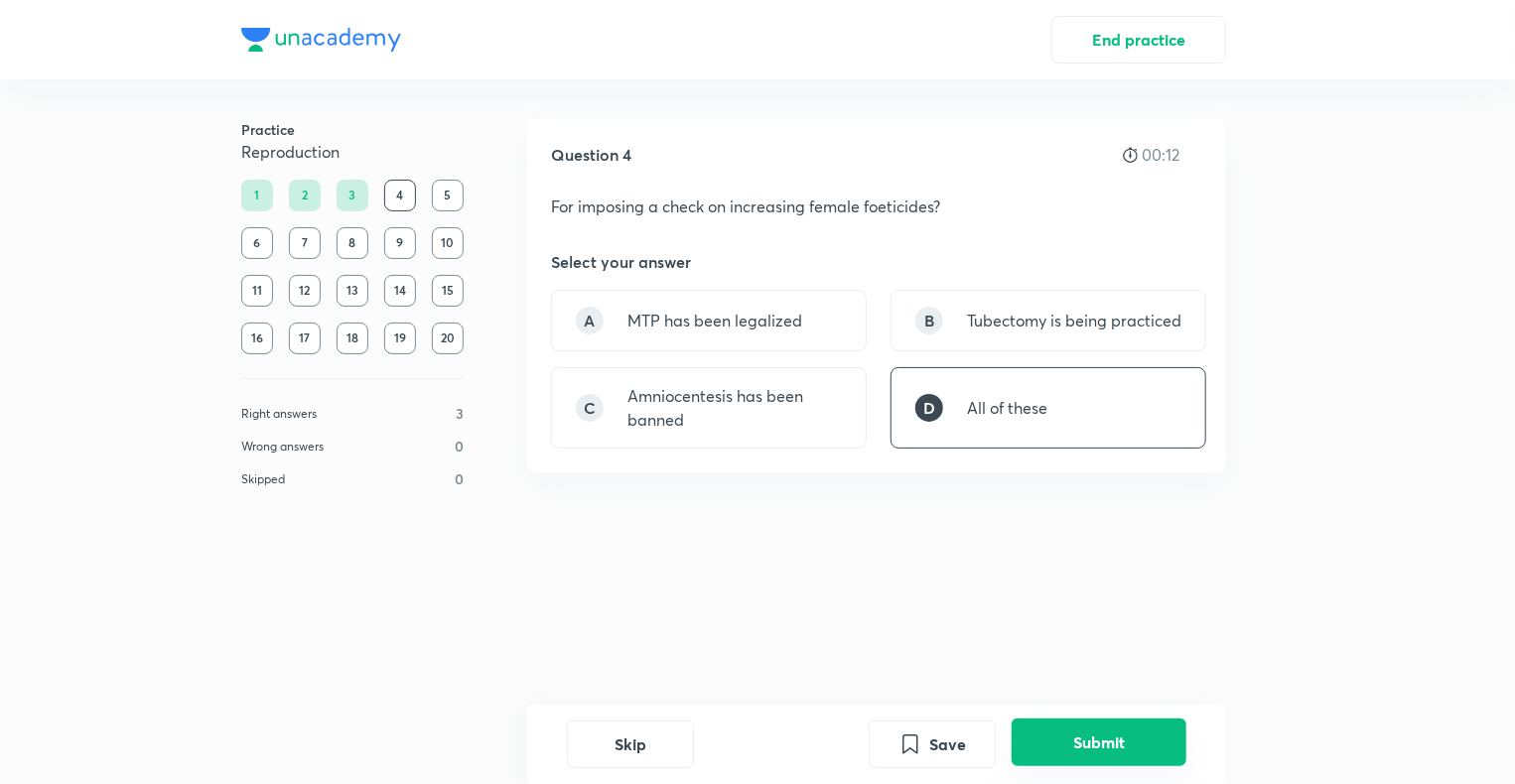 click on "Submit" at bounding box center [1099, 742] 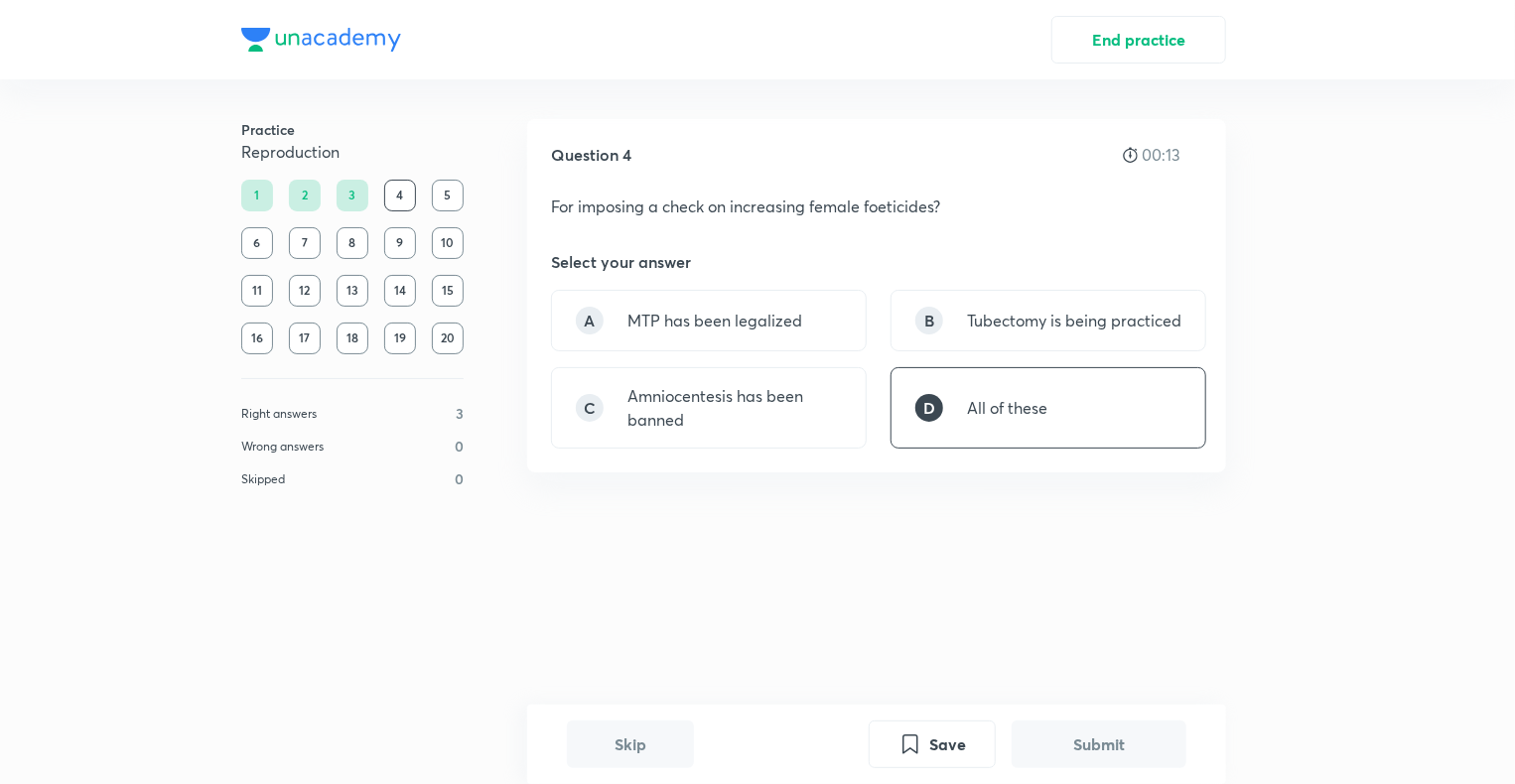 scroll, scrollTop: 361, scrollLeft: 0, axis: vertical 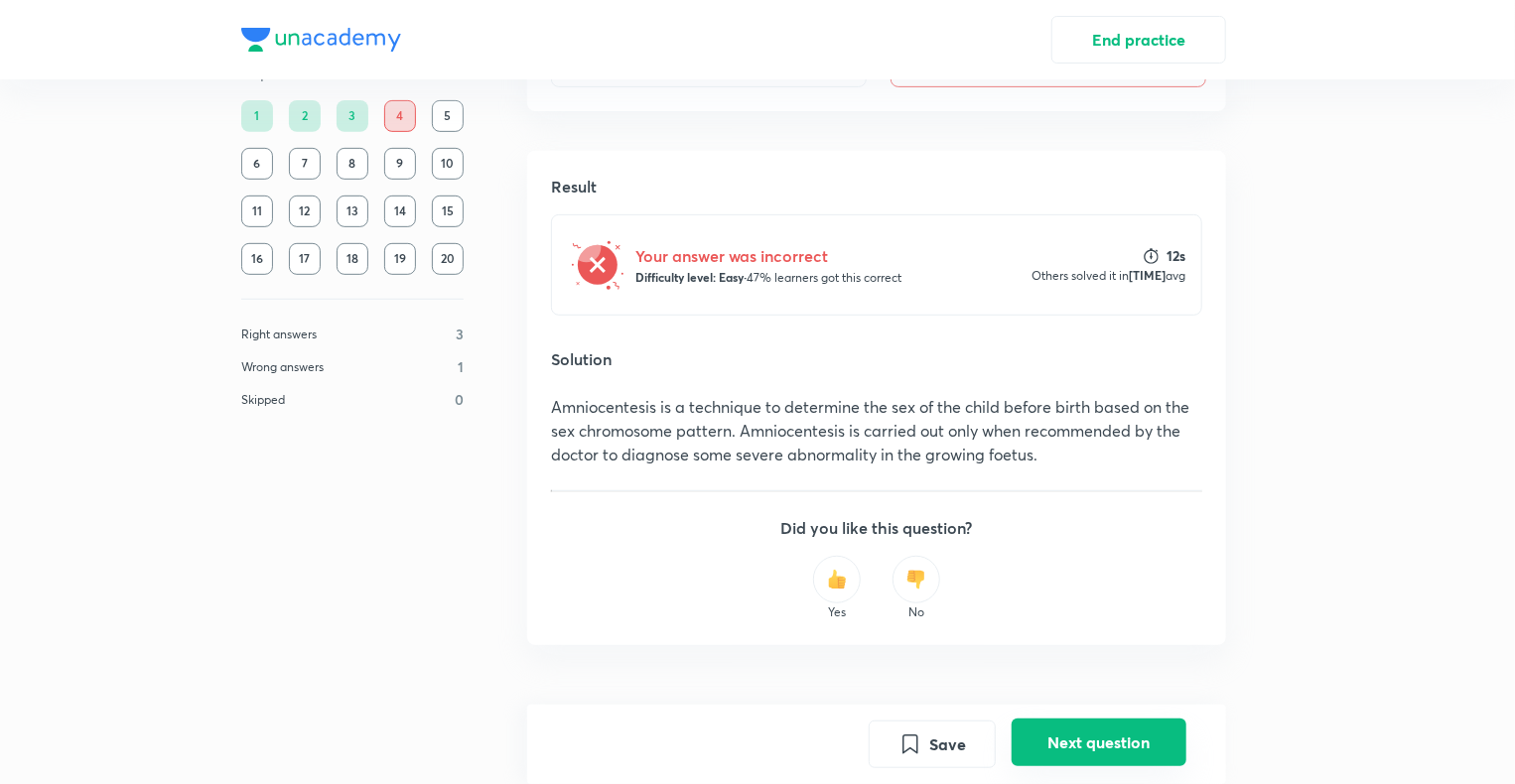 click on "Next question" at bounding box center [1099, 742] 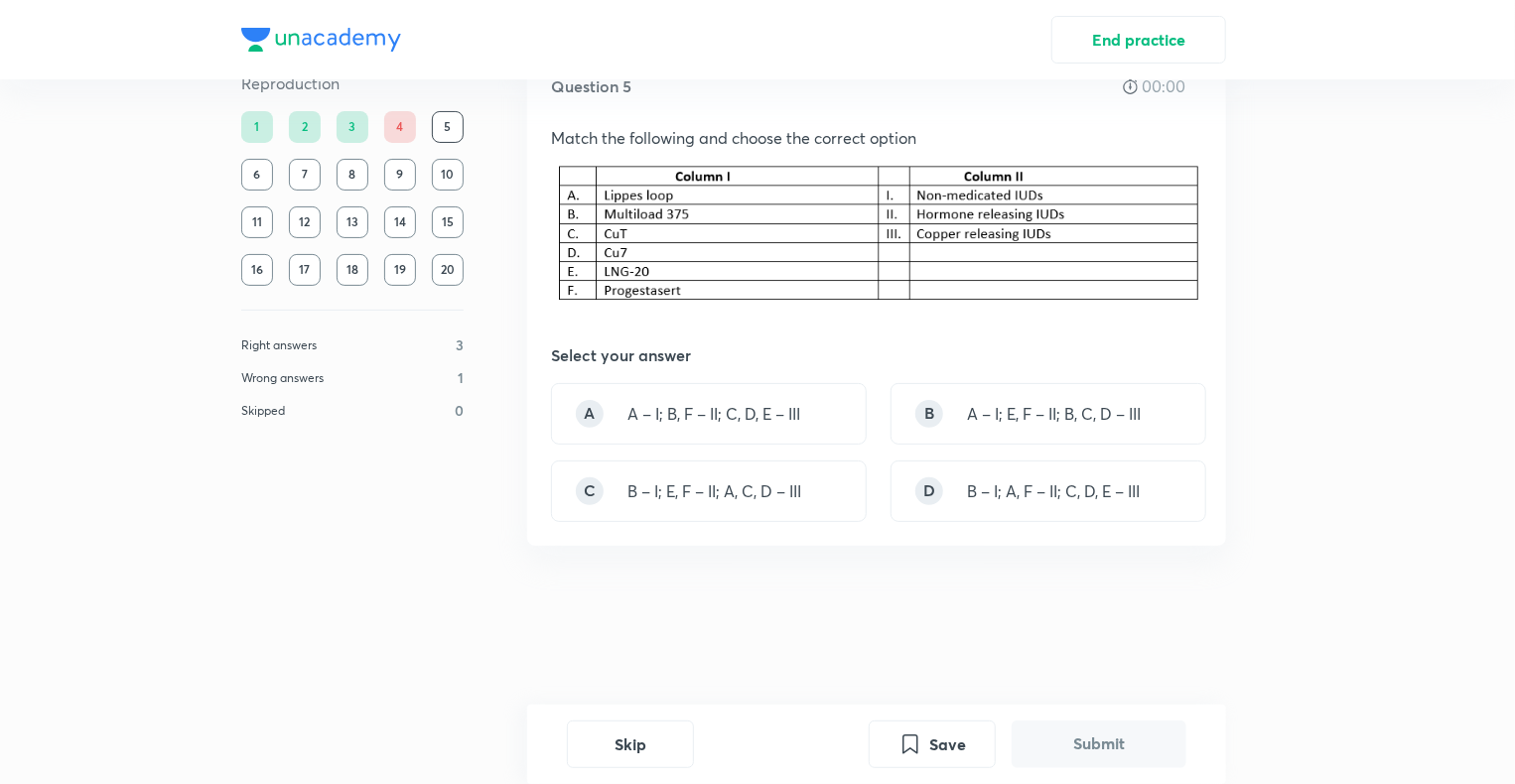 scroll, scrollTop: 0, scrollLeft: 0, axis: both 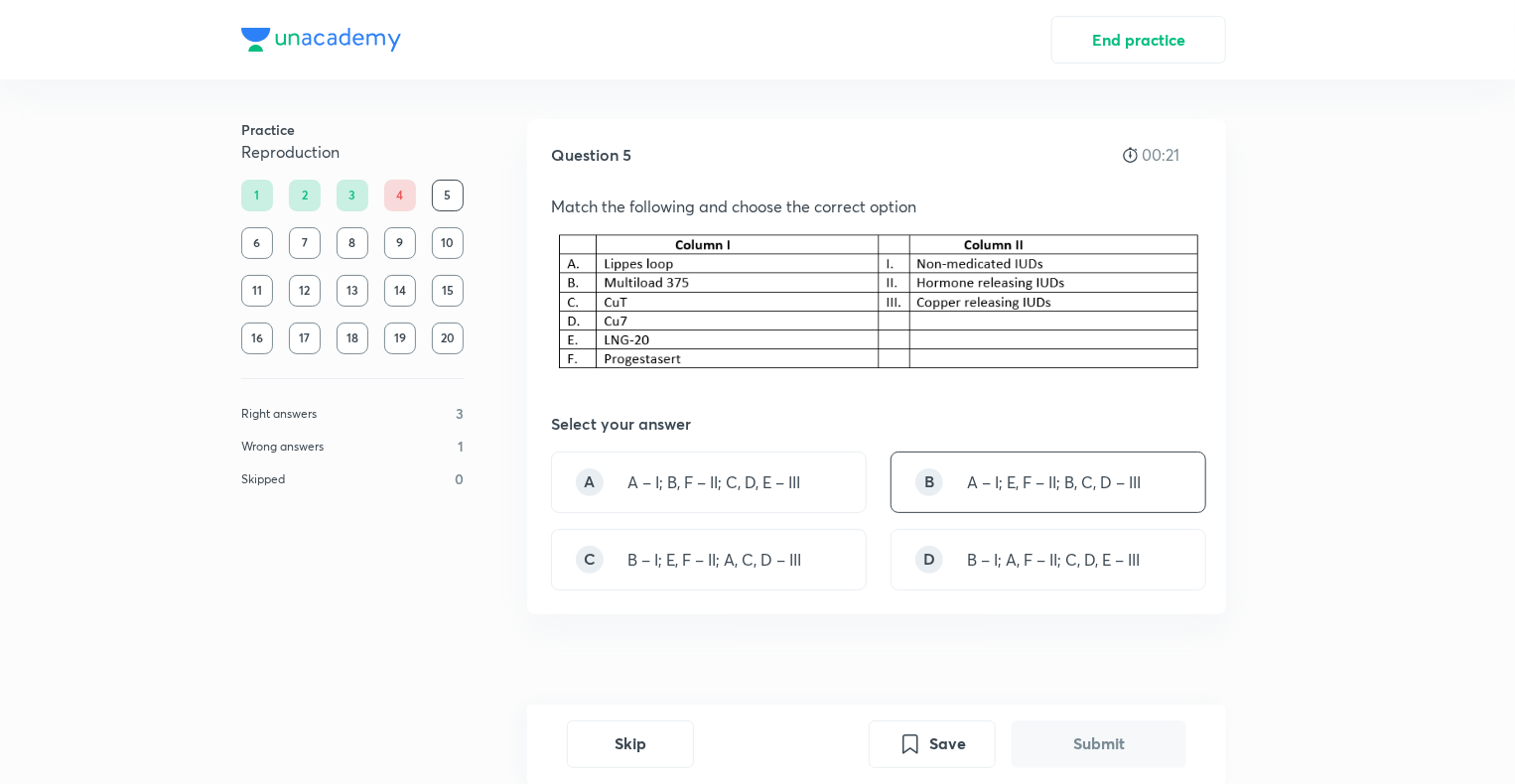 click on "A – I; E, F – II; B, C, D – III" at bounding box center [1053, 482] 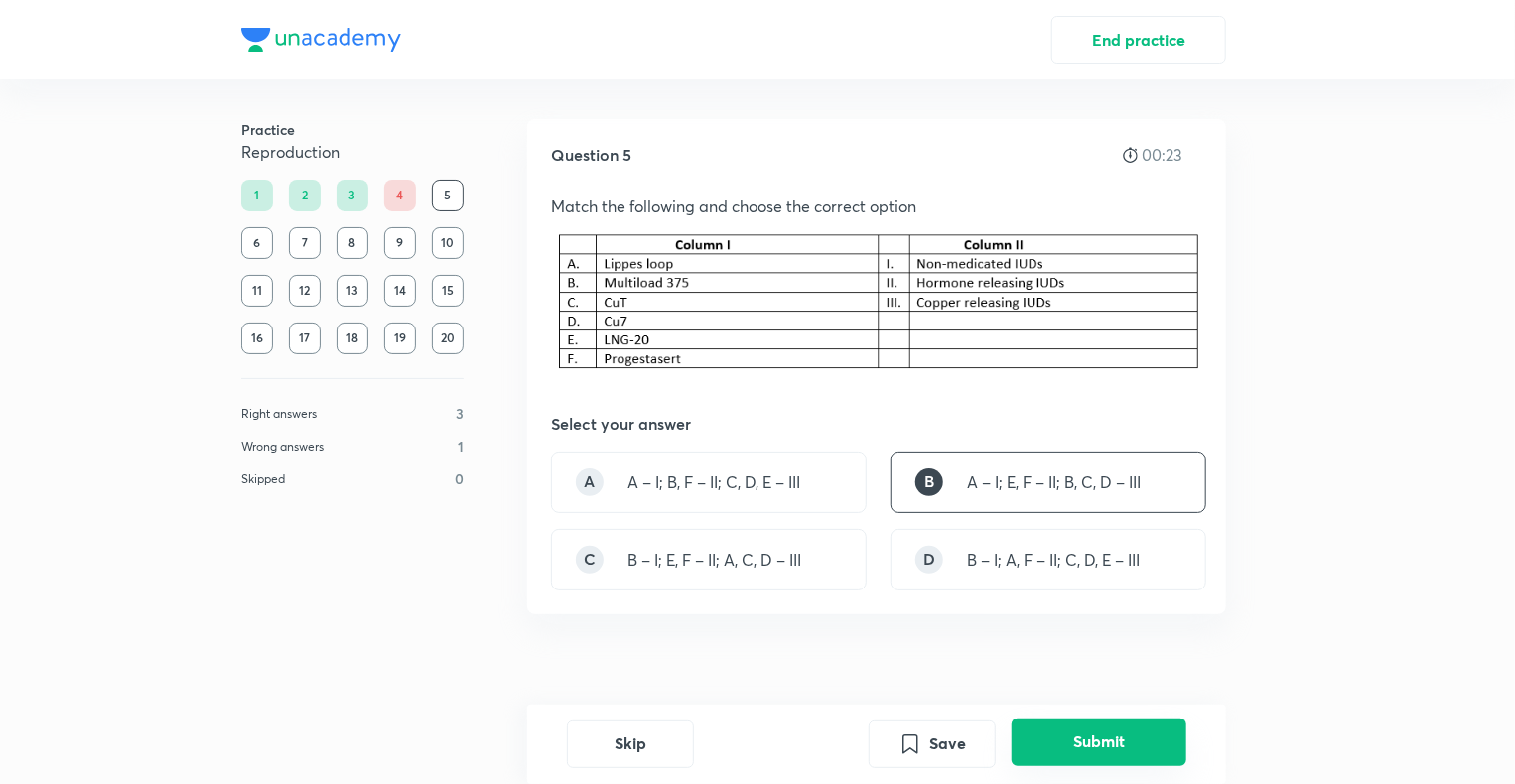 click on "Submit" at bounding box center [1099, 742] 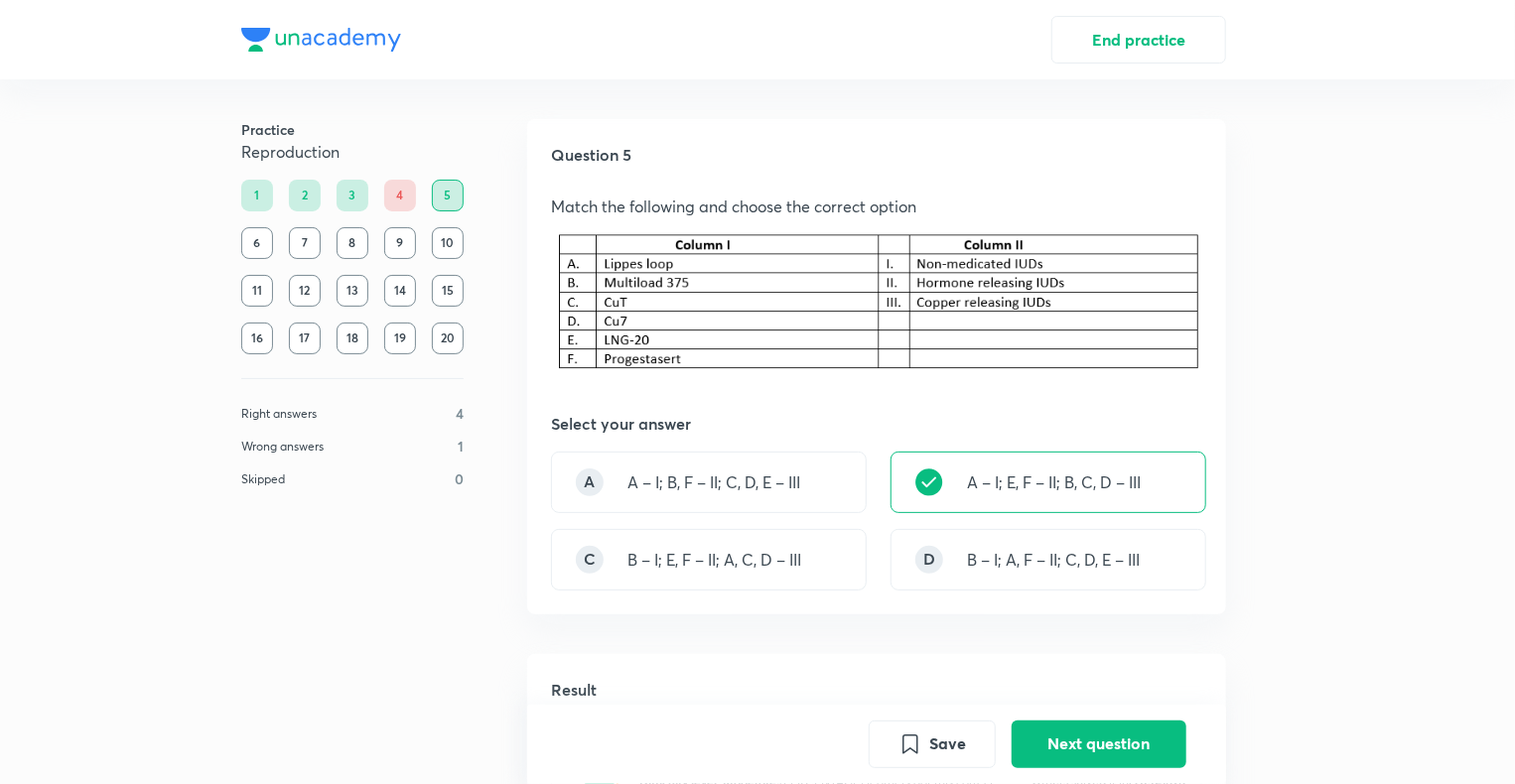 scroll, scrollTop: 653, scrollLeft: 0, axis: vertical 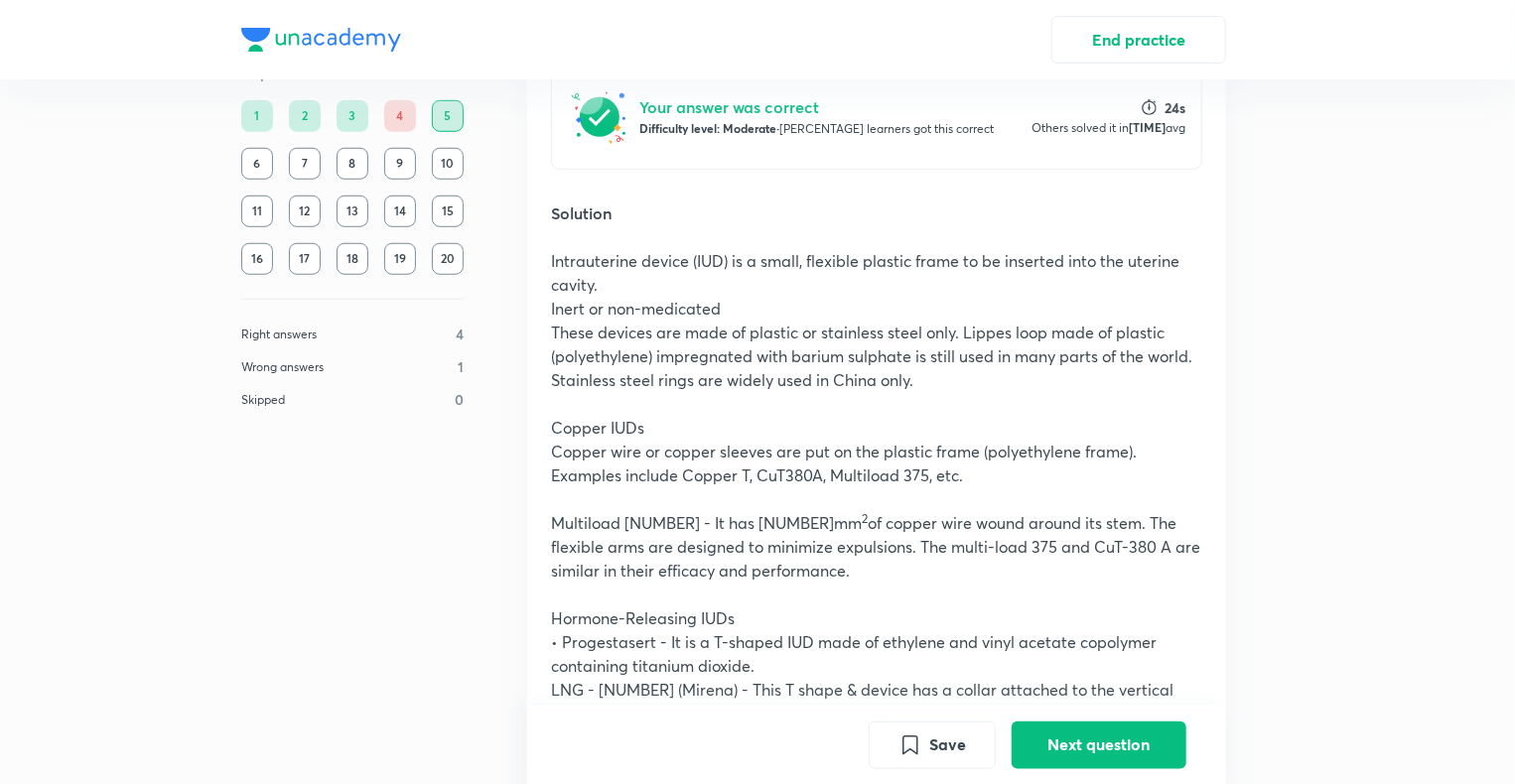click on "4" at bounding box center [400, 116] 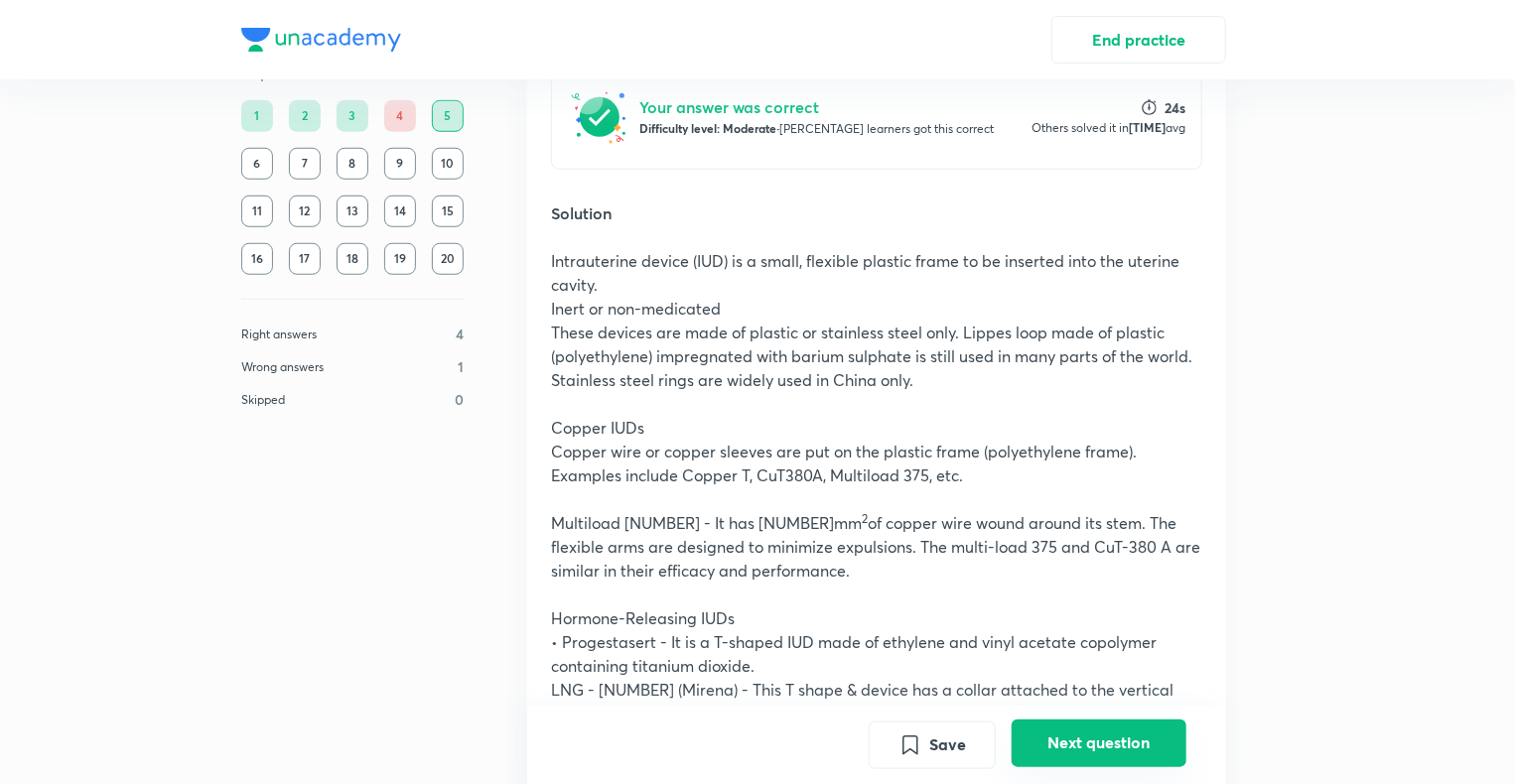 click on "Next question" at bounding box center (1099, 742) 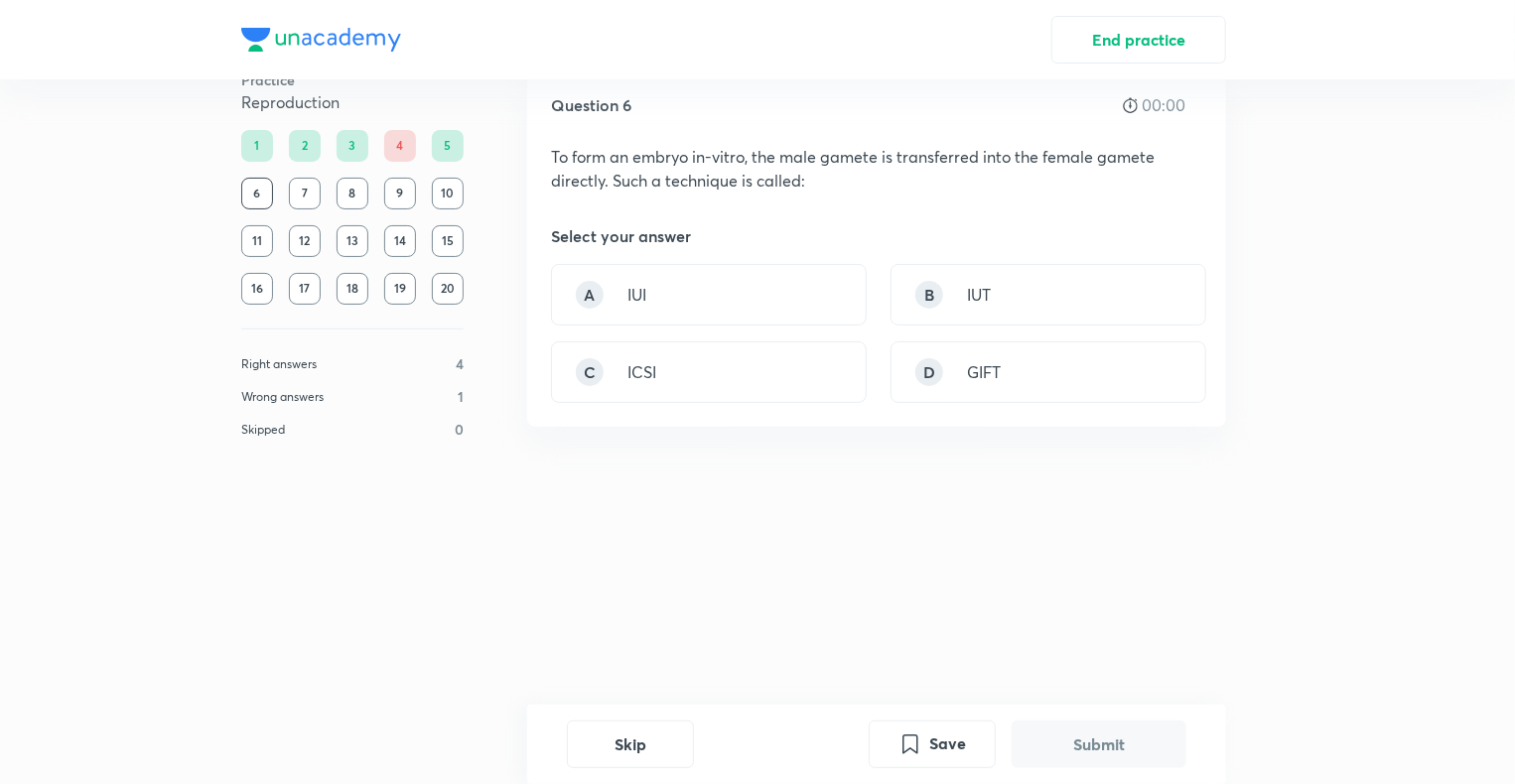 scroll, scrollTop: 0, scrollLeft: 0, axis: both 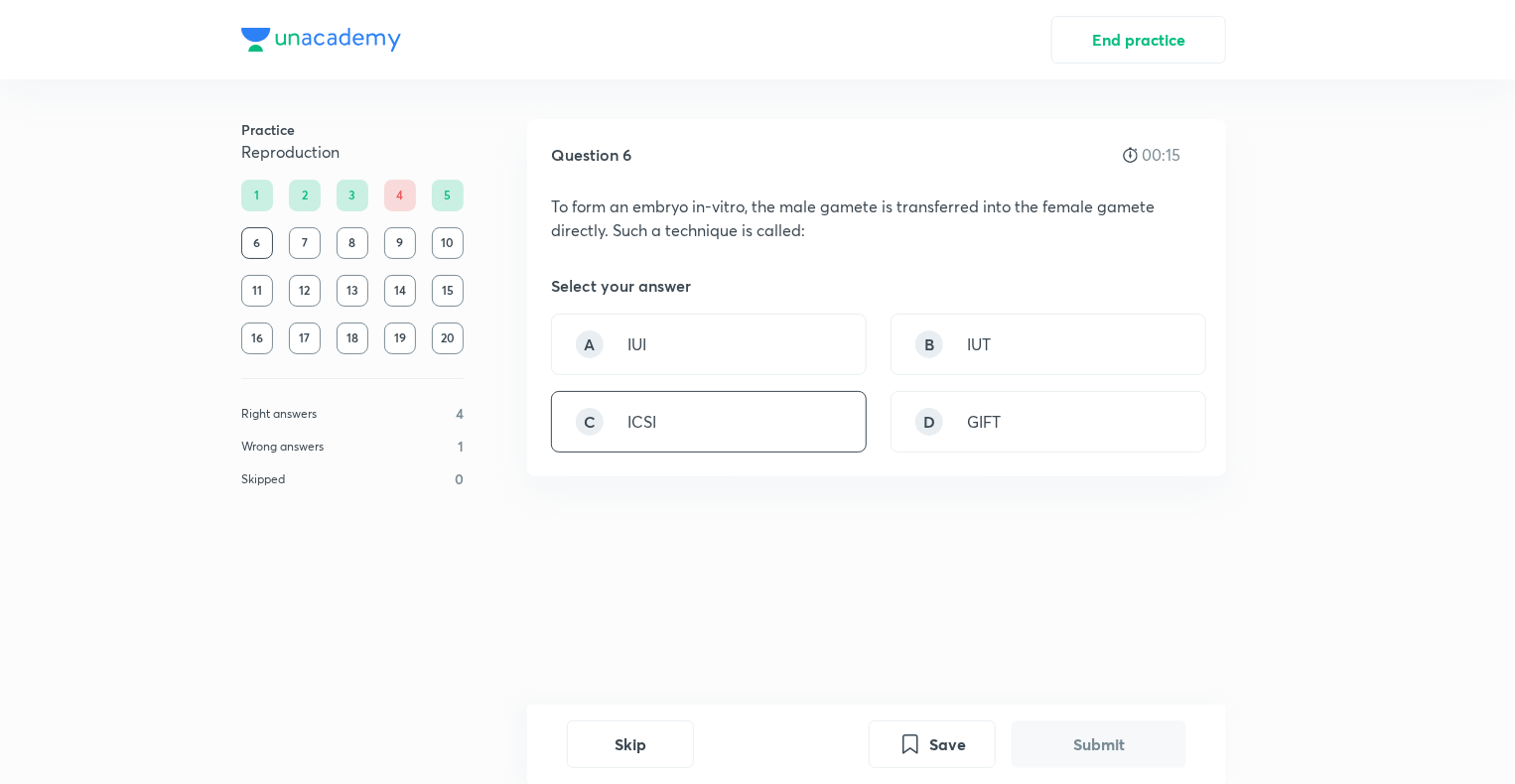 click on "C  ICSI" at bounding box center (709, 422) 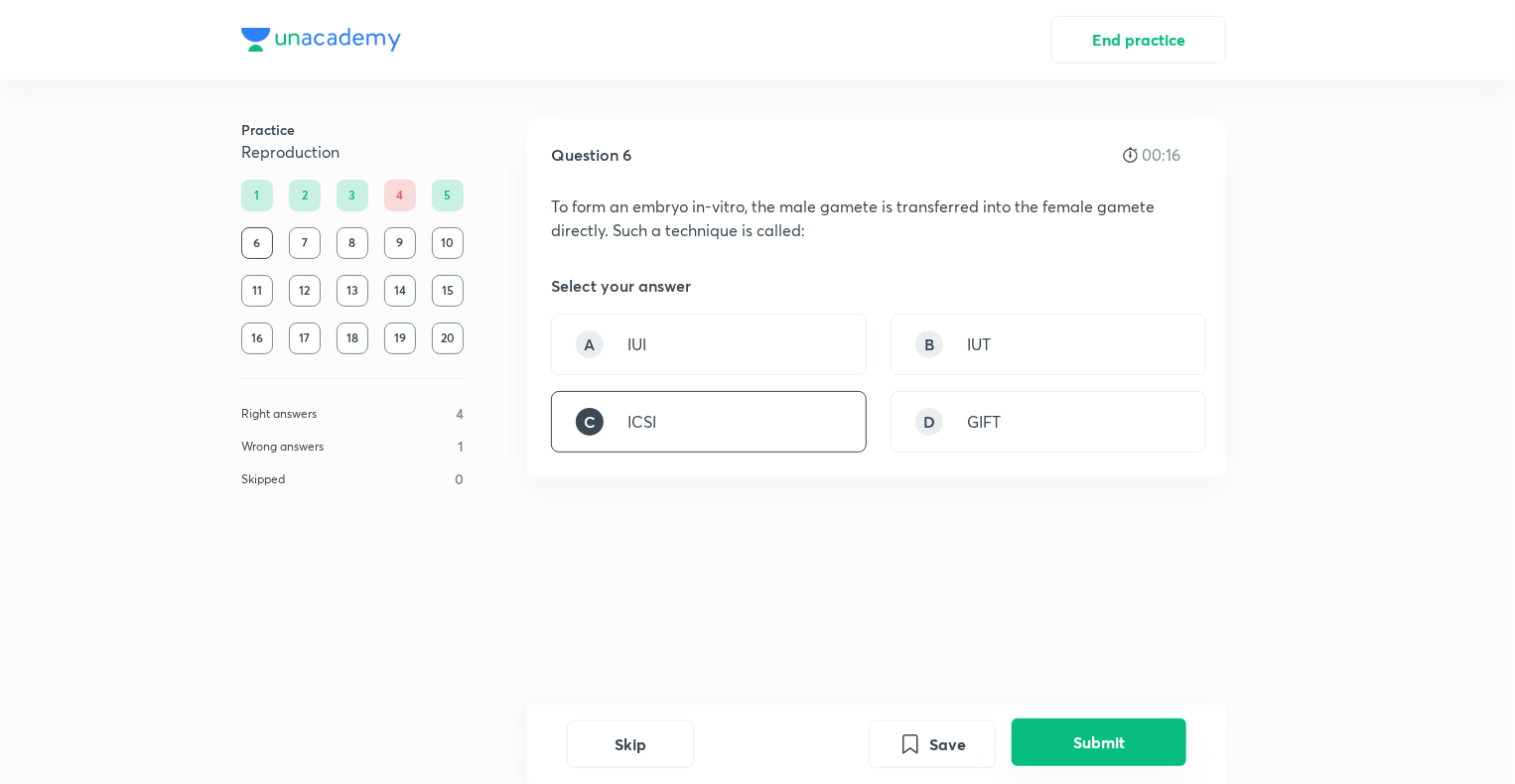 click on "Submit" at bounding box center [1099, 742] 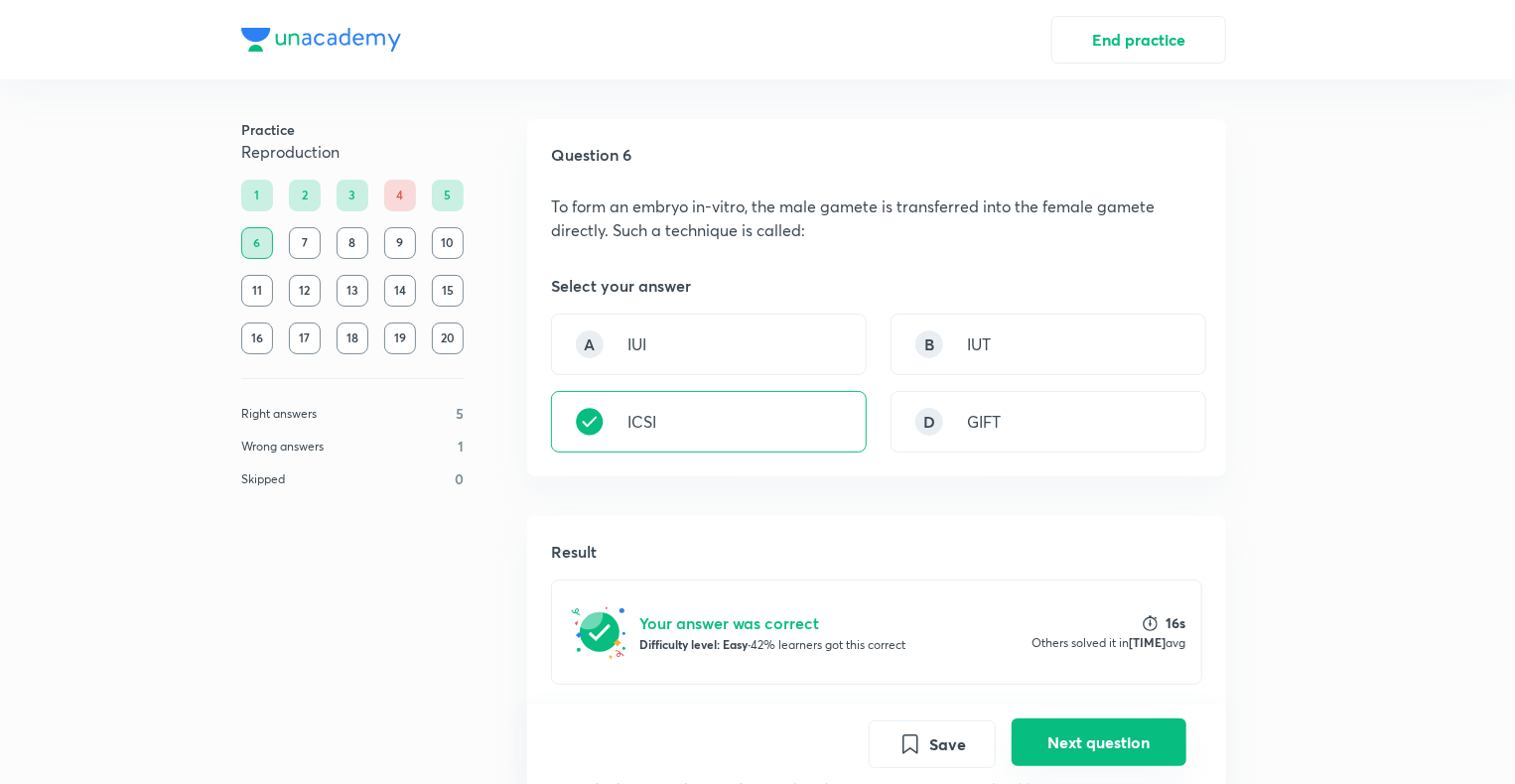 scroll, scrollTop: 365, scrollLeft: 0, axis: vertical 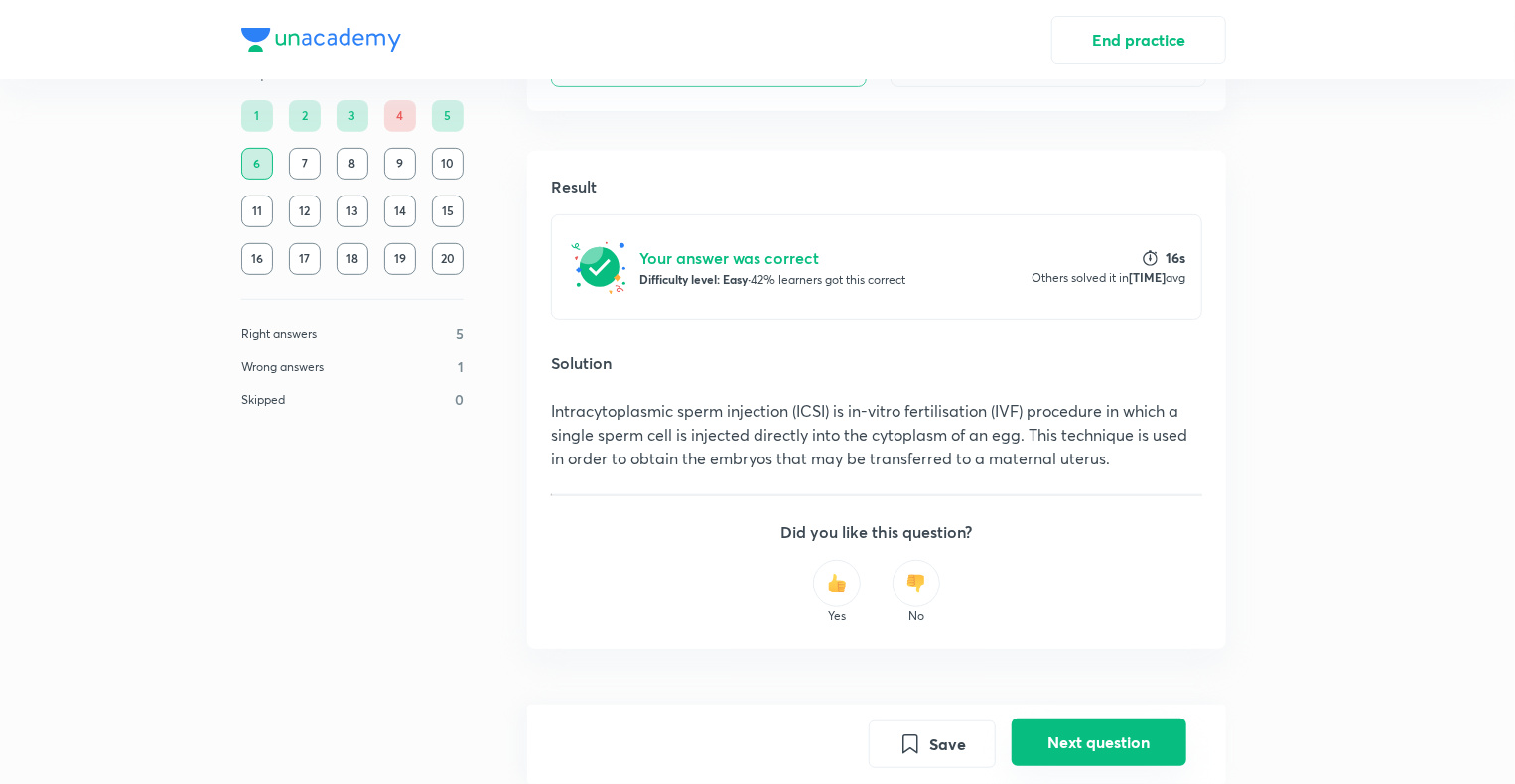 click on "Next question" at bounding box center (1099, 742) 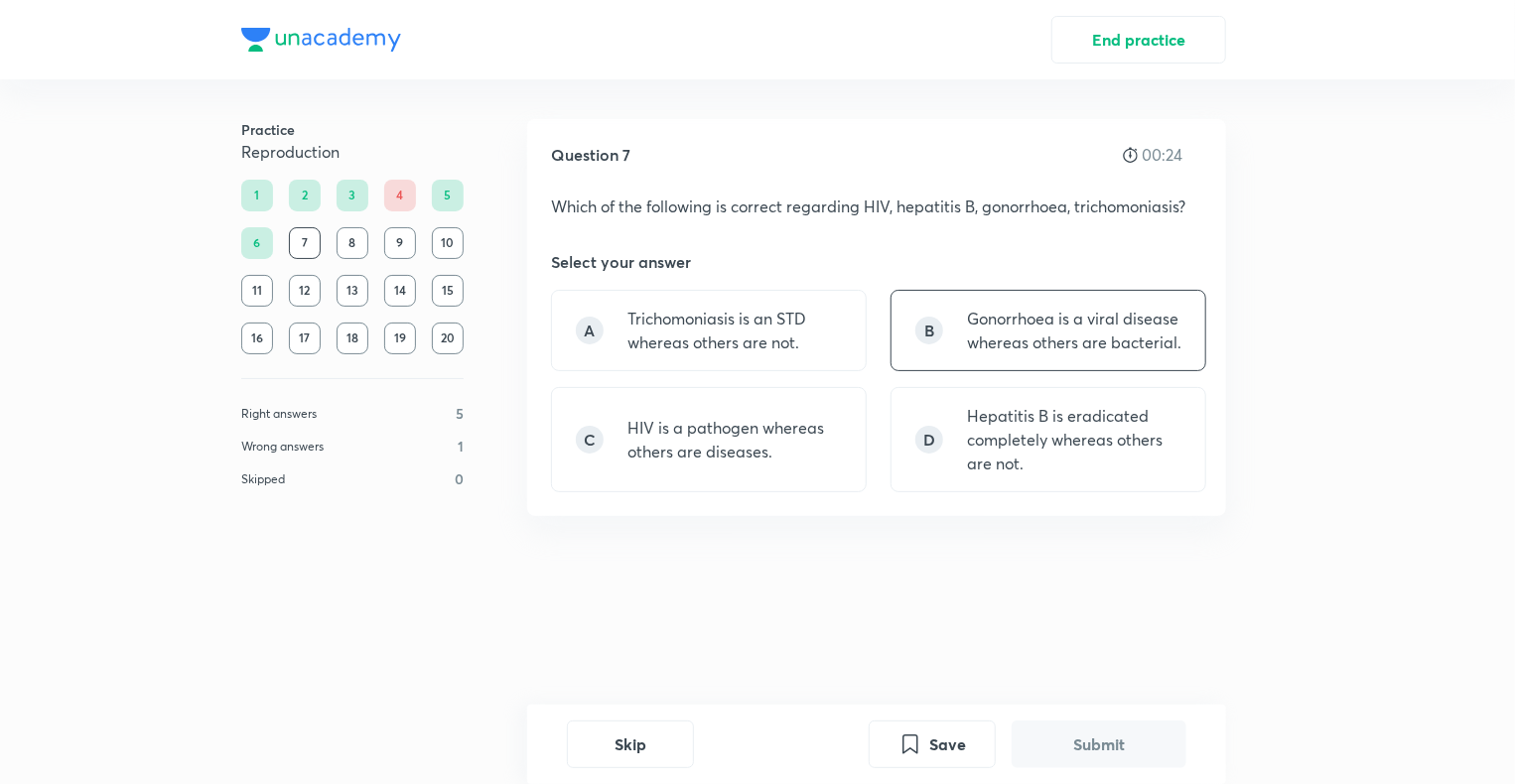 click on "B Gonorrhoea is a viral disease whereas others are bacterial." at bounding box center [1048, 330] 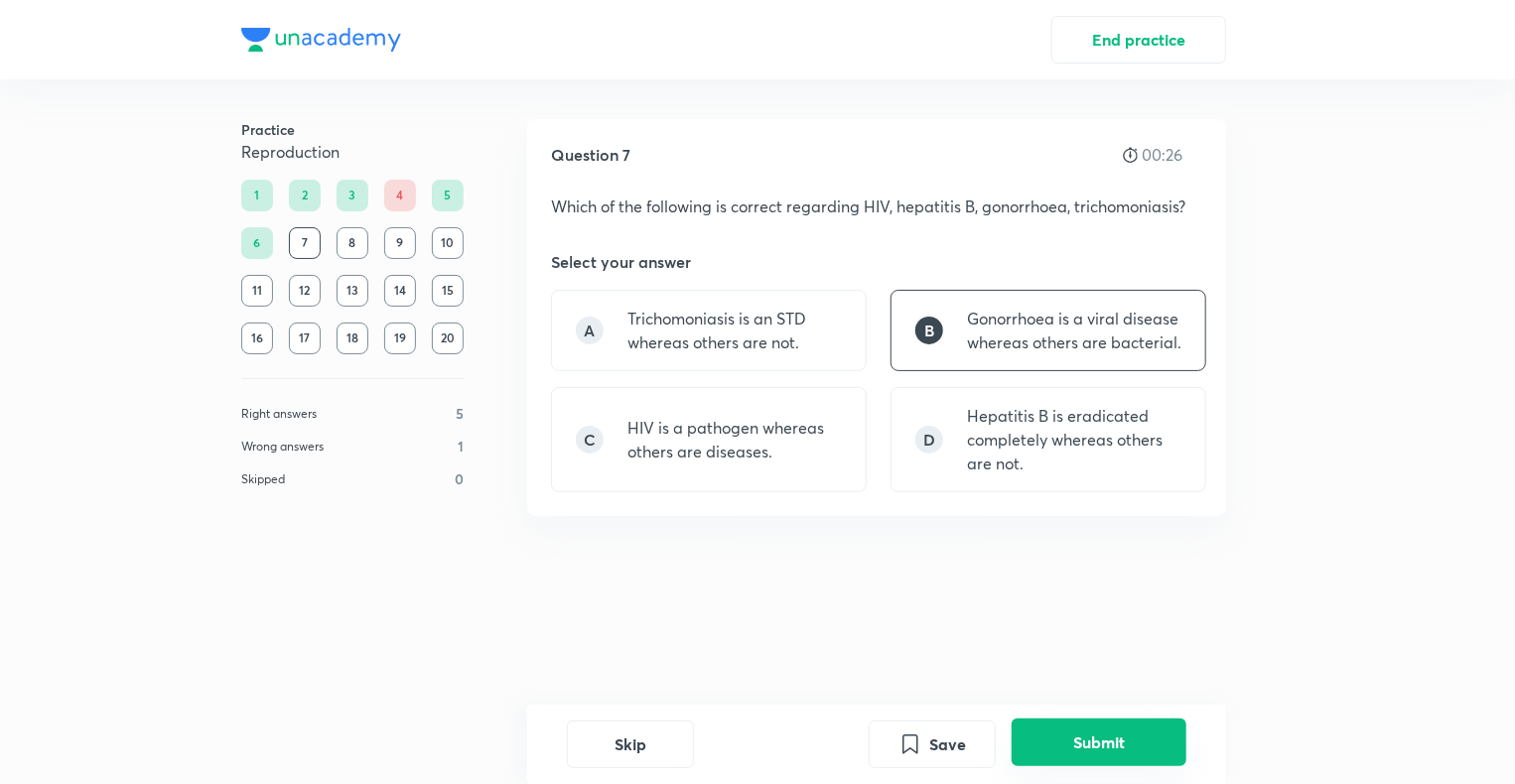 click on "Submit" at bounding box center (1099, 742) 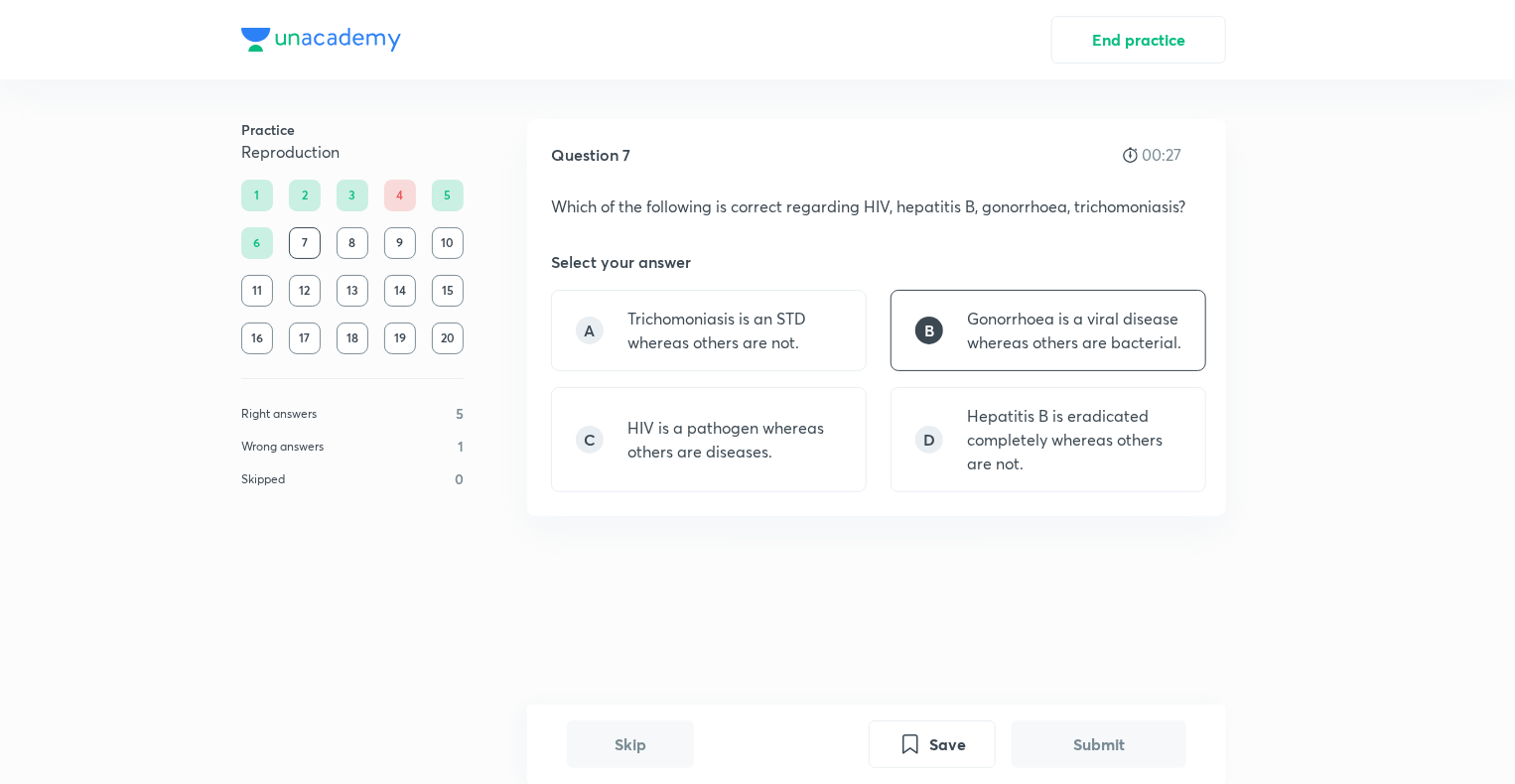scroll, scrollTop: 405, scrollLeft: 0, axis: vertical 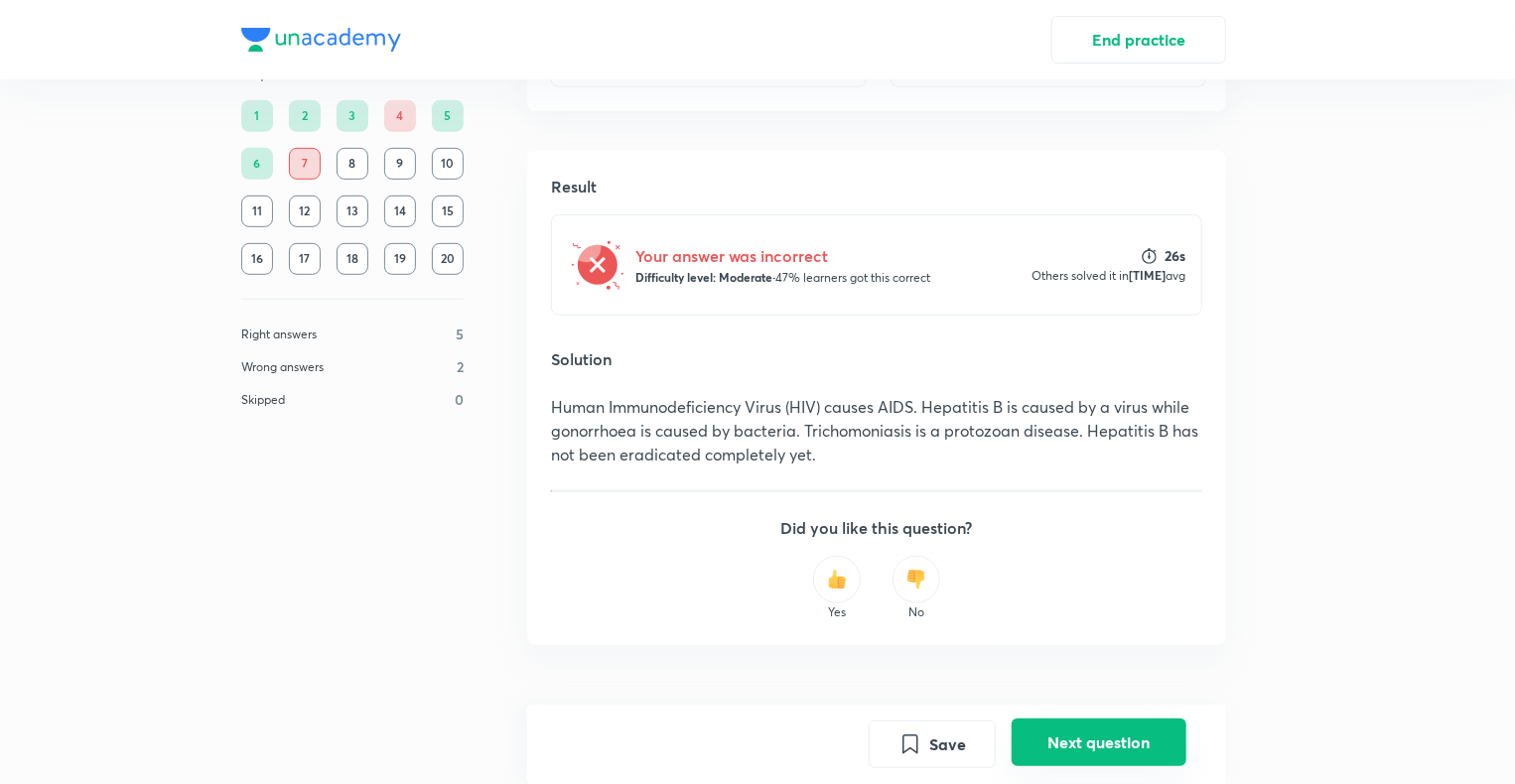 click on "Next question" at bounding box center (1099, 742) 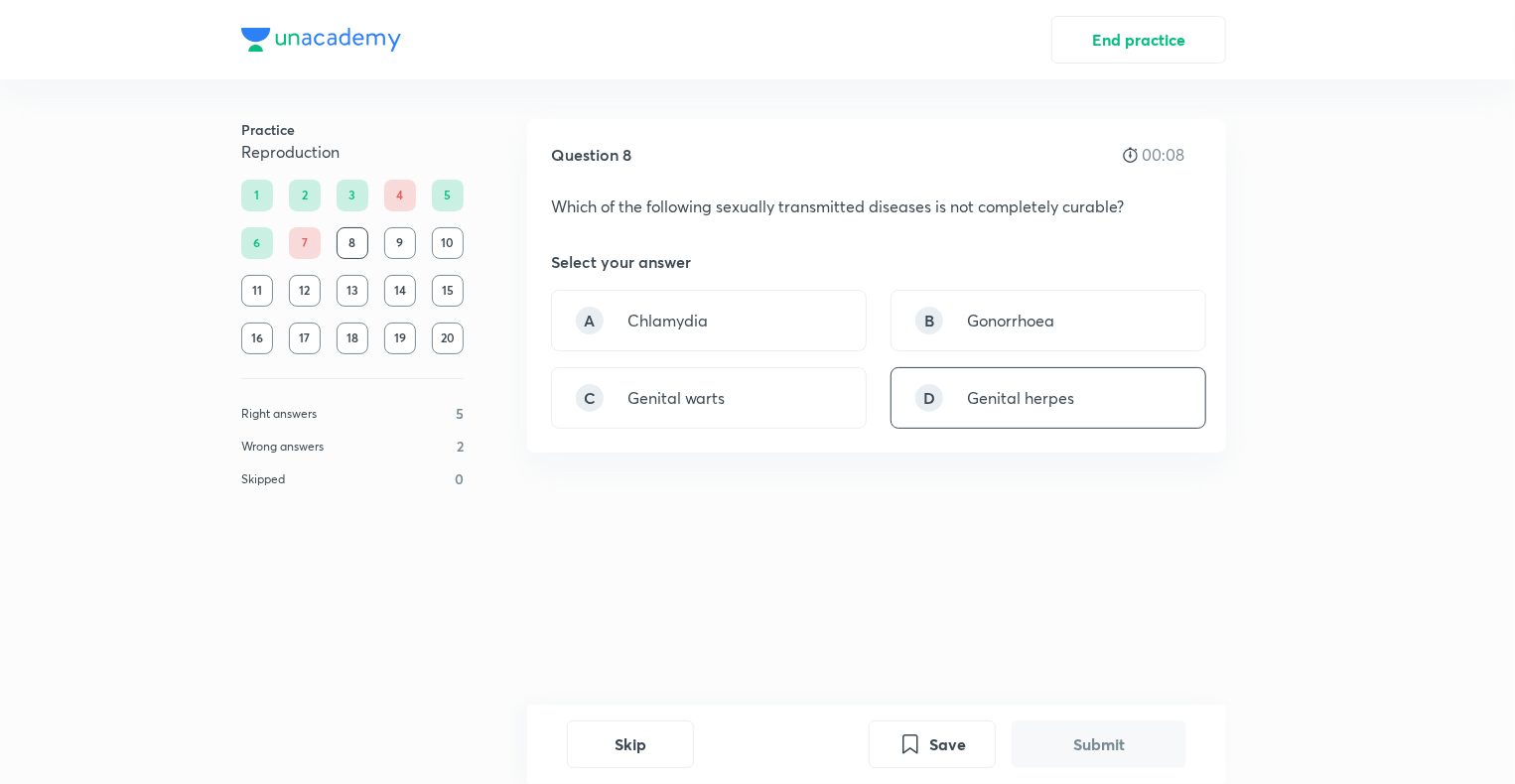 click on "D" at bounding box center (929, 398) 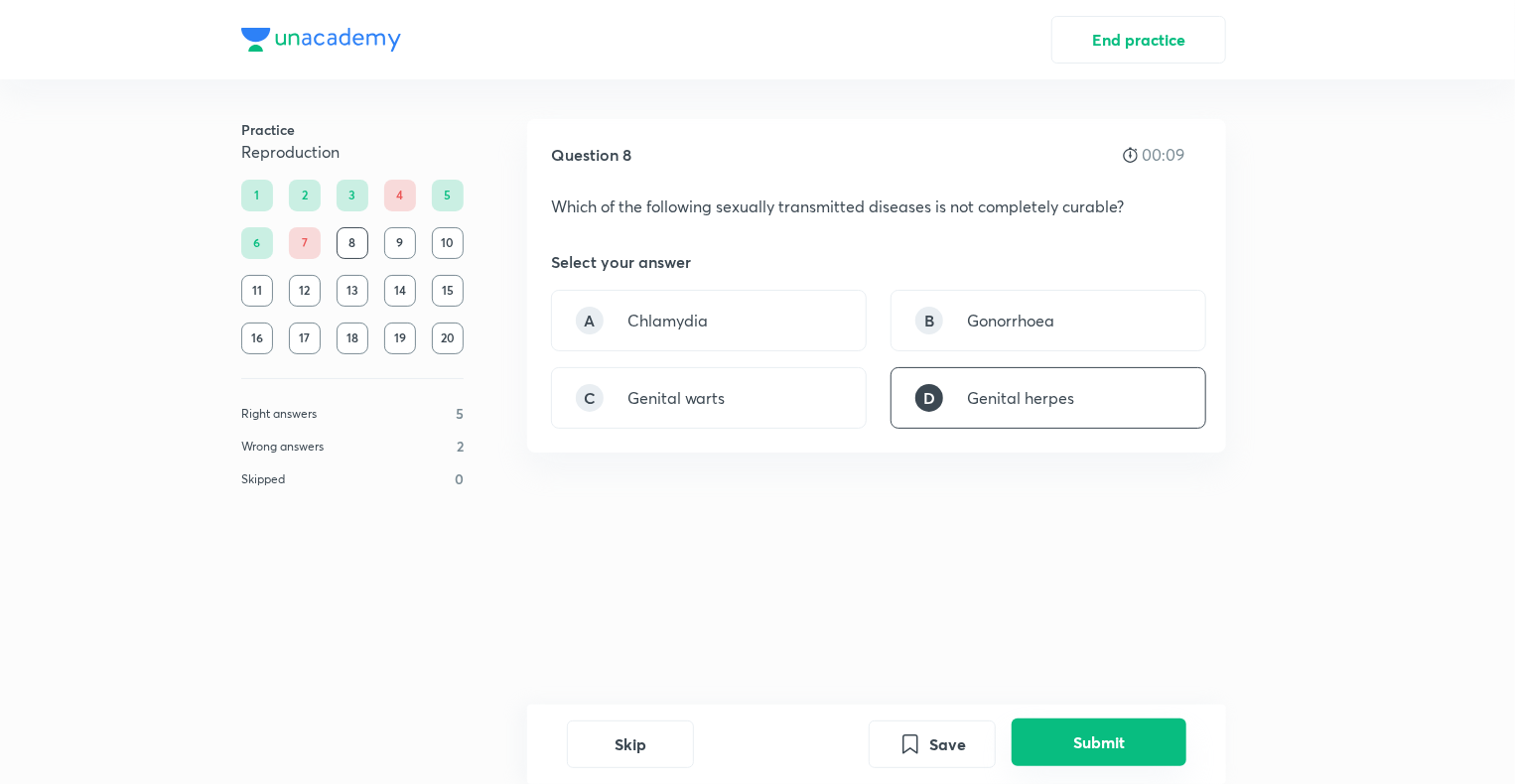 click on "Submit" at bounding box center (1099, 742) 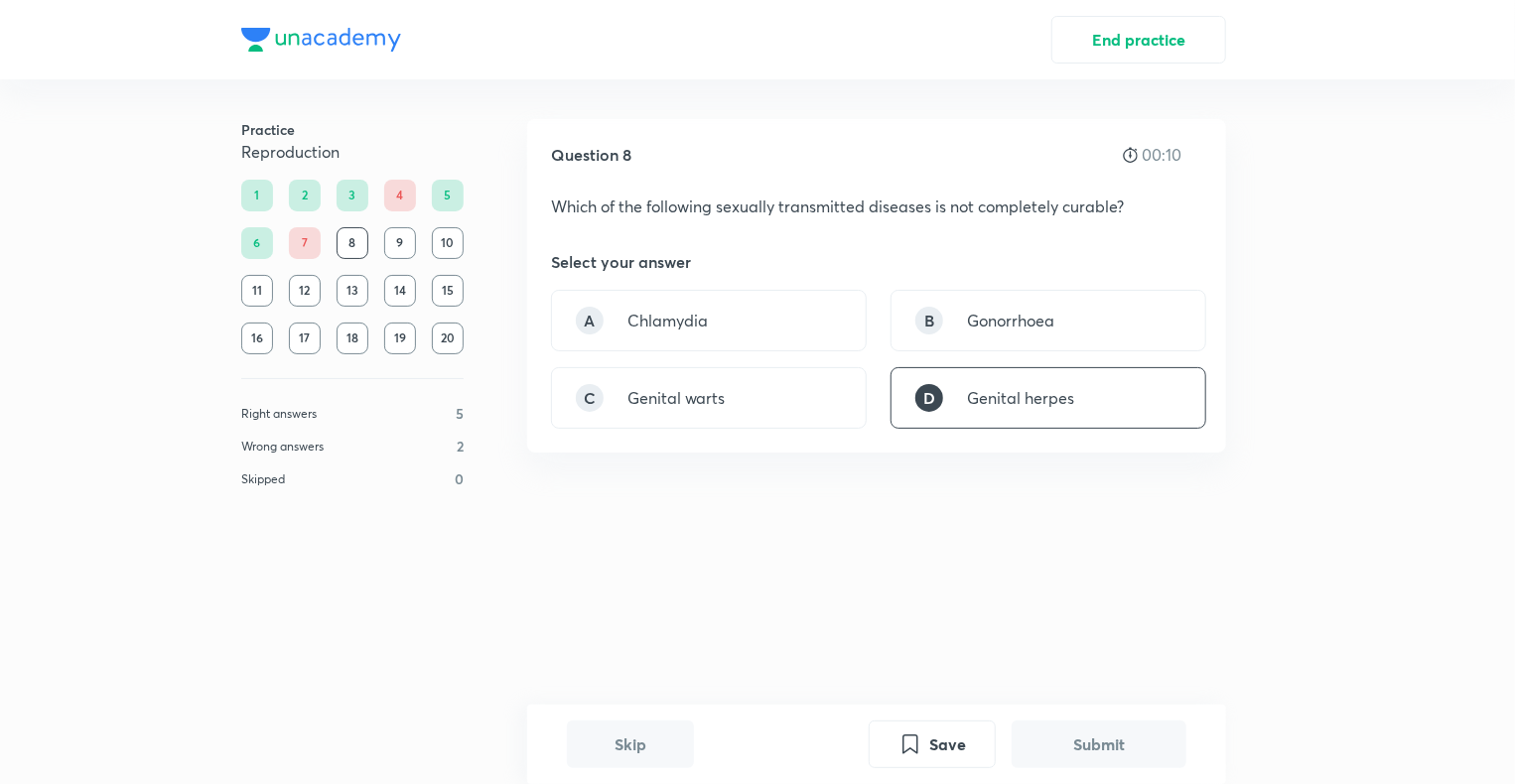 scroll, scrollTop: 365, scrollLeft: 0, axis: vertical 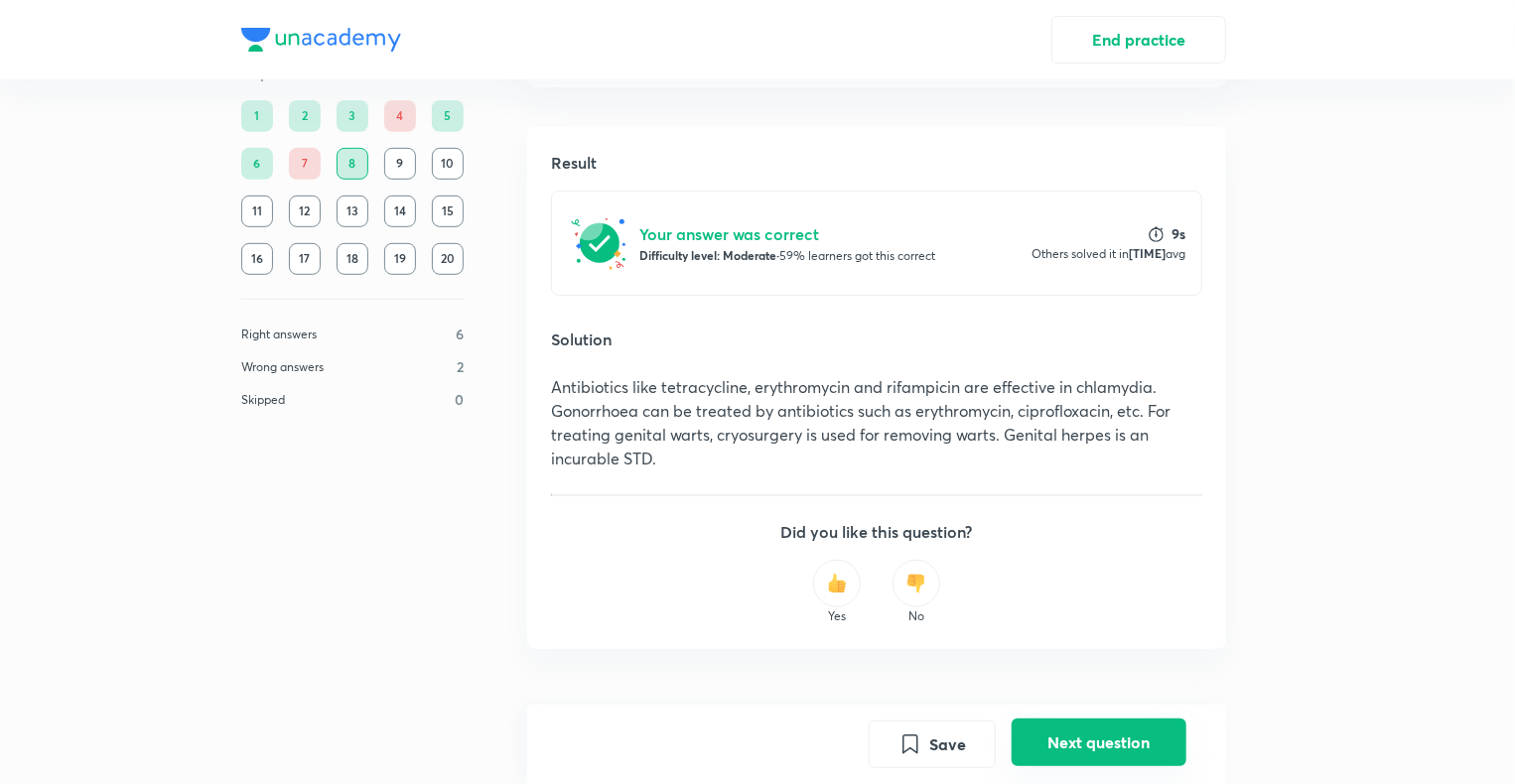click on "Next question" at bounding box center (1099, 742) 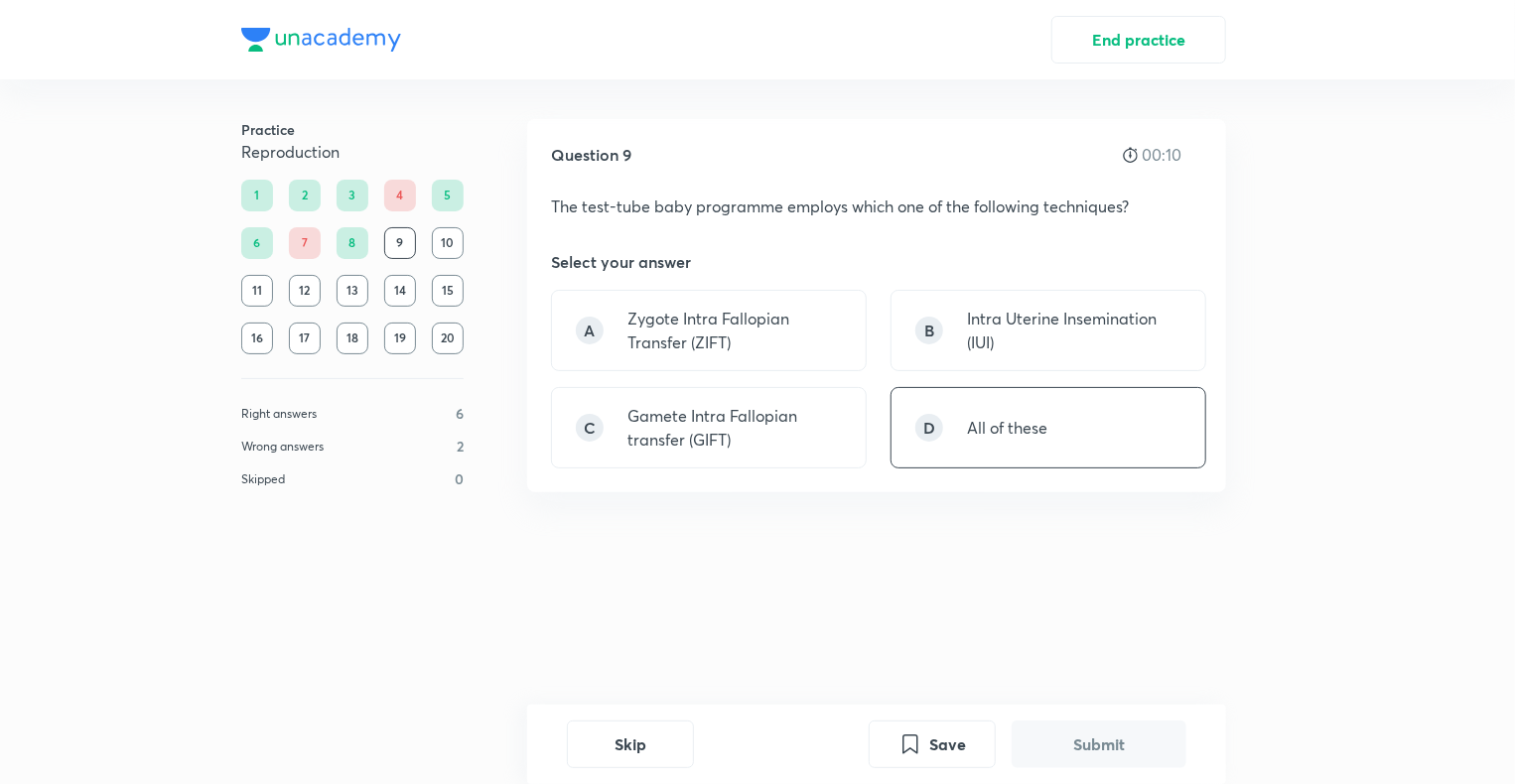 click on "D" at bounding box center [929, 428] 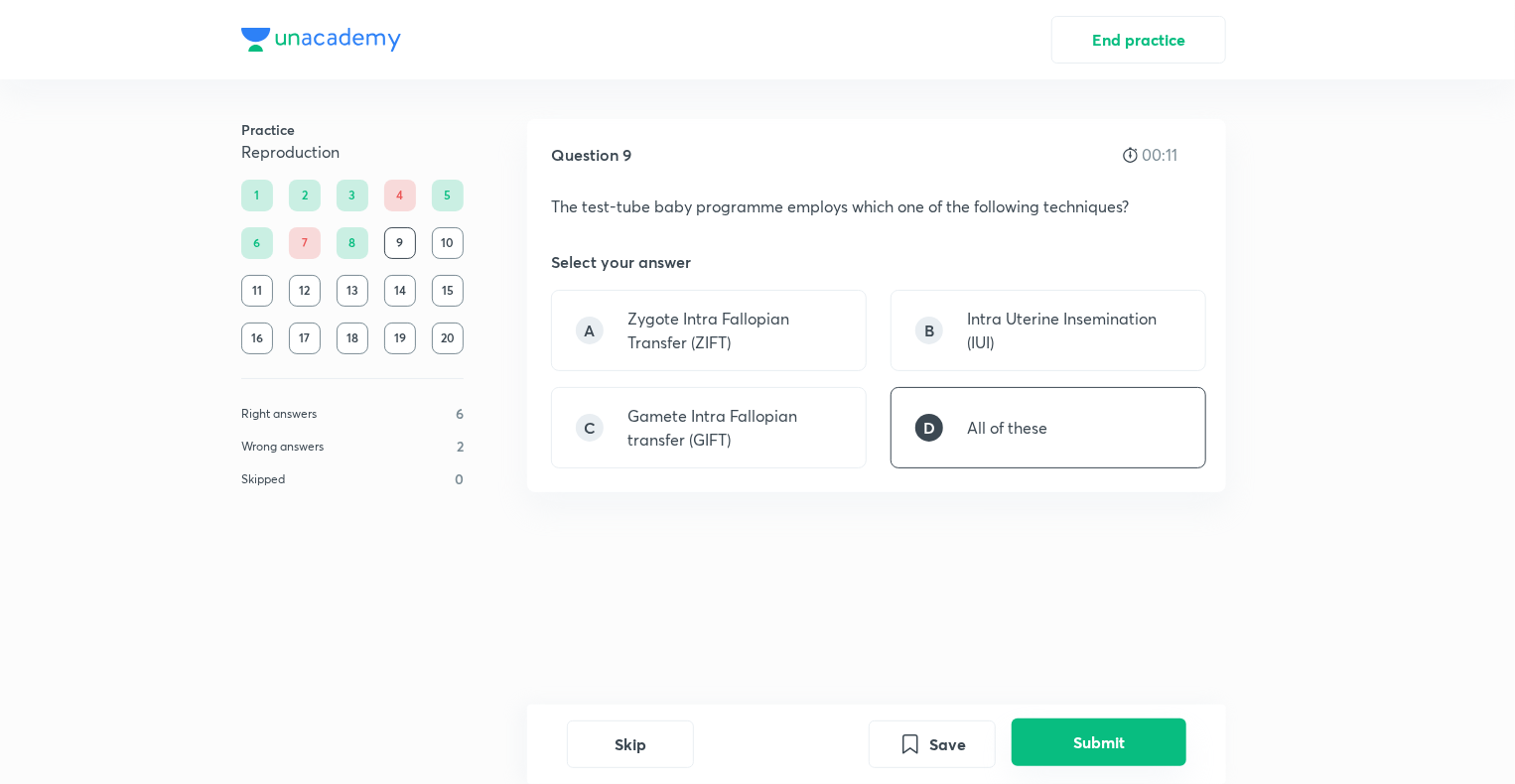click on "Submit" at bounding box center [1099, 742] 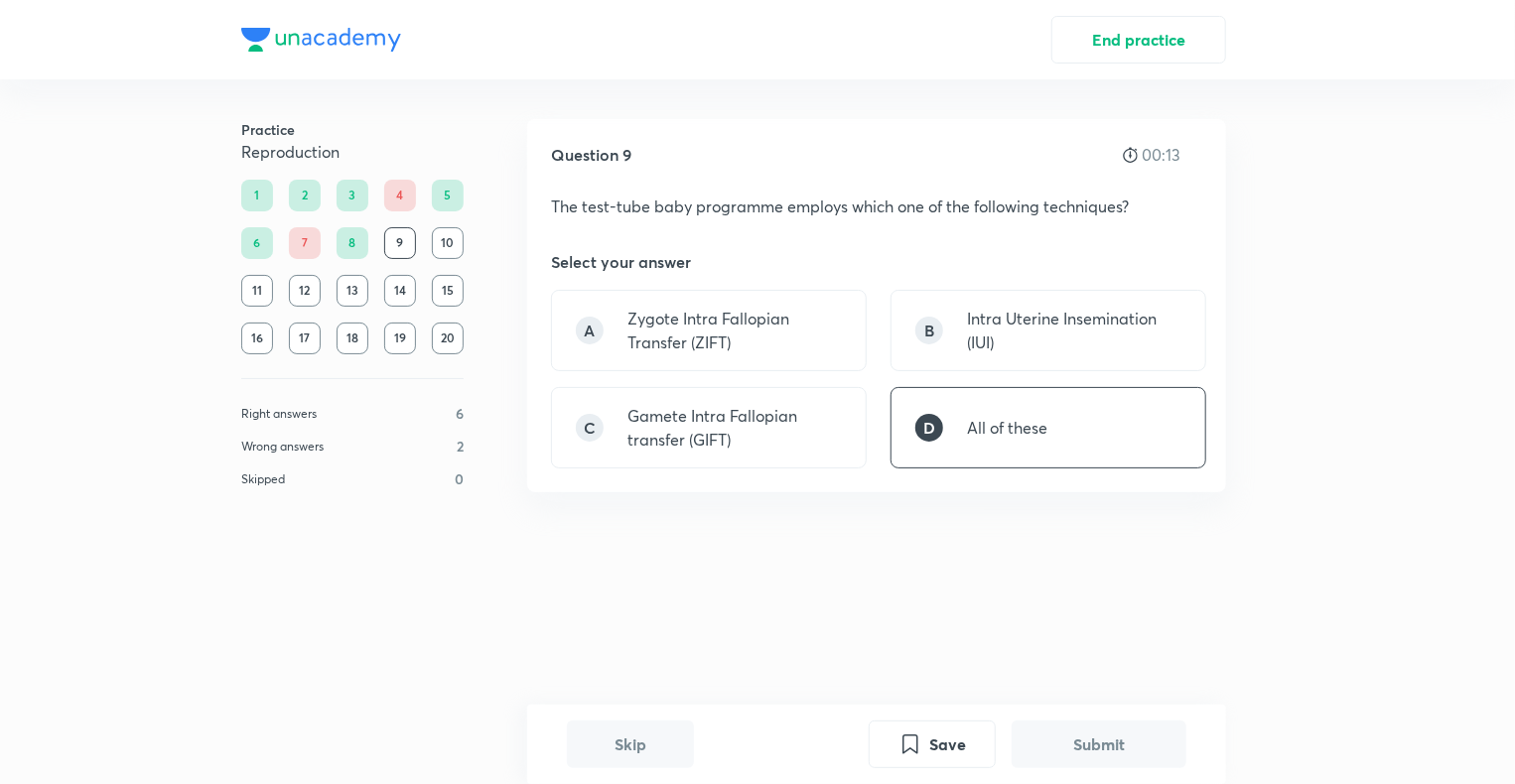 scroll, scrollTop: 405, scrollLeft: 0, axis: vertical 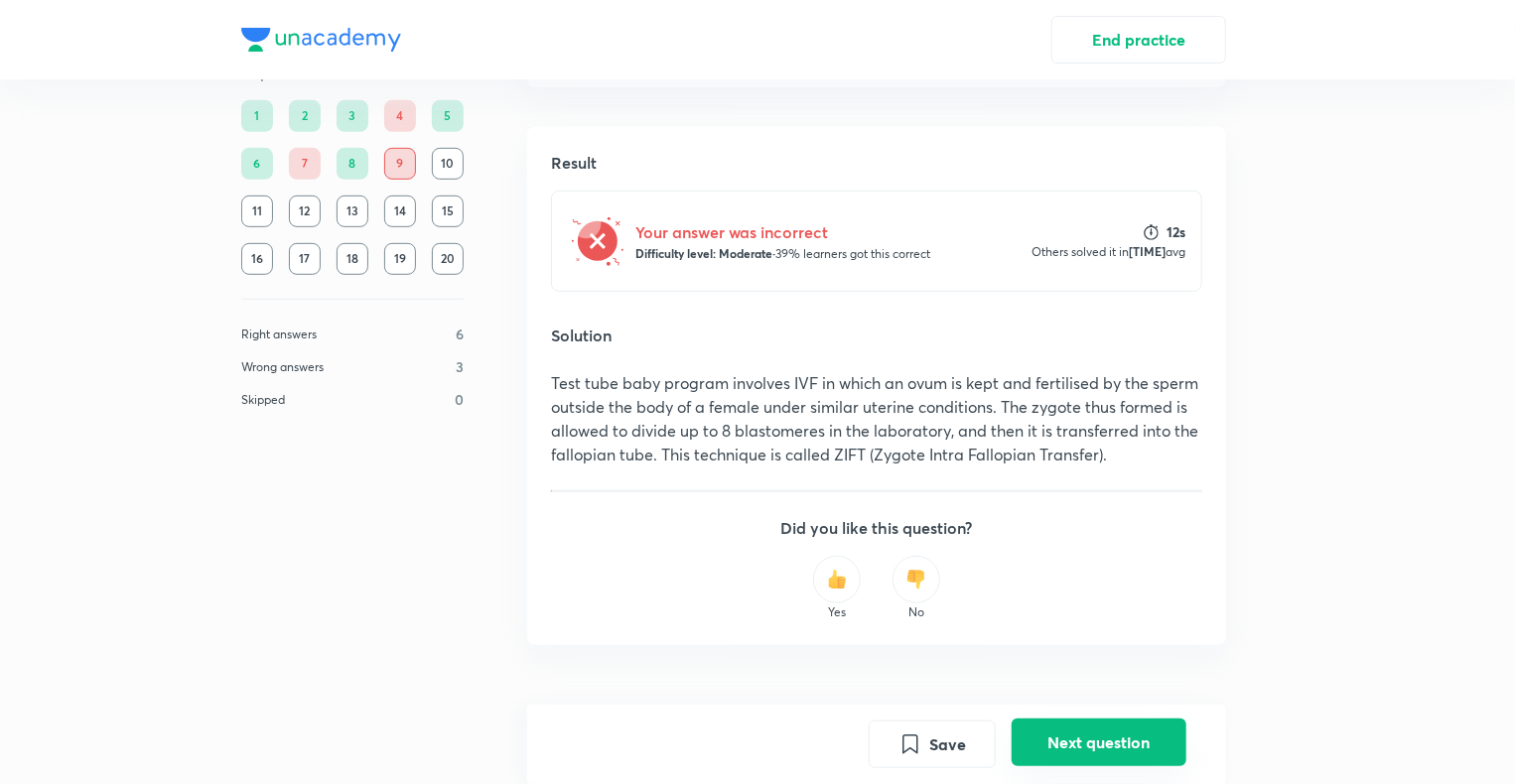 click on "Next question" at bounding box center (1099, 742) 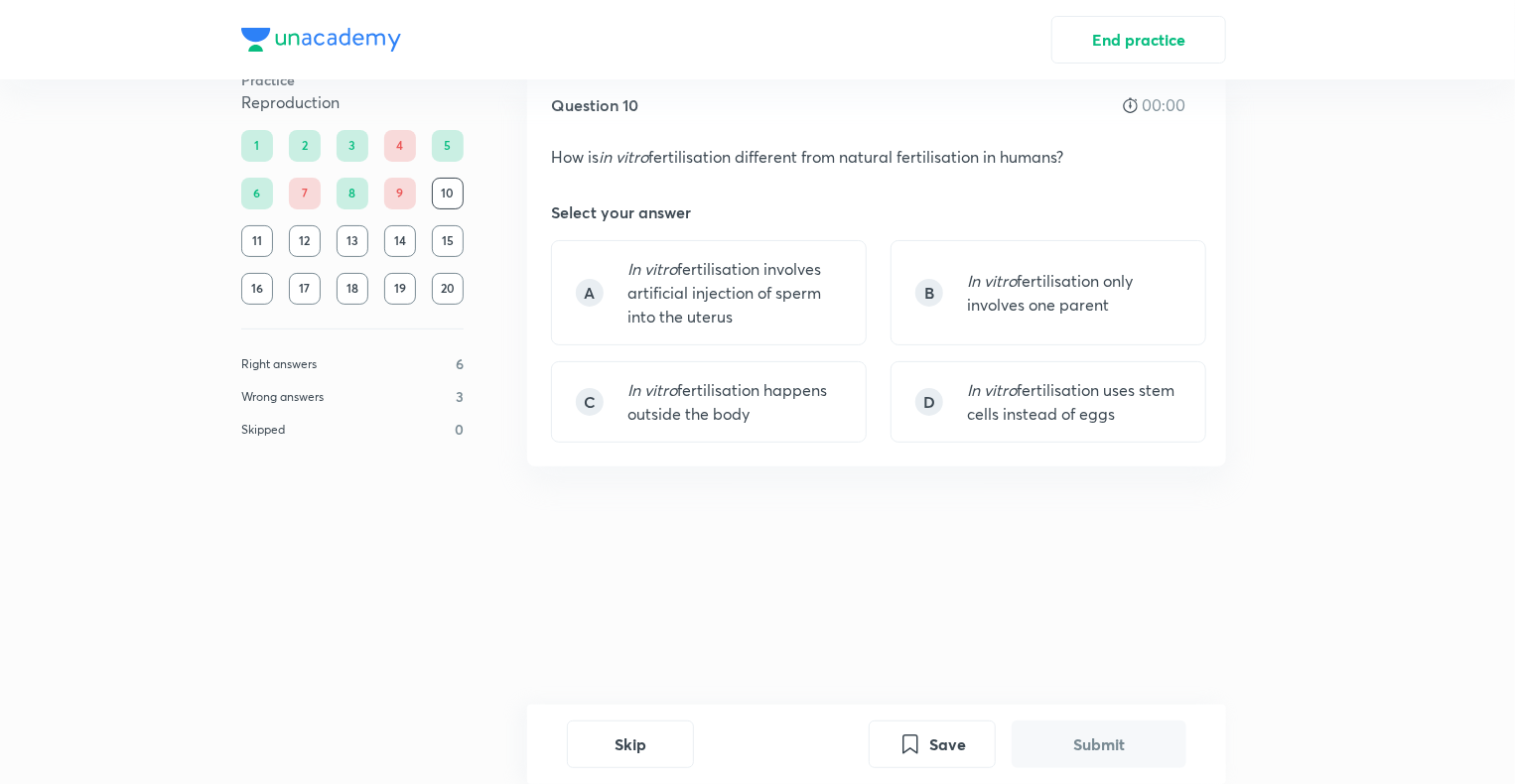 scroll, scrollTop: 0, scrollLeft: 0, axis: both 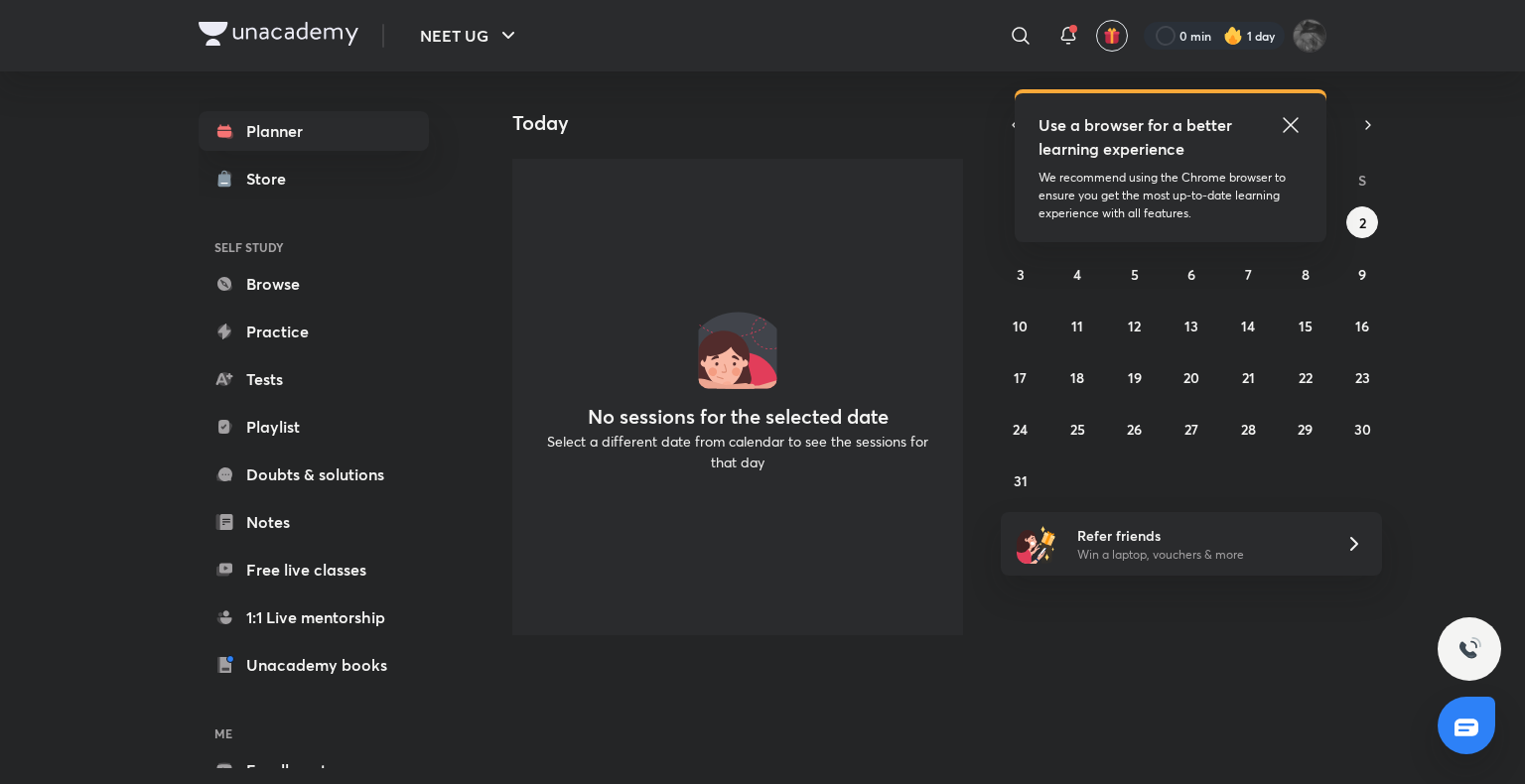 drag, startPoint x: 469, startPoint y: 264, endPoint x: 434, endPoint y: 271, distance: 35.69314 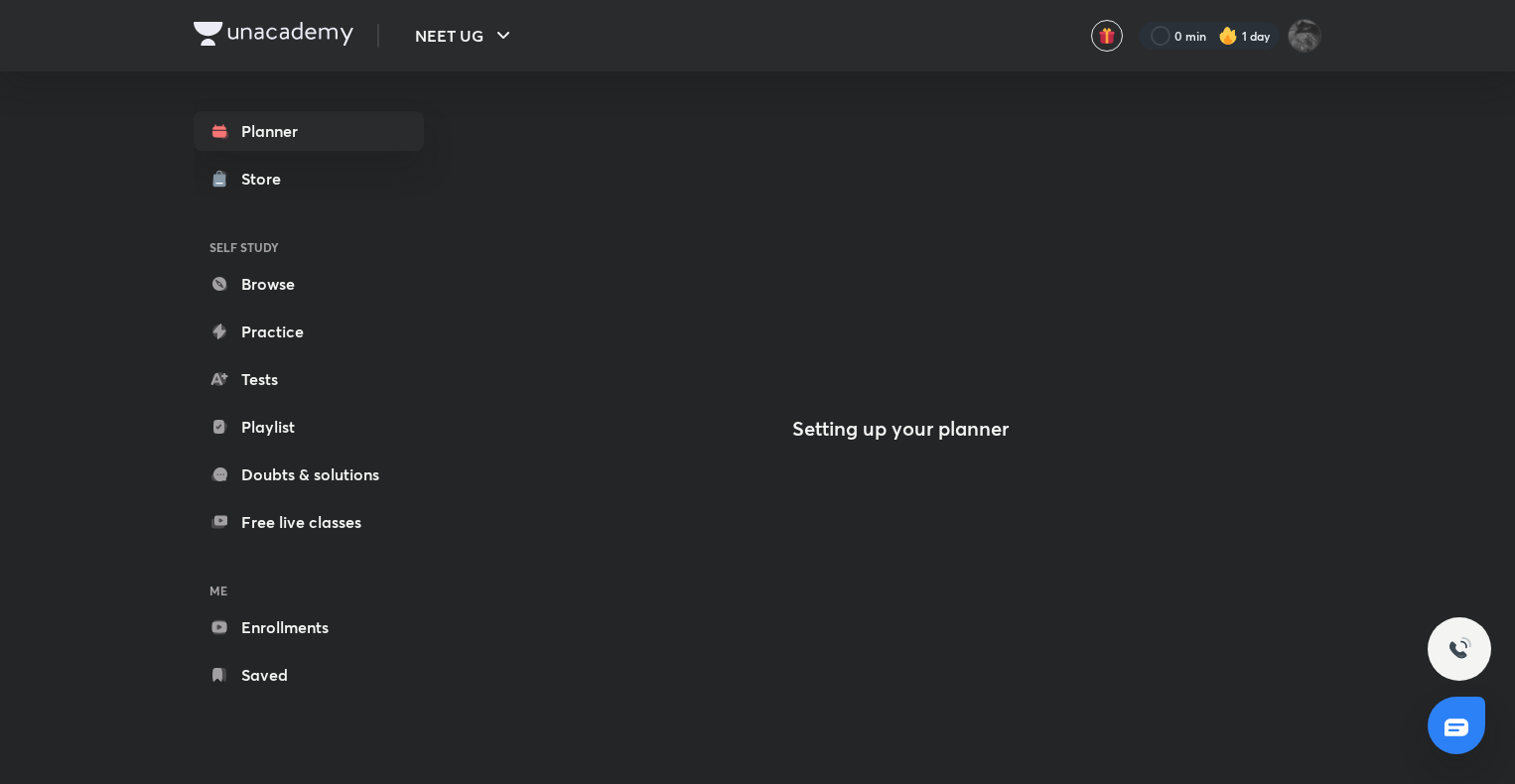 scroll, scrollTop: 0, scrollLeft: 0, axis: both 